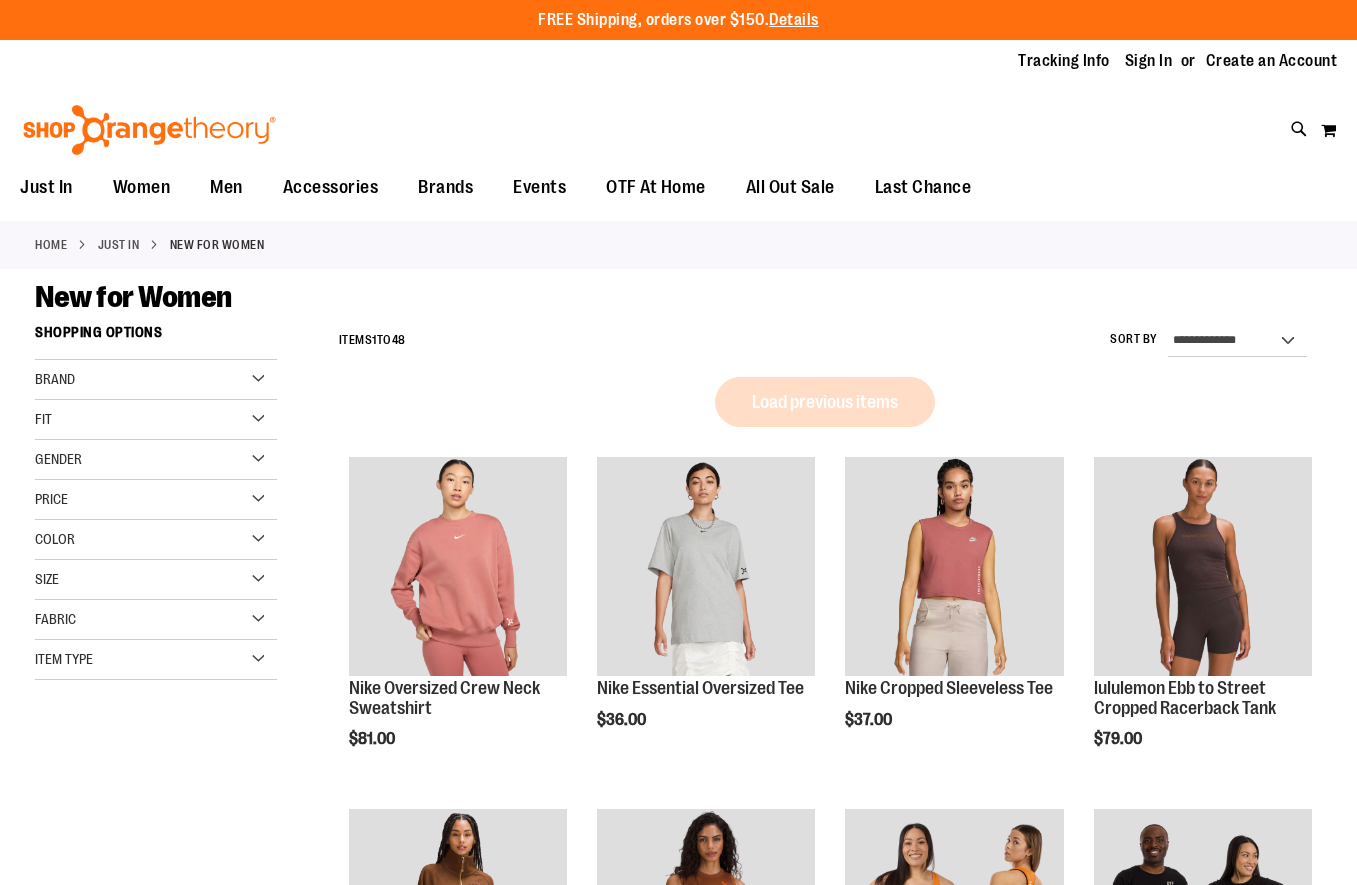 scroll, scrollTop: 0, scrollLeft: 0, axis: both 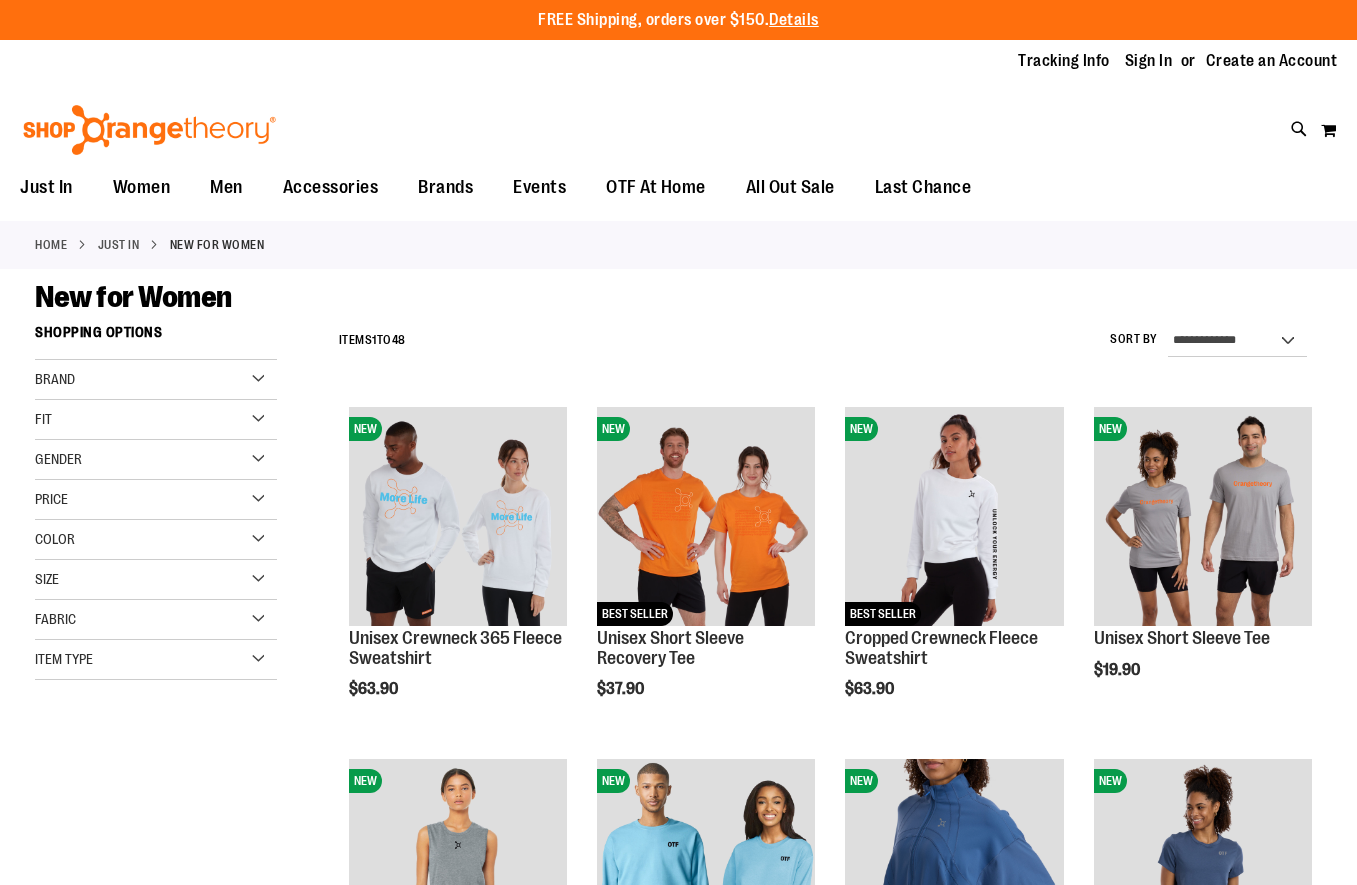 click on "Sign In" at bounding box center [1149, 61] 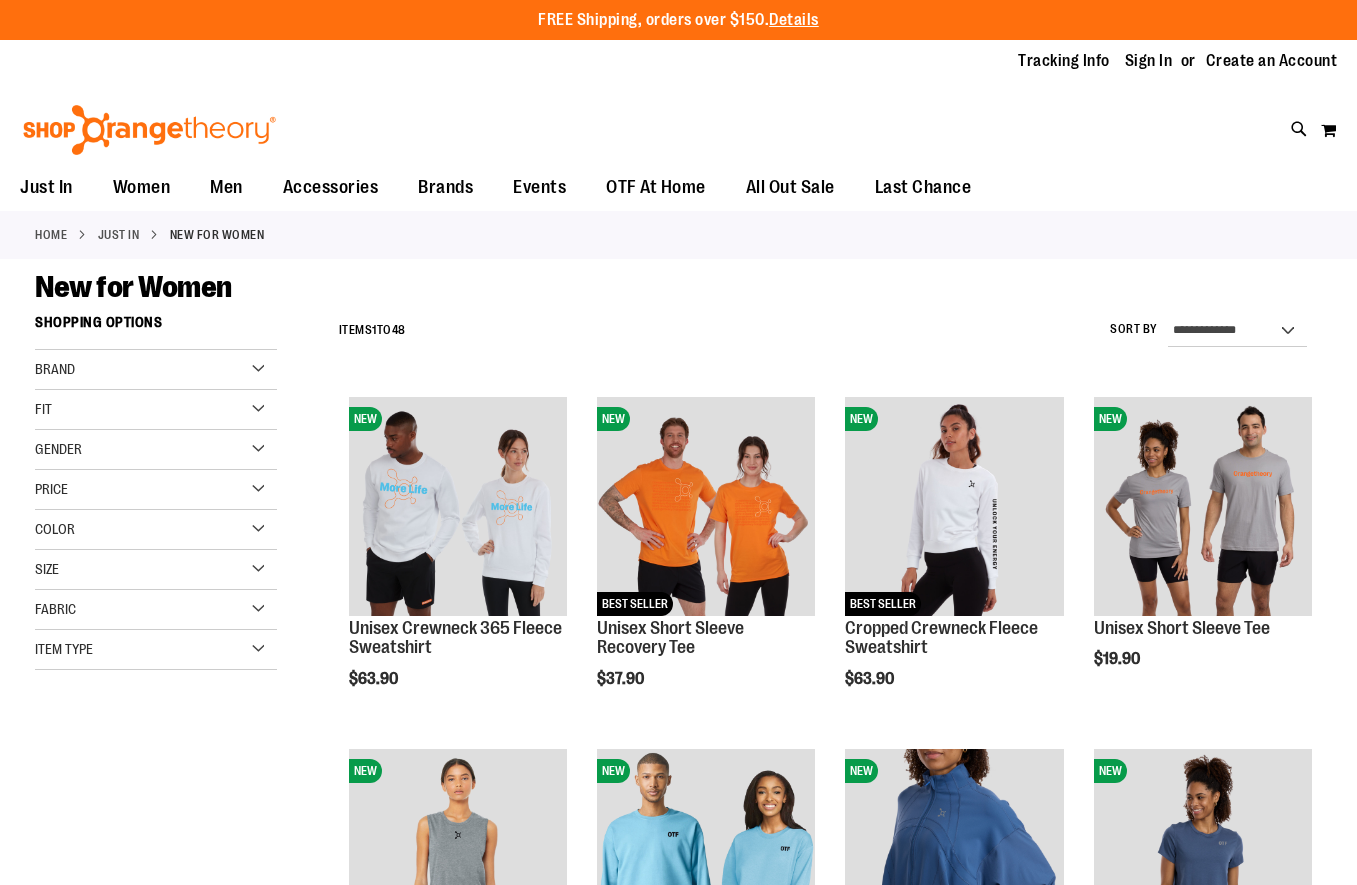 type on "**********" 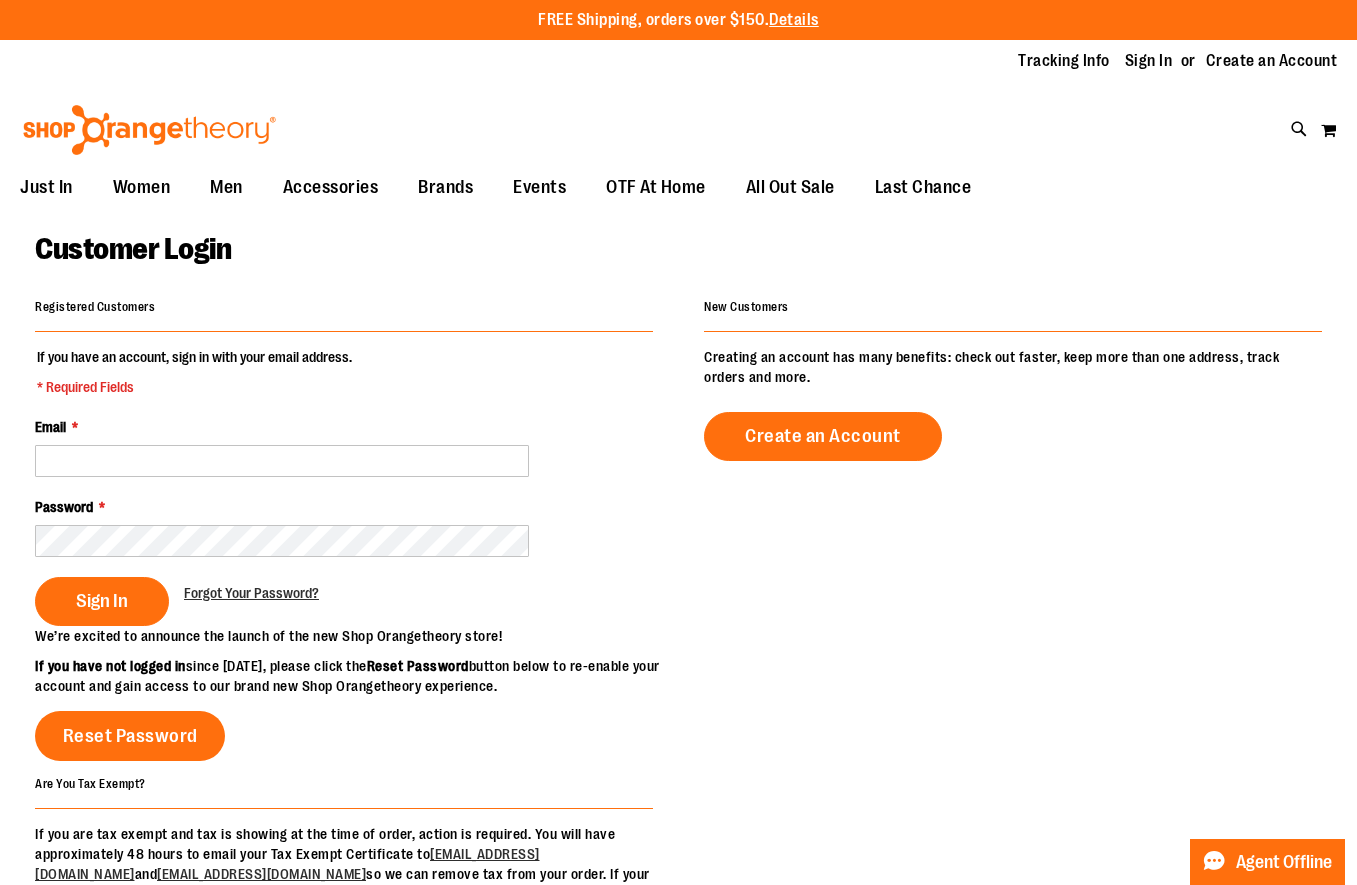 scroll, scrollTop: 0, scrollLeft: 0, axis: both 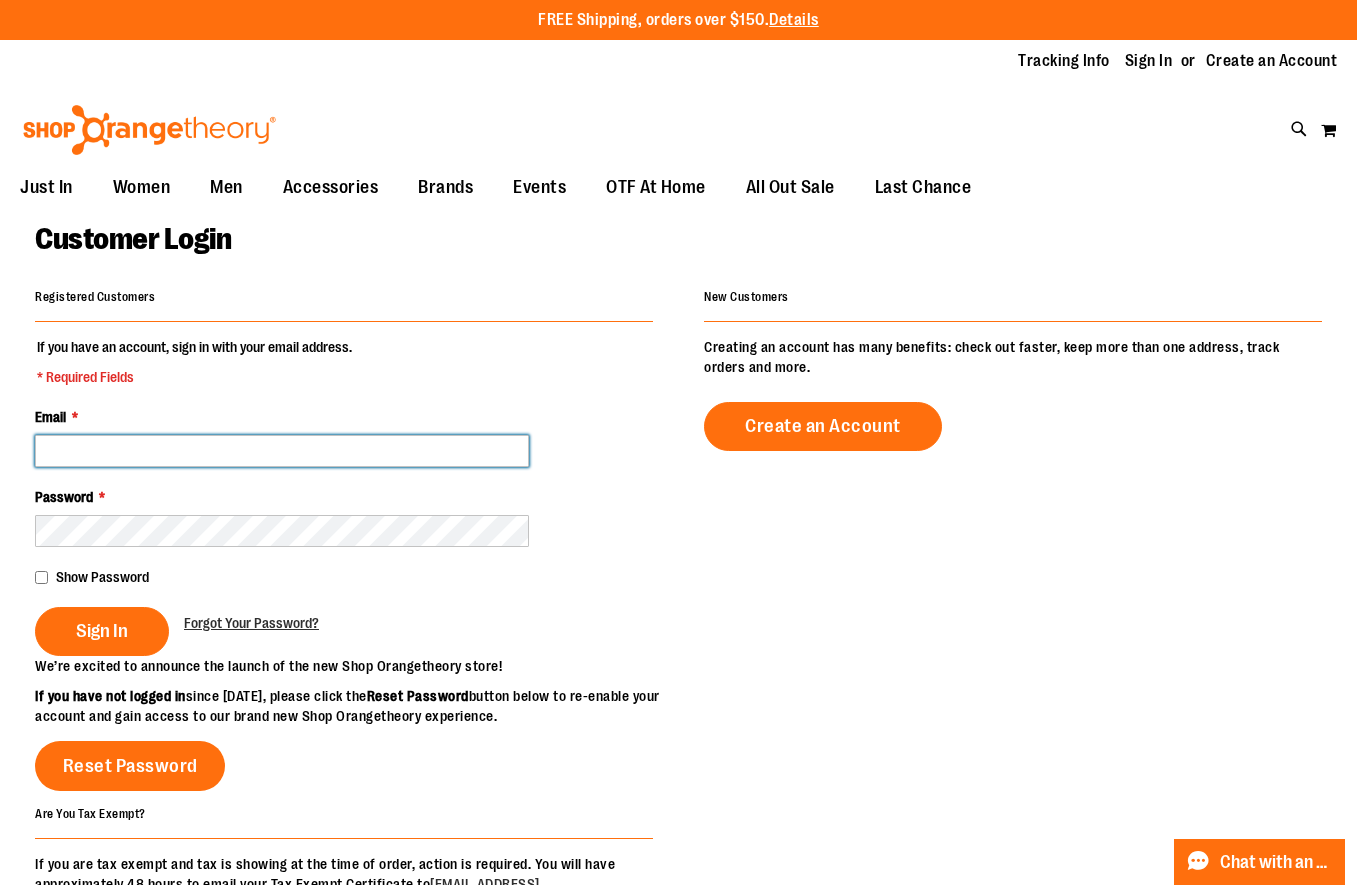 type on "**********" 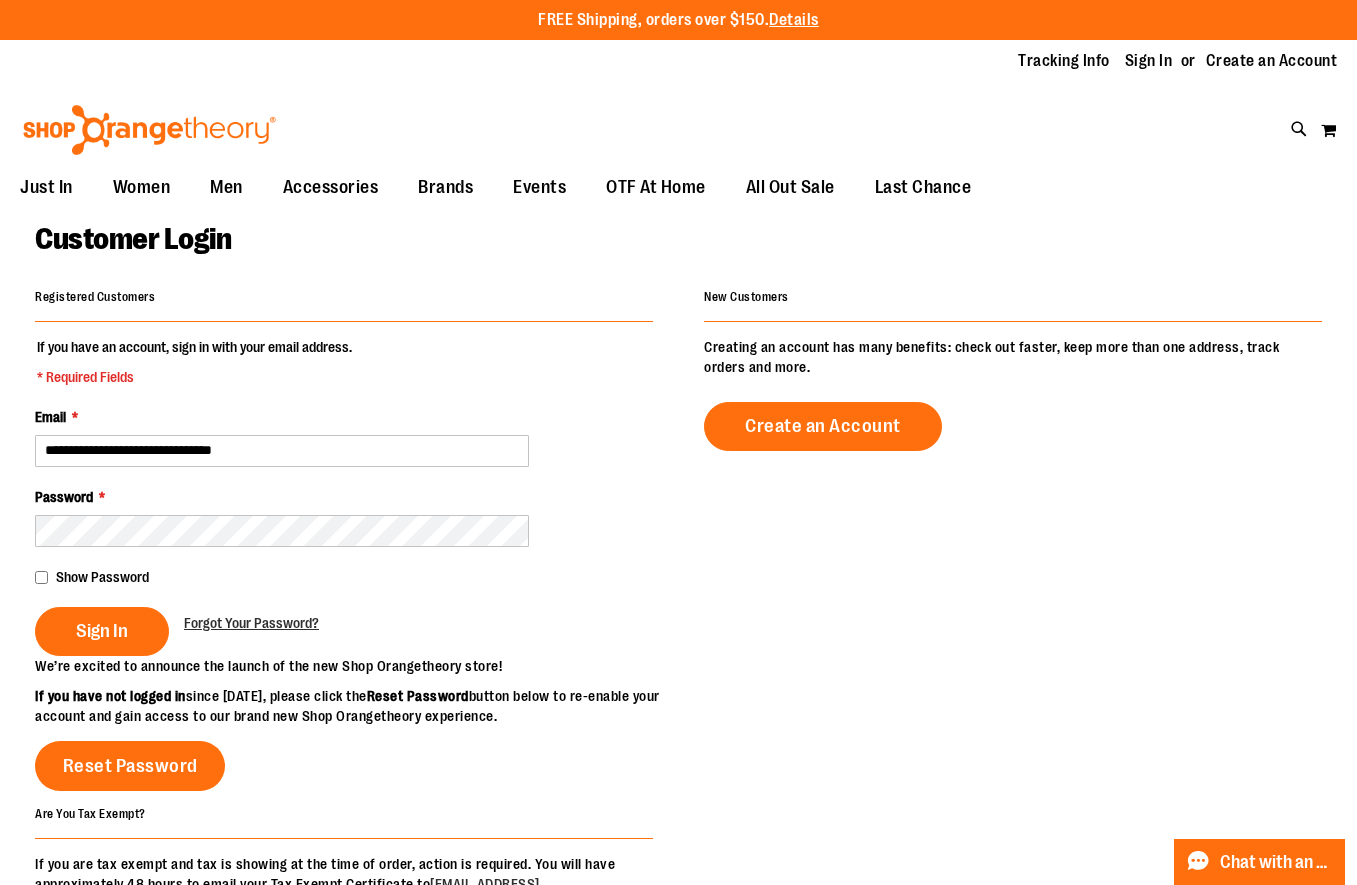 type on "**********" 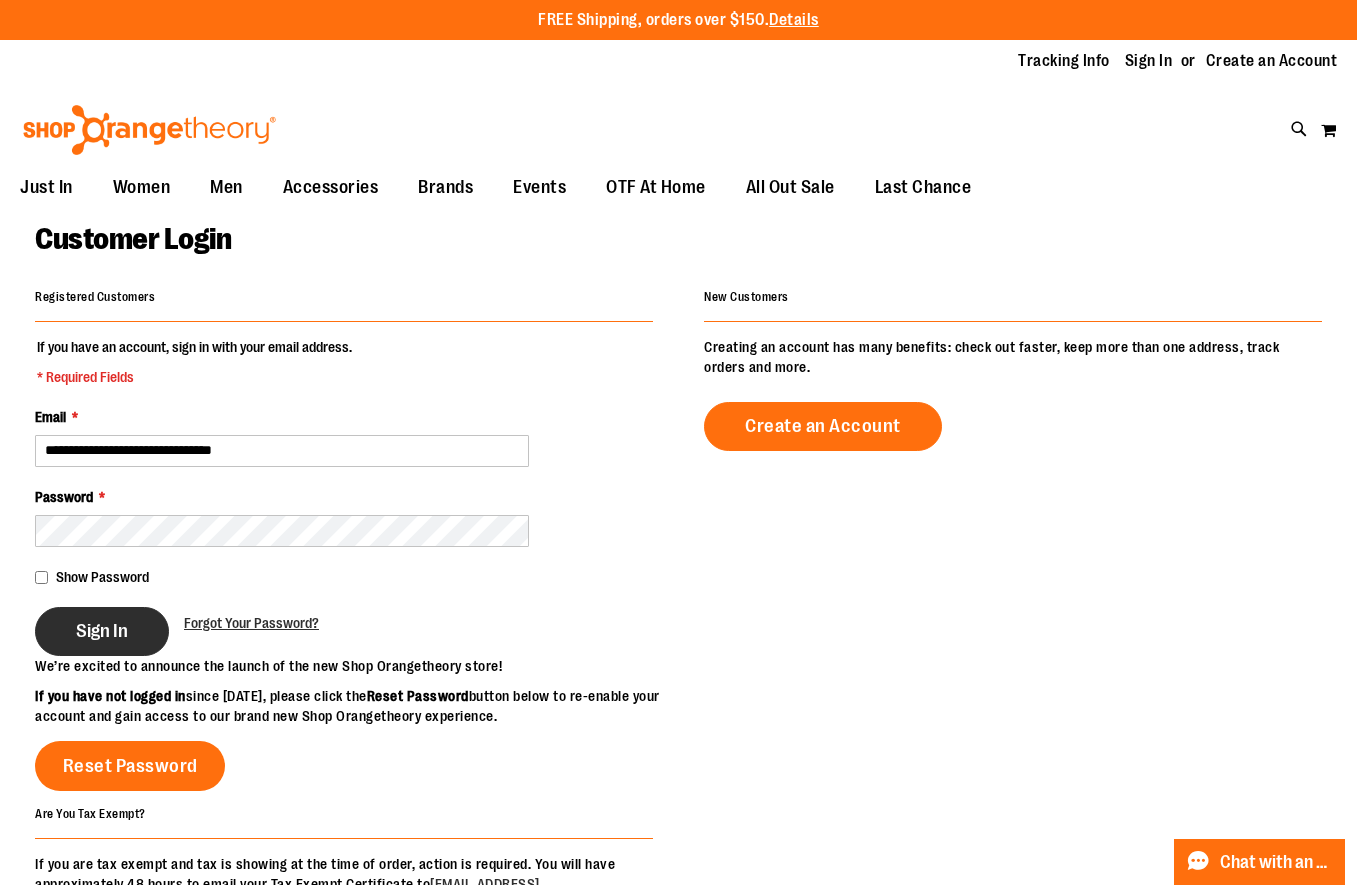 click on "Sign In" at bounding box center (102, 631) 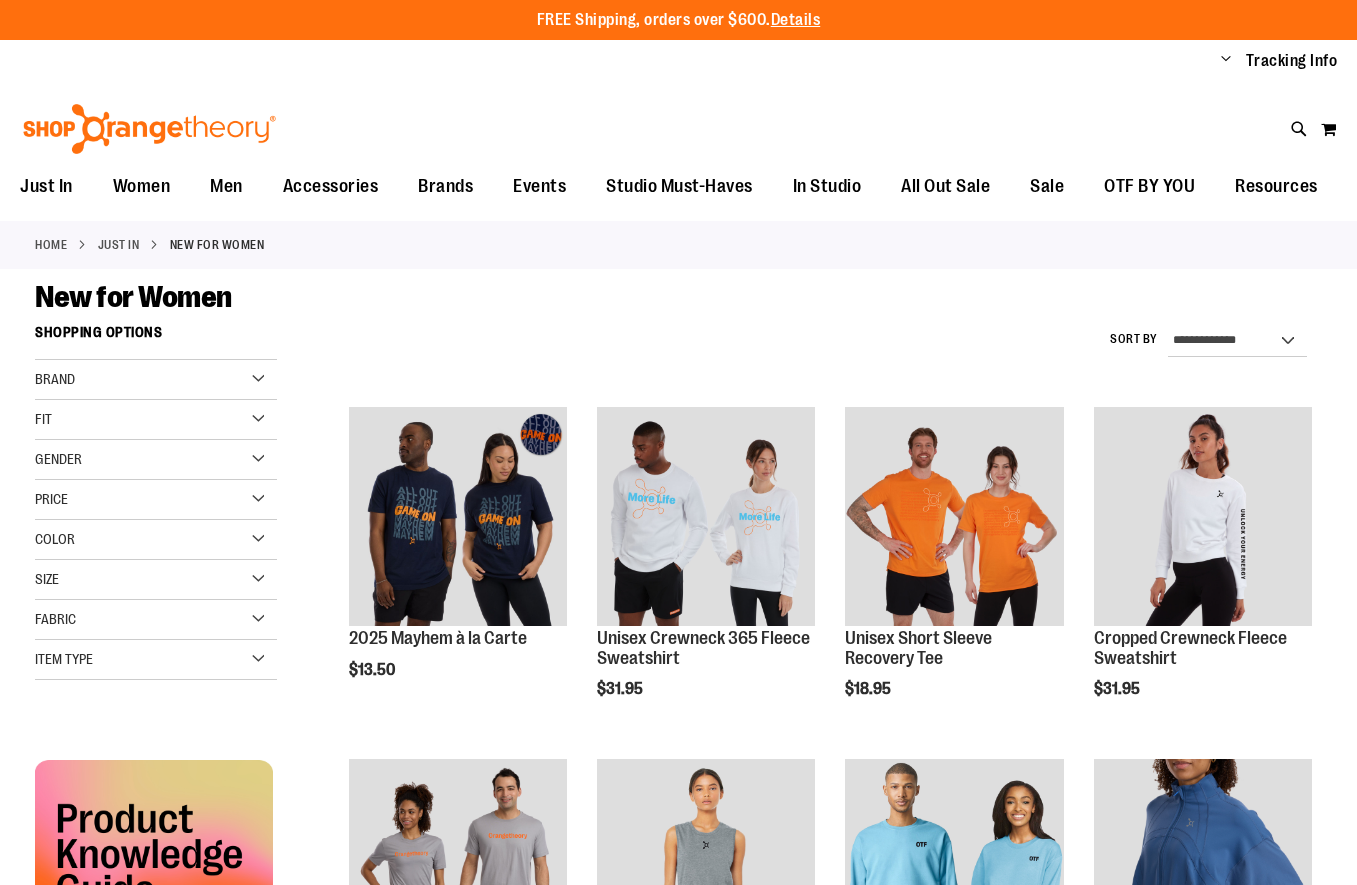 scroll, scrollTop: 0, scrollLeft: 0, axis: both 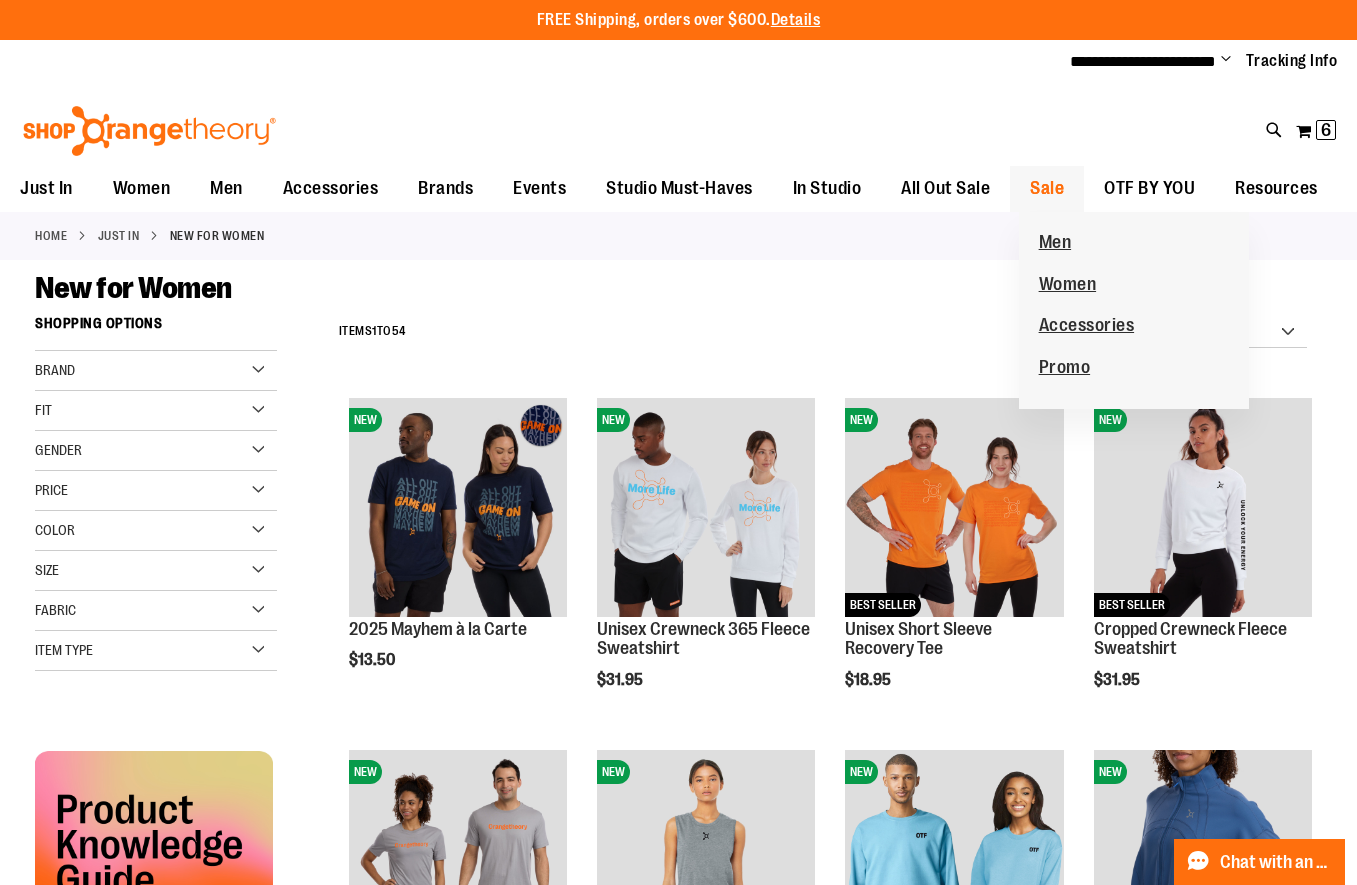 type on "**********" 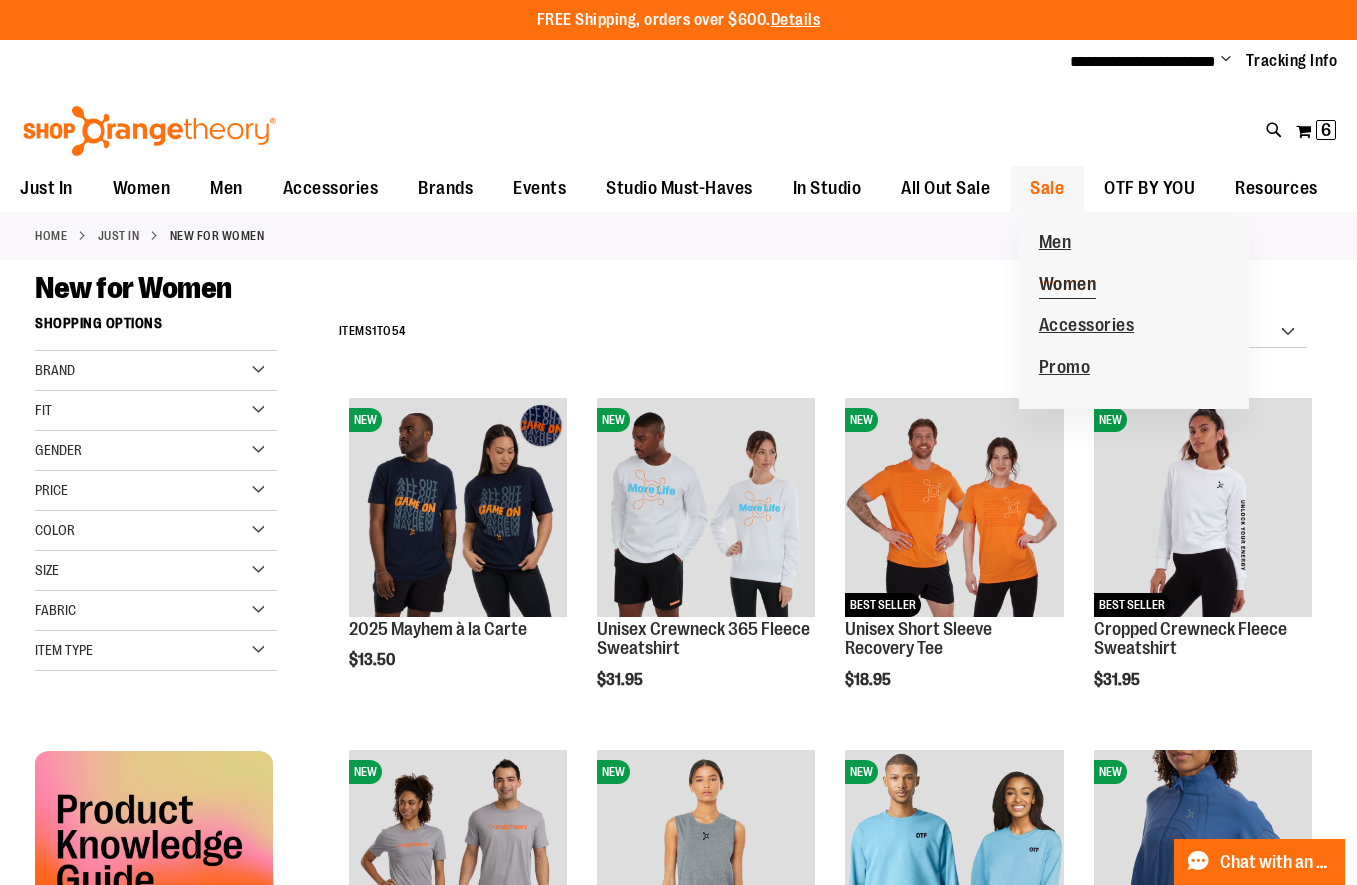 click on "Women" at bounding box center [1068, 286] 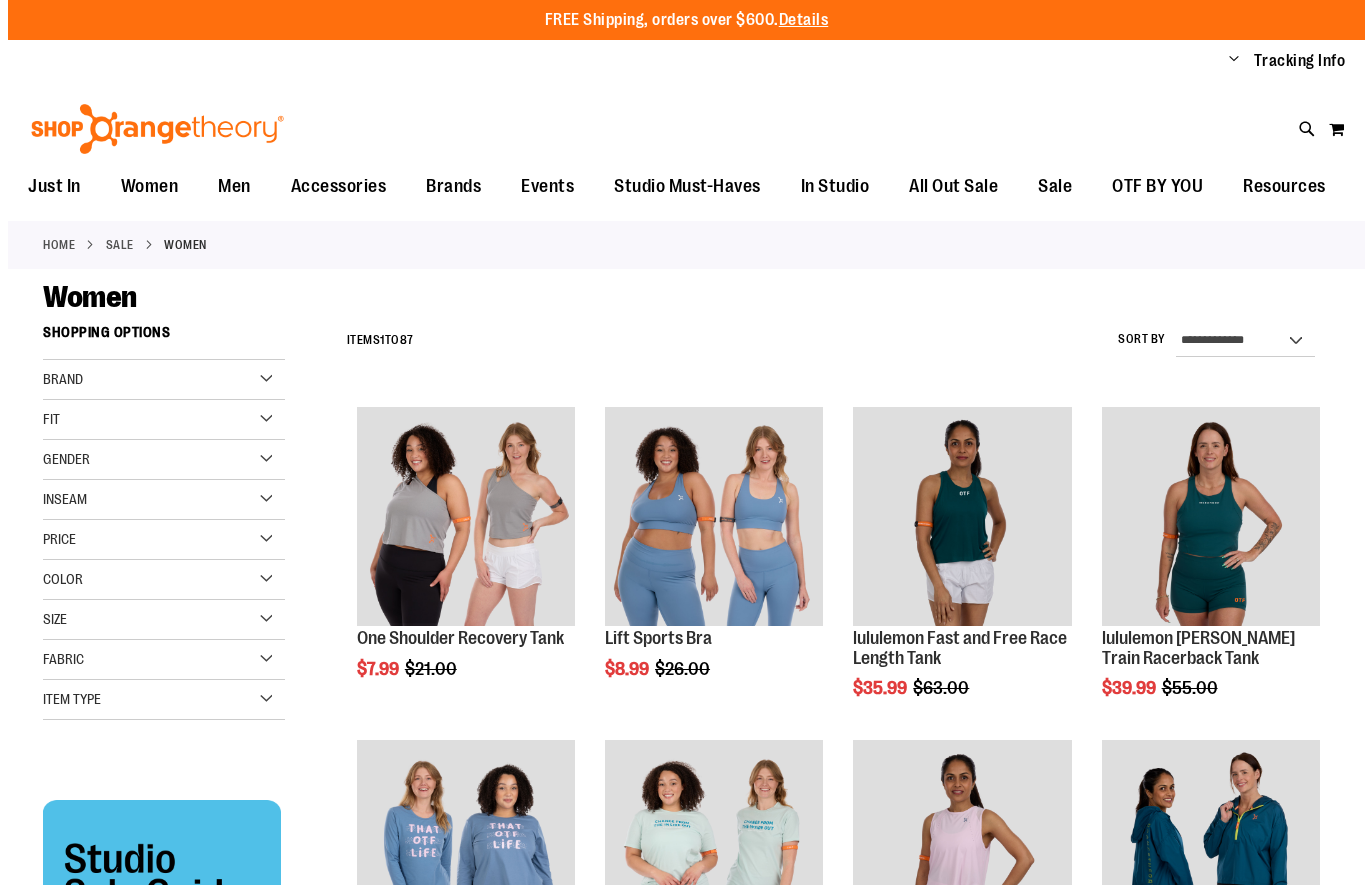 scroll, scrollTop: 0, scrollLeft: 0, axis: both 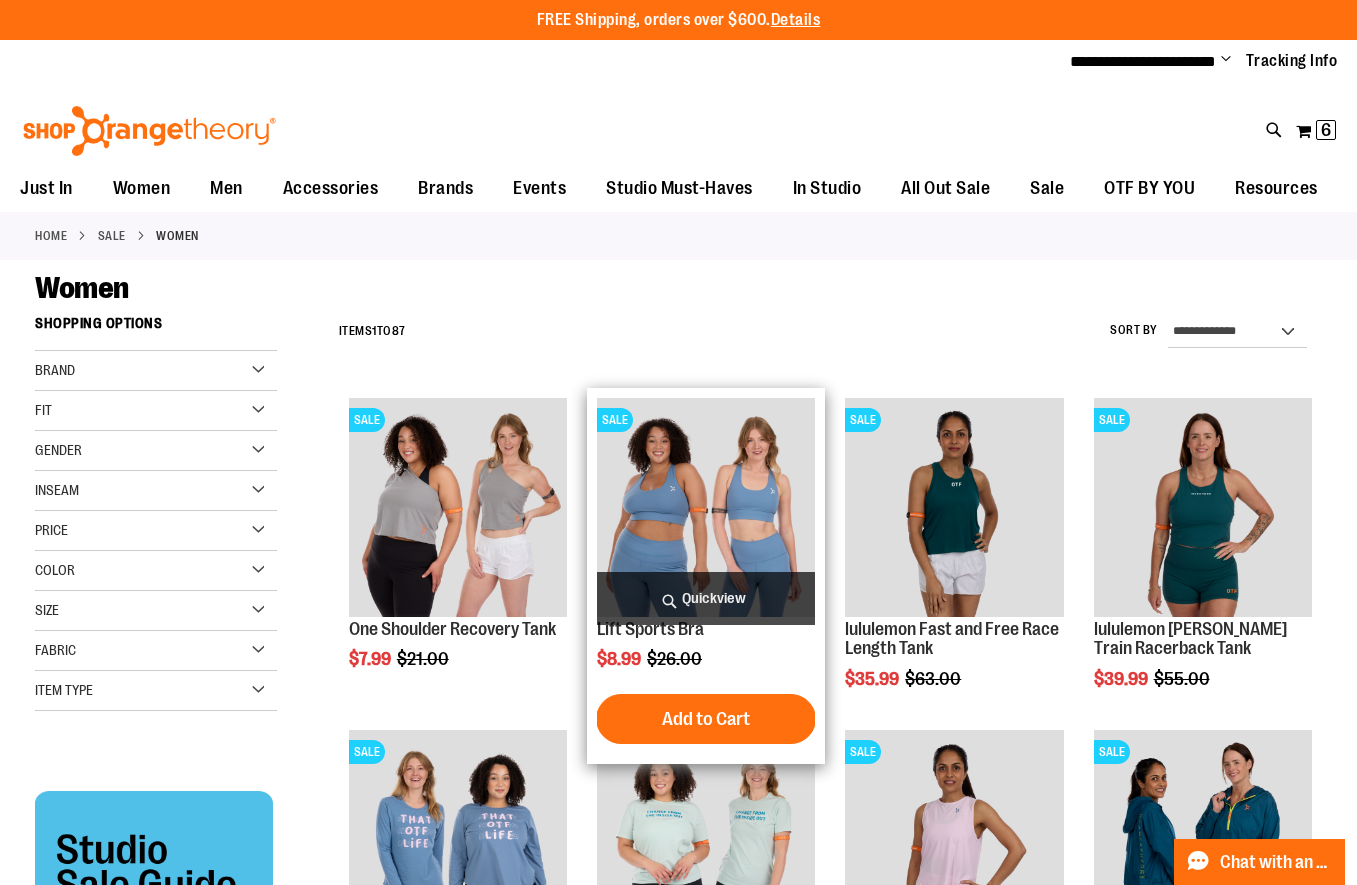 type on "**********" 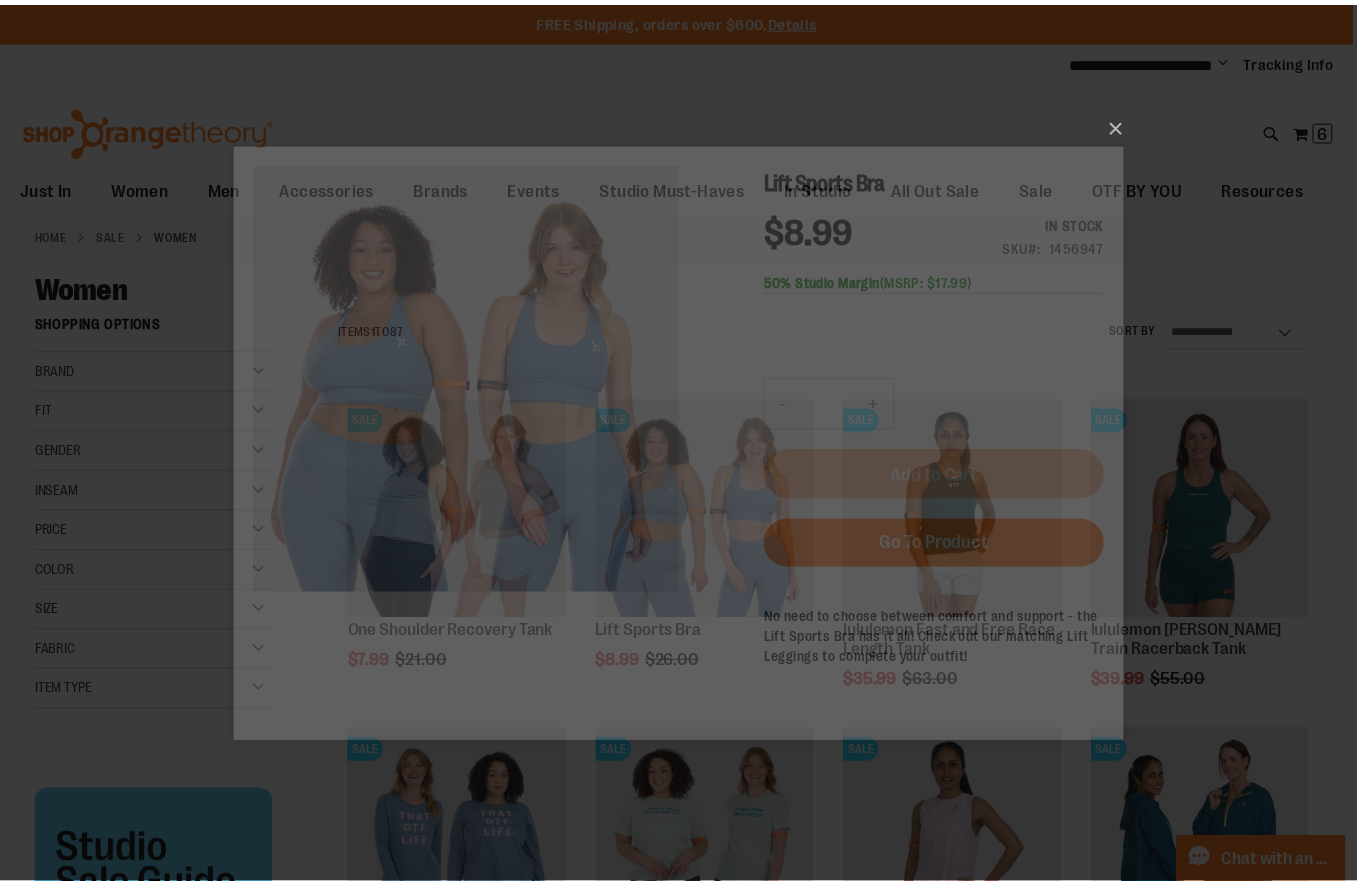 scroll, scrollTop: 0, scrollLeft: 0, axis: both 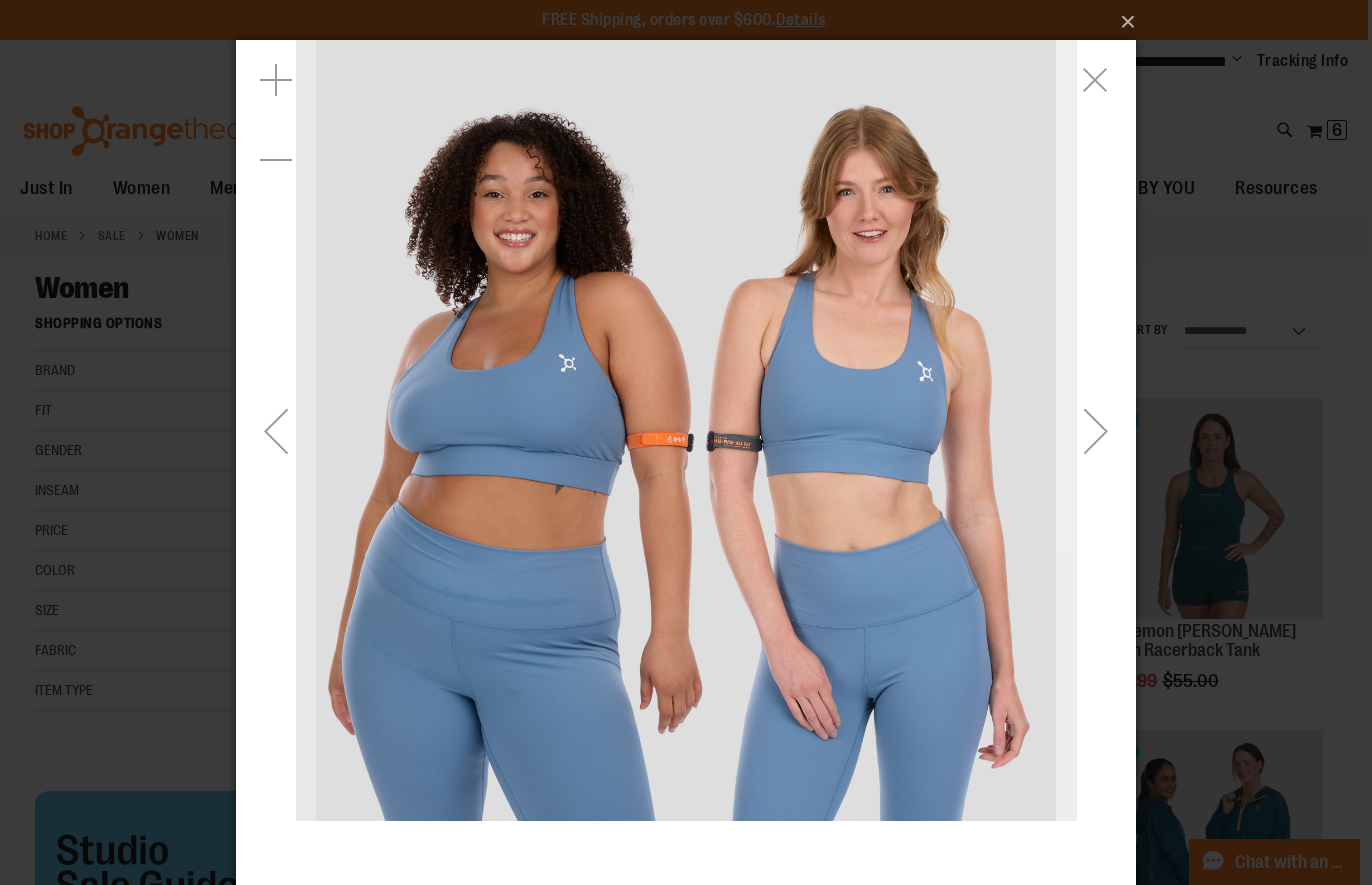 click at bounding box center [1096, 431] 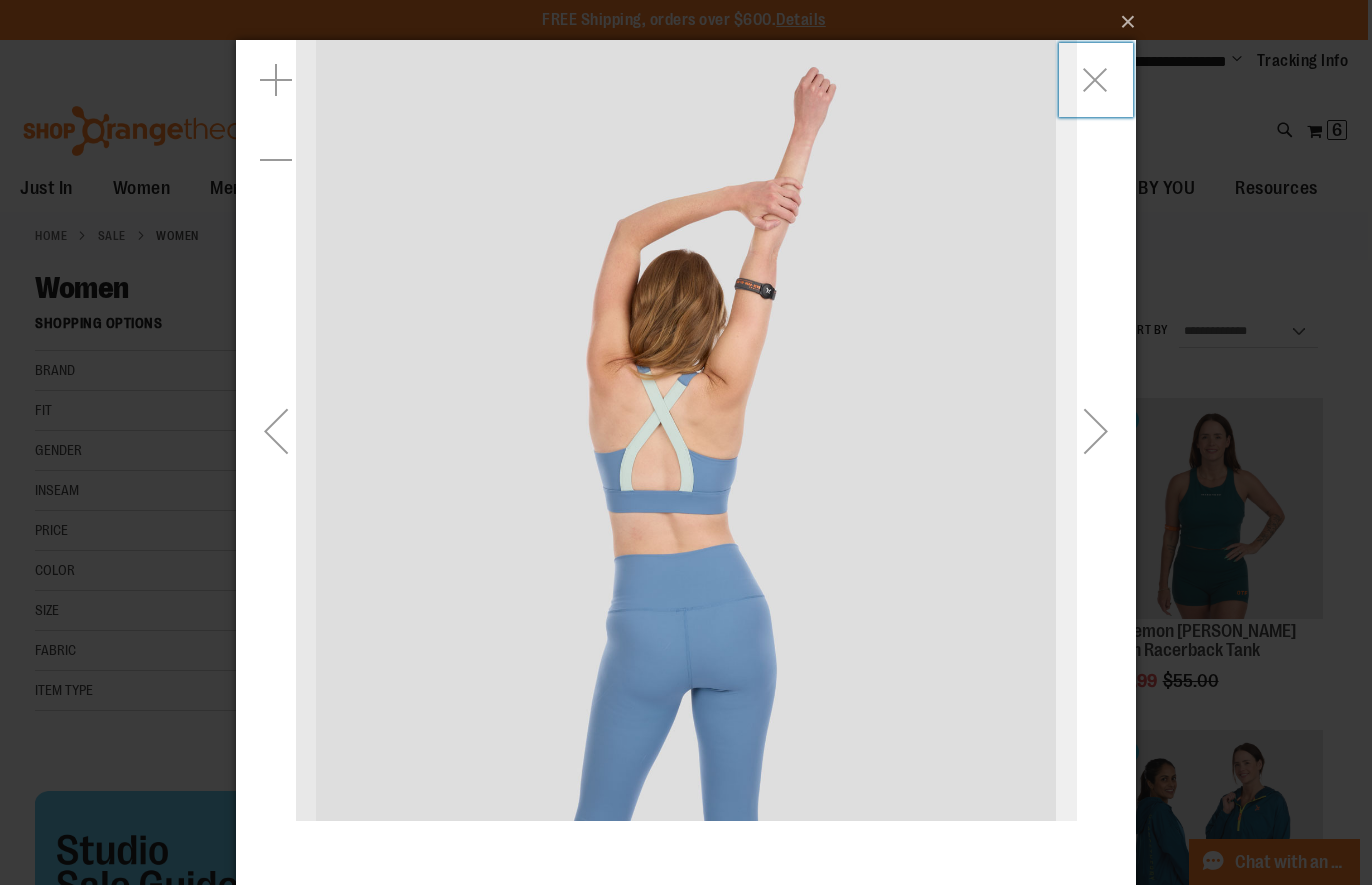 click at bounding box center [1096, 431] 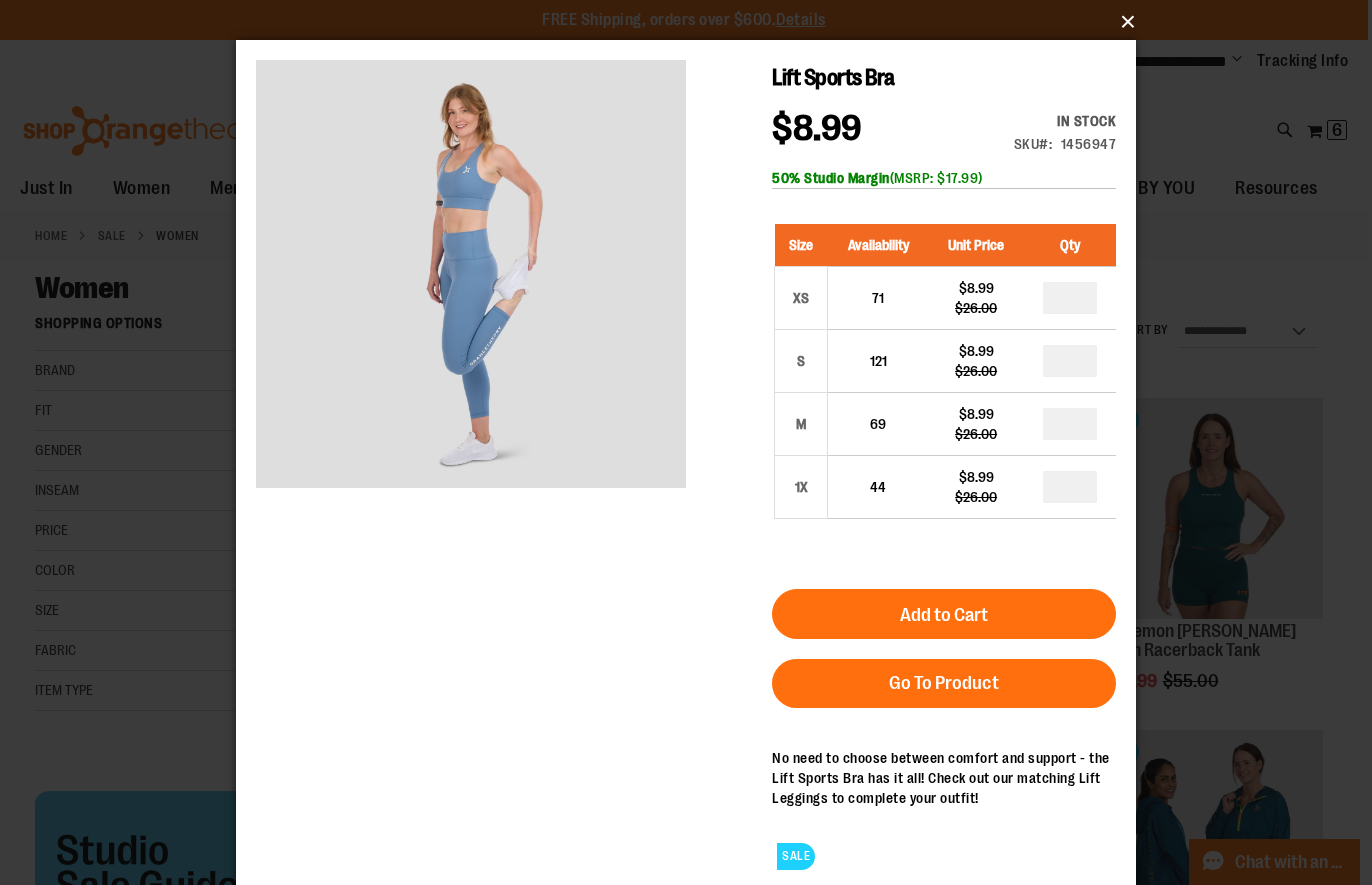 click on "×" at bounding box center (692, 22) 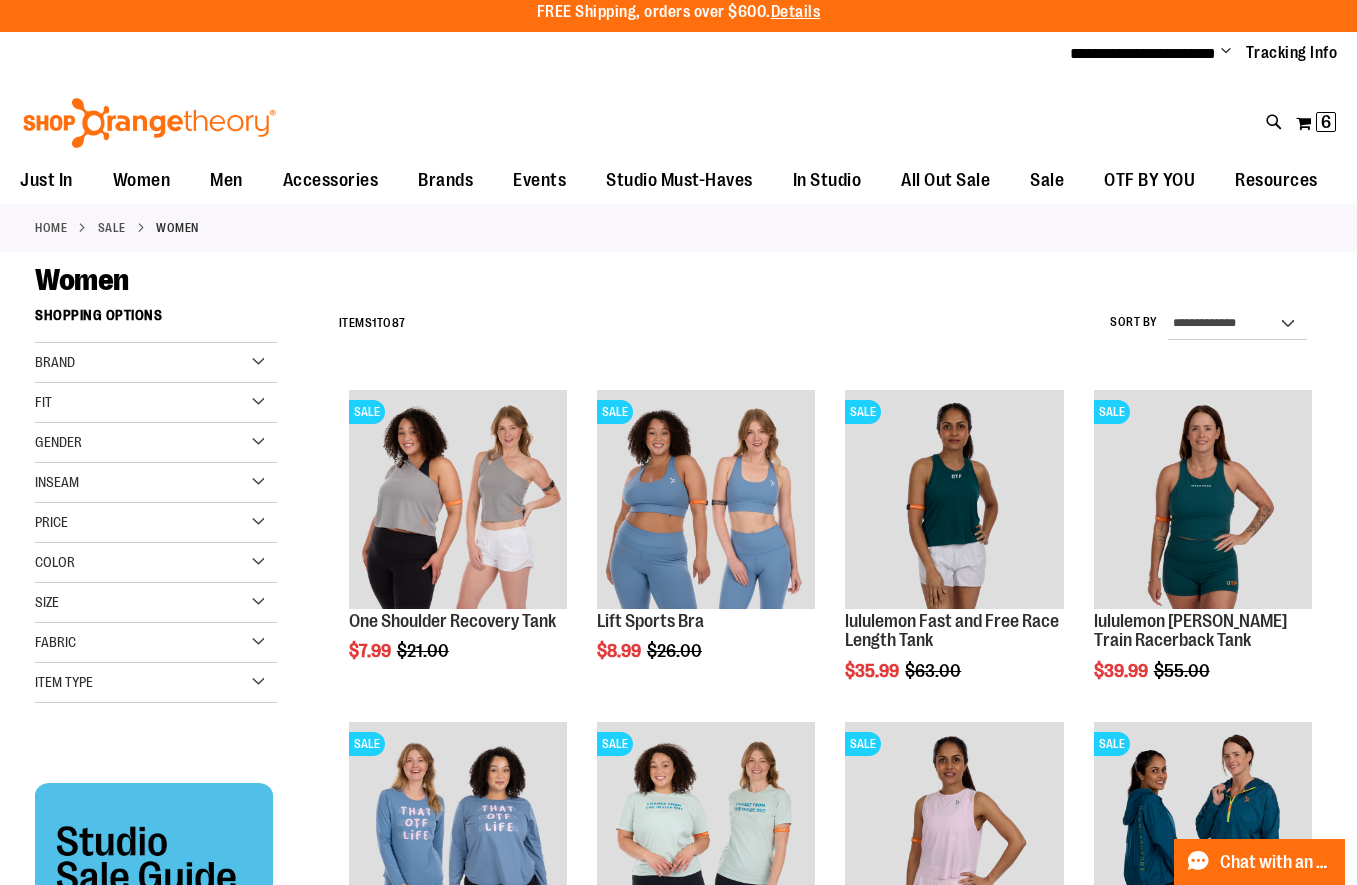 scroll, scrollTop: 517, scrollLeft: 0, axis: vertical 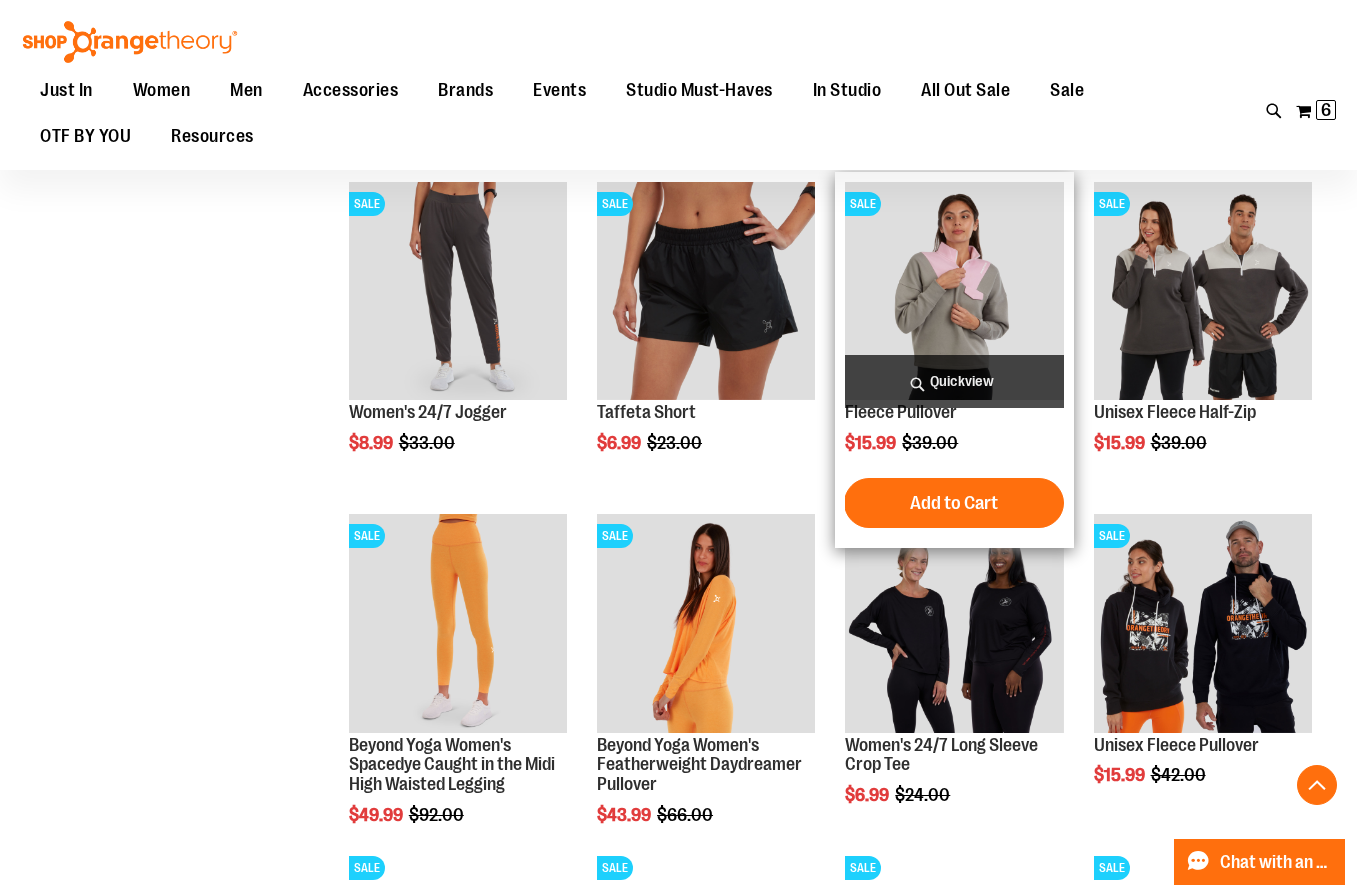 click on "Quickview" at bounding box center (954, 381) 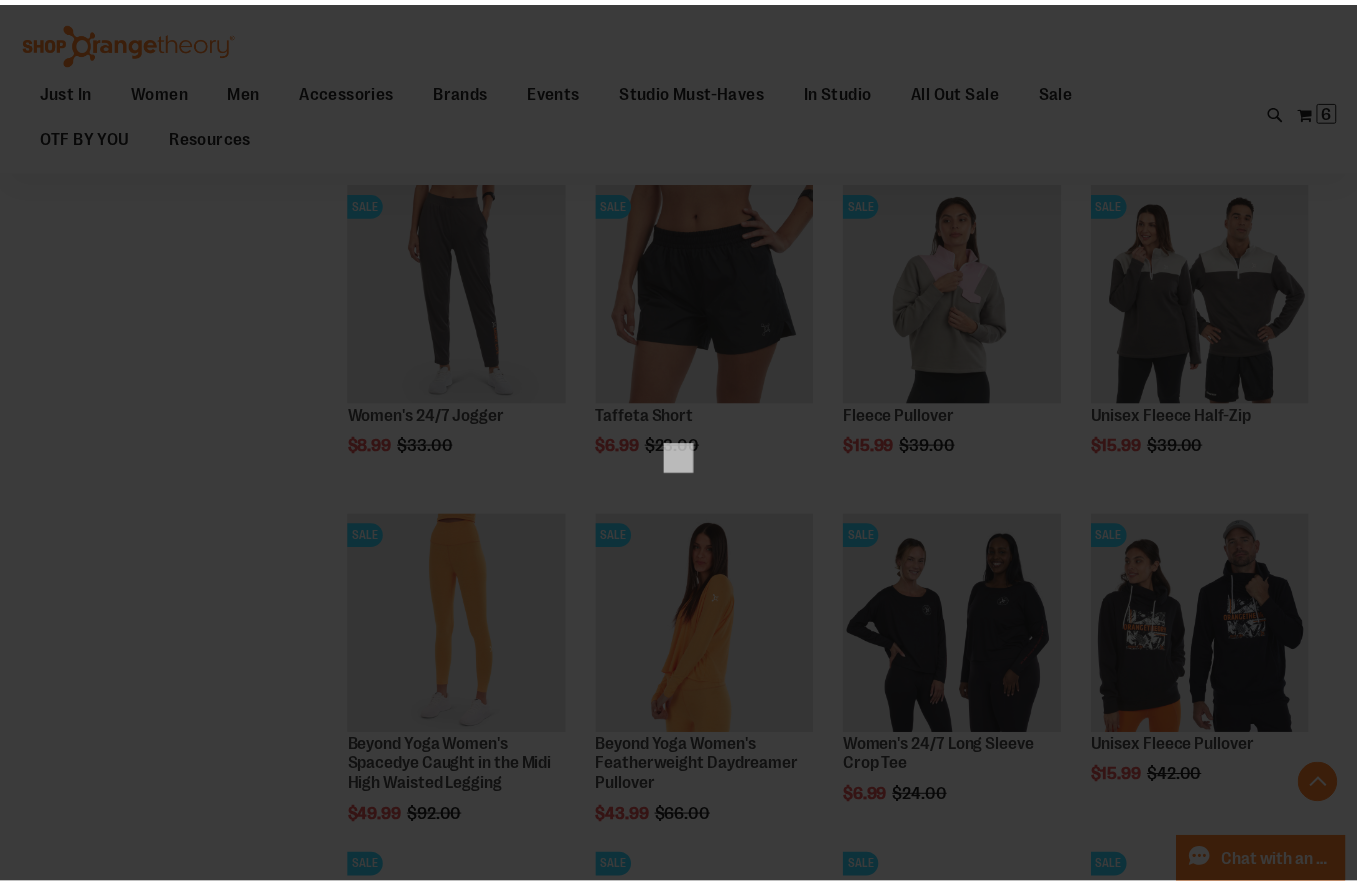 scroll, scrollTop: 0, scrollLeft: 0, axis: both 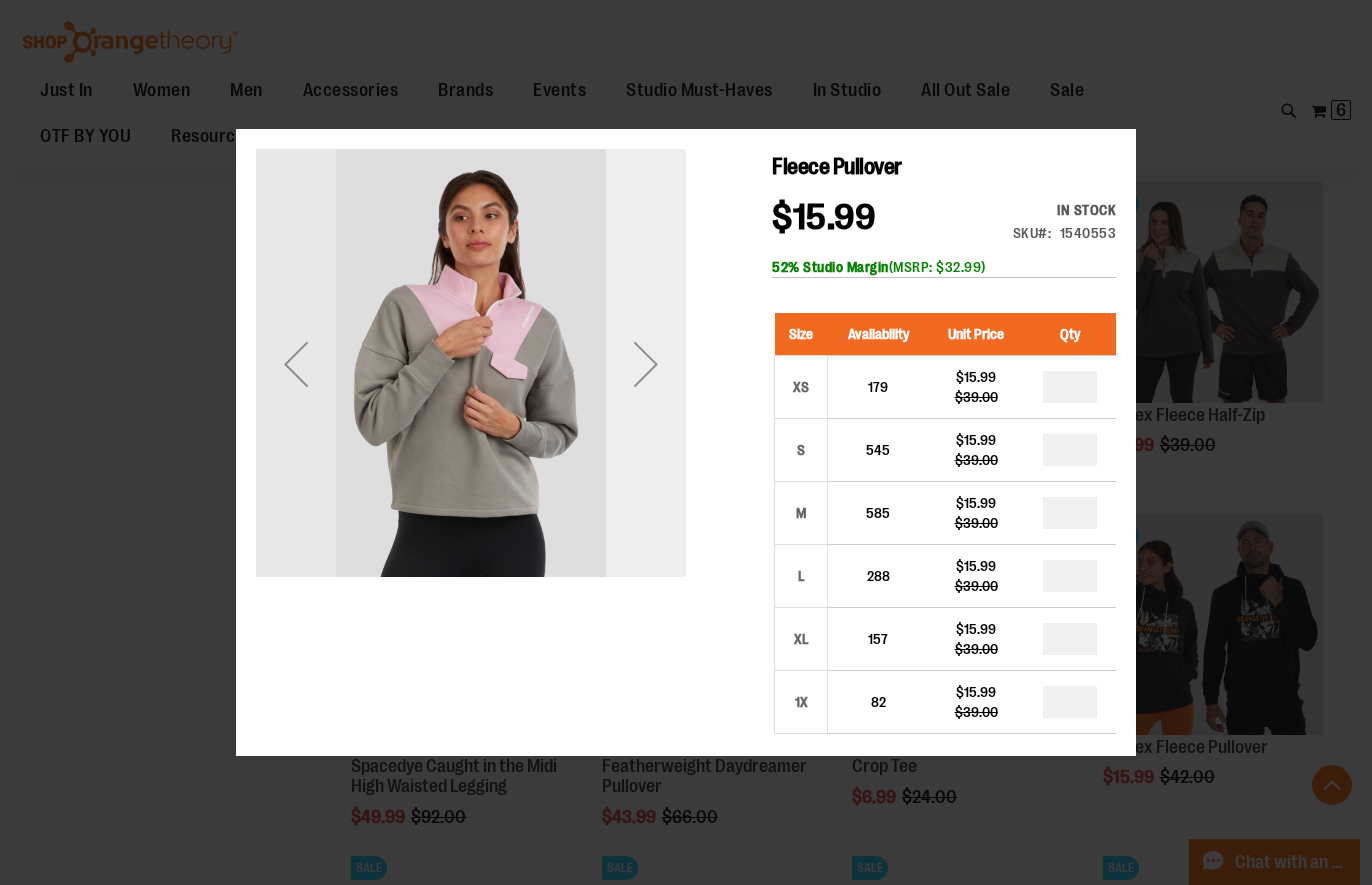 click at bounding box center (646, 364) 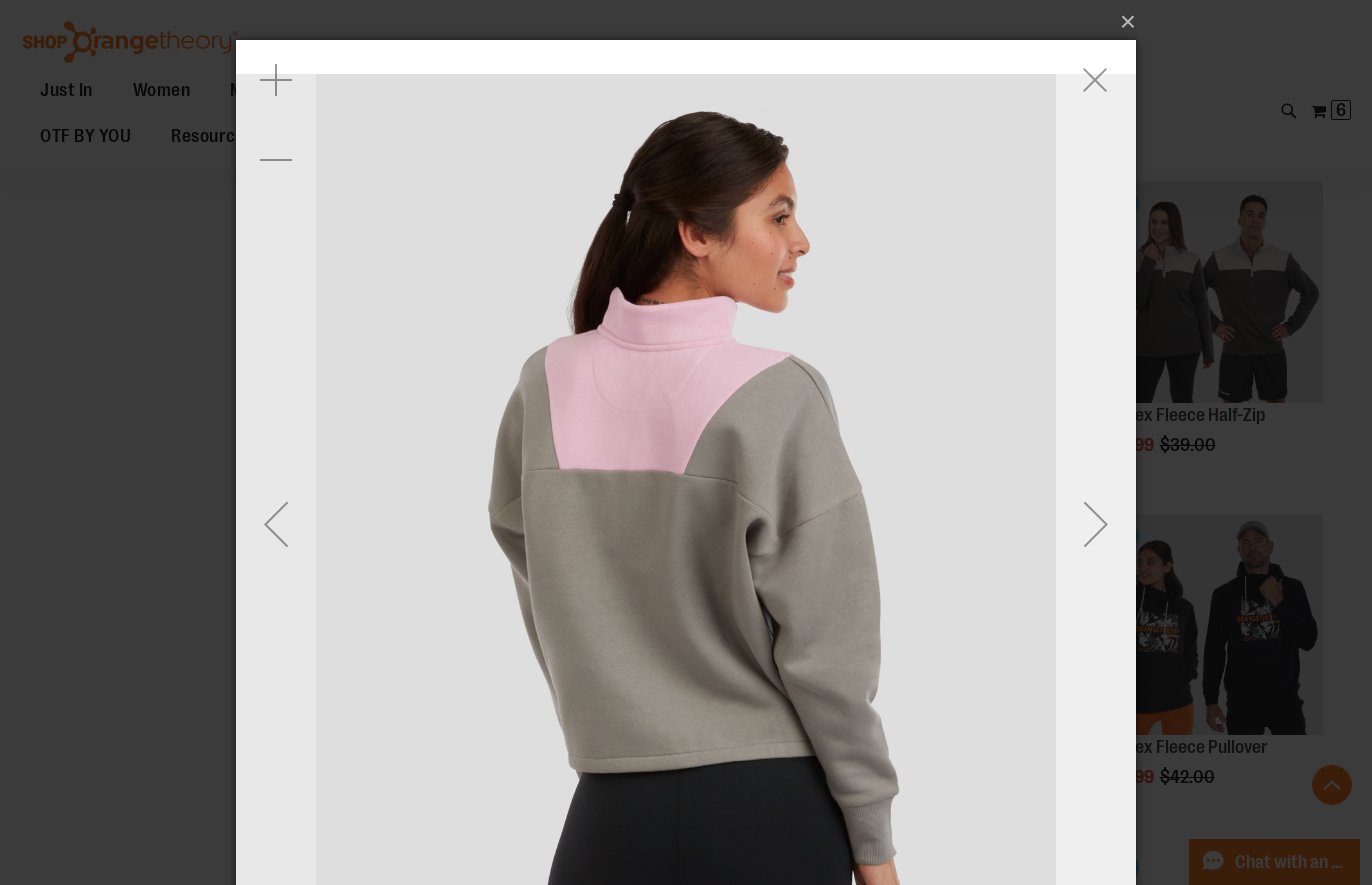 click at bounding box center [1096, 524] 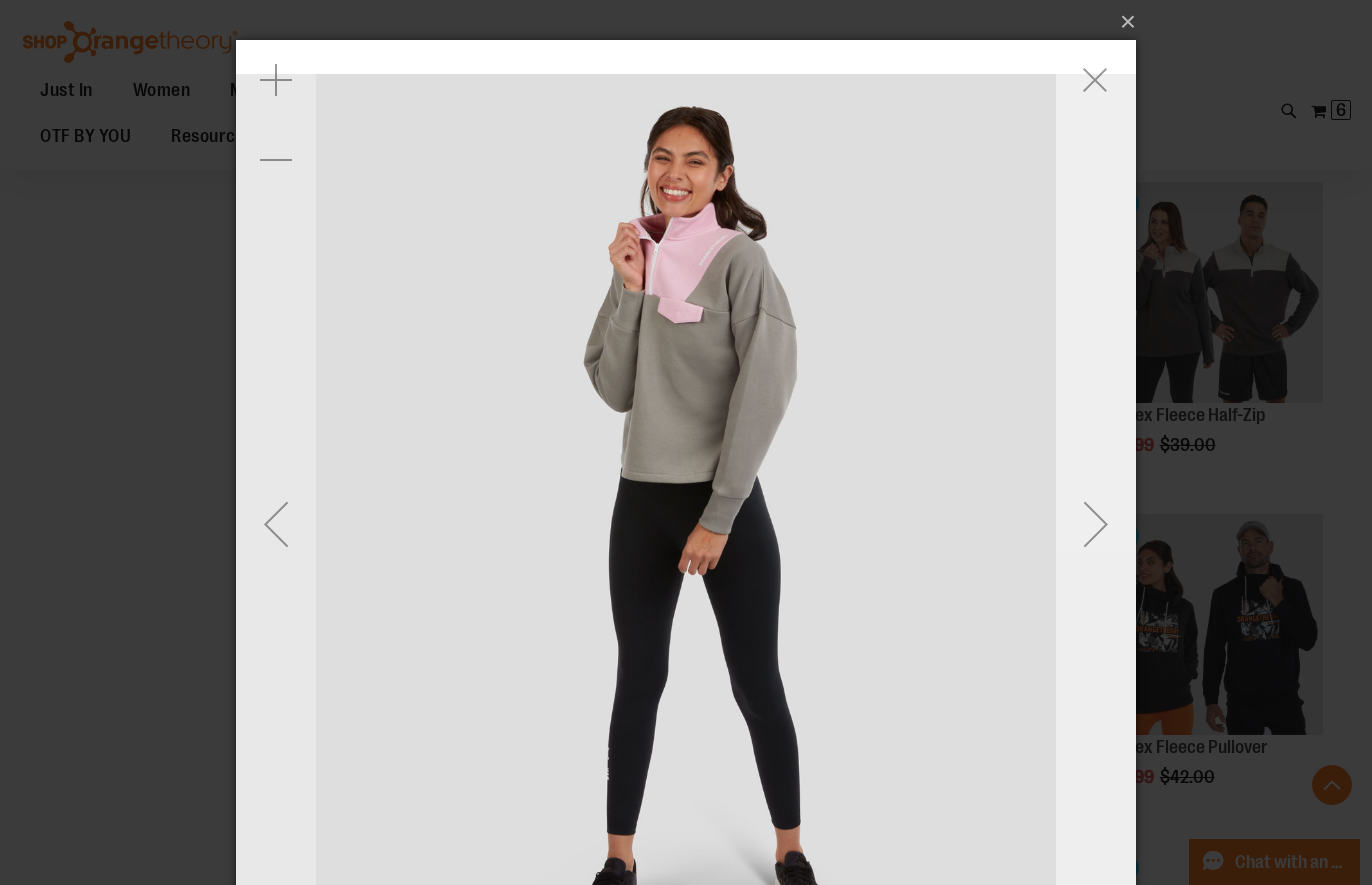 click at bounding box center (1096, 524) 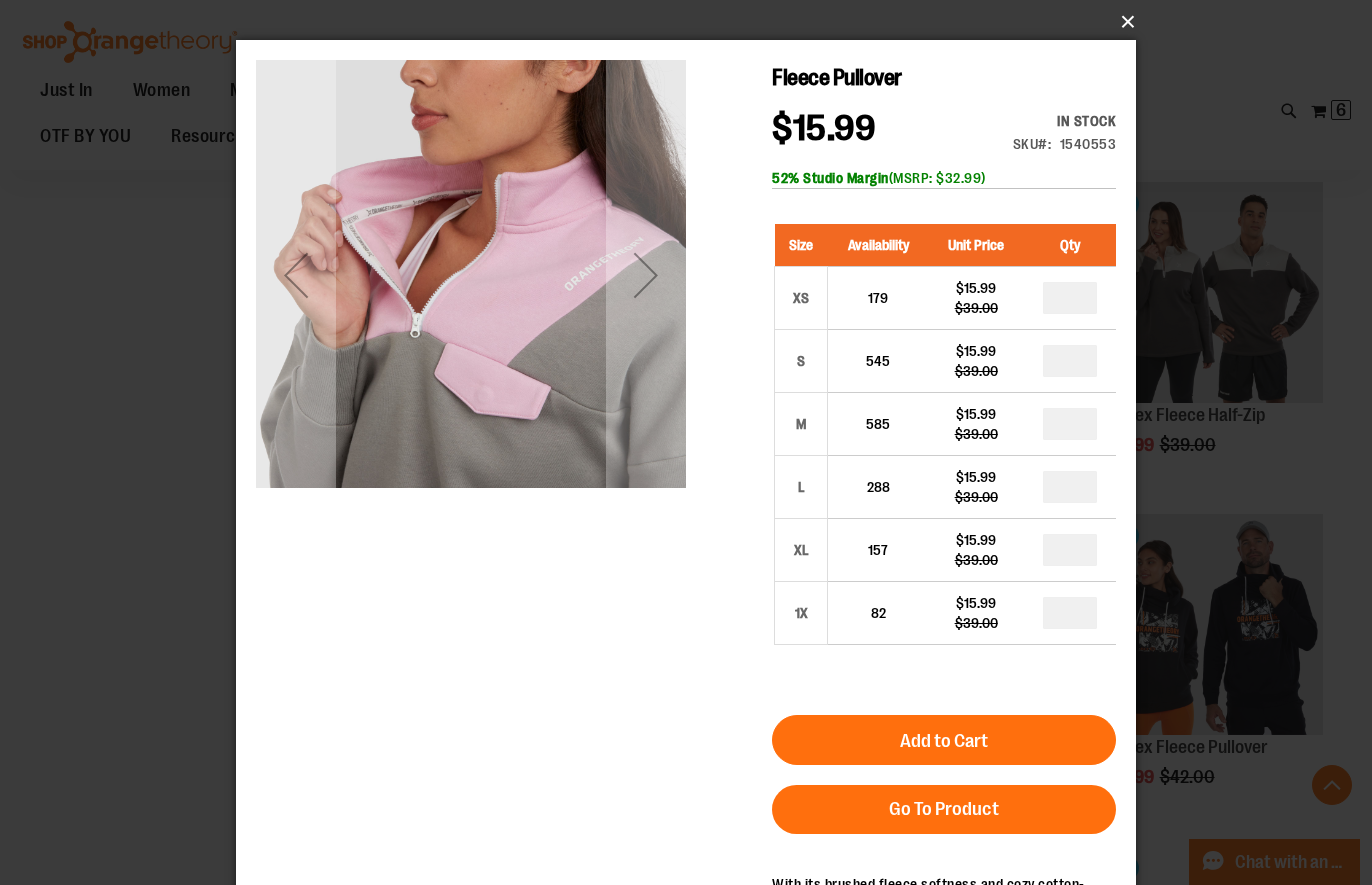 click on "×" at bounding box center (692, 22) 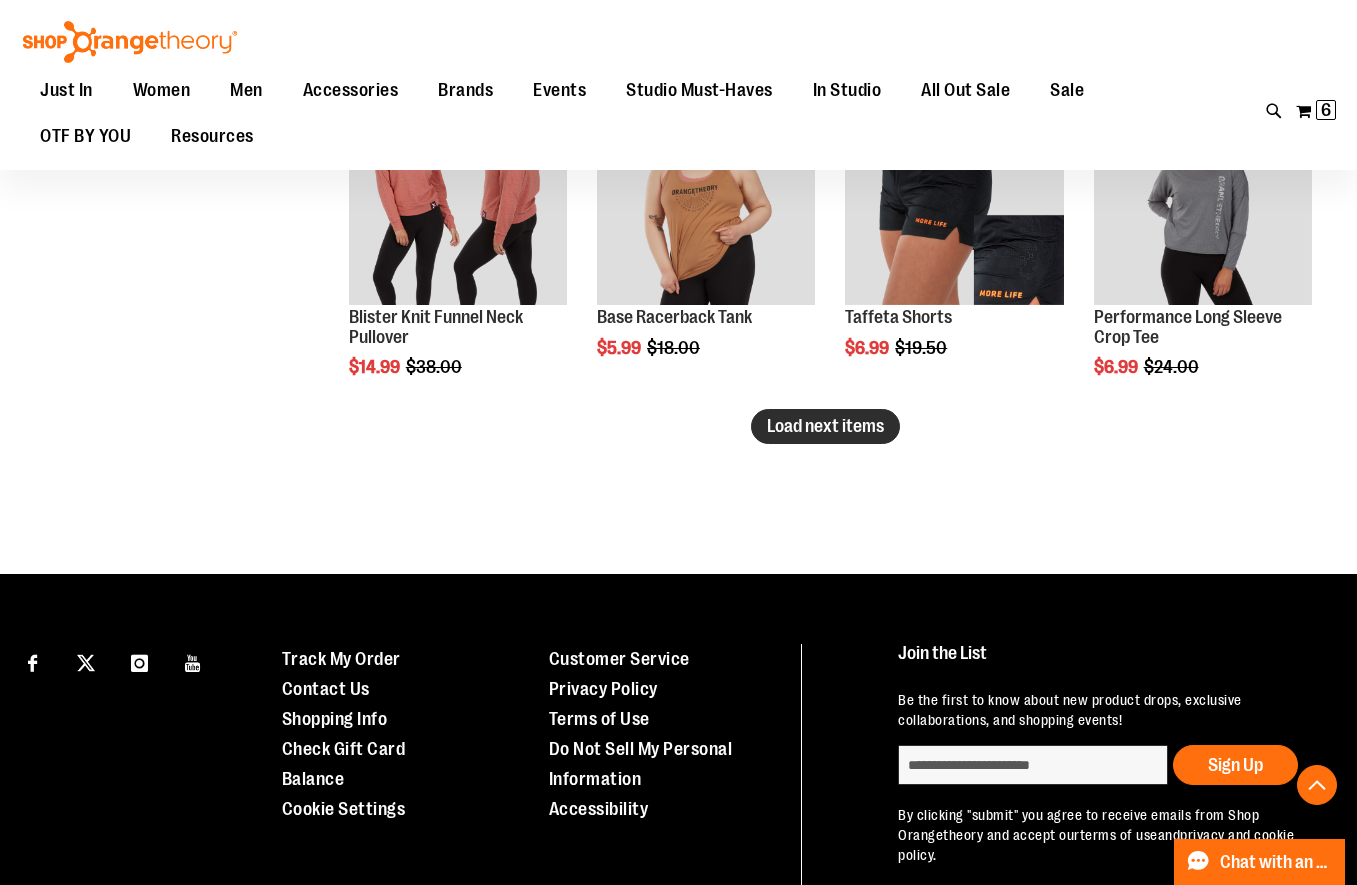 scroll, scrollTop: 2947, scrollLeft: 0, axis: vertical 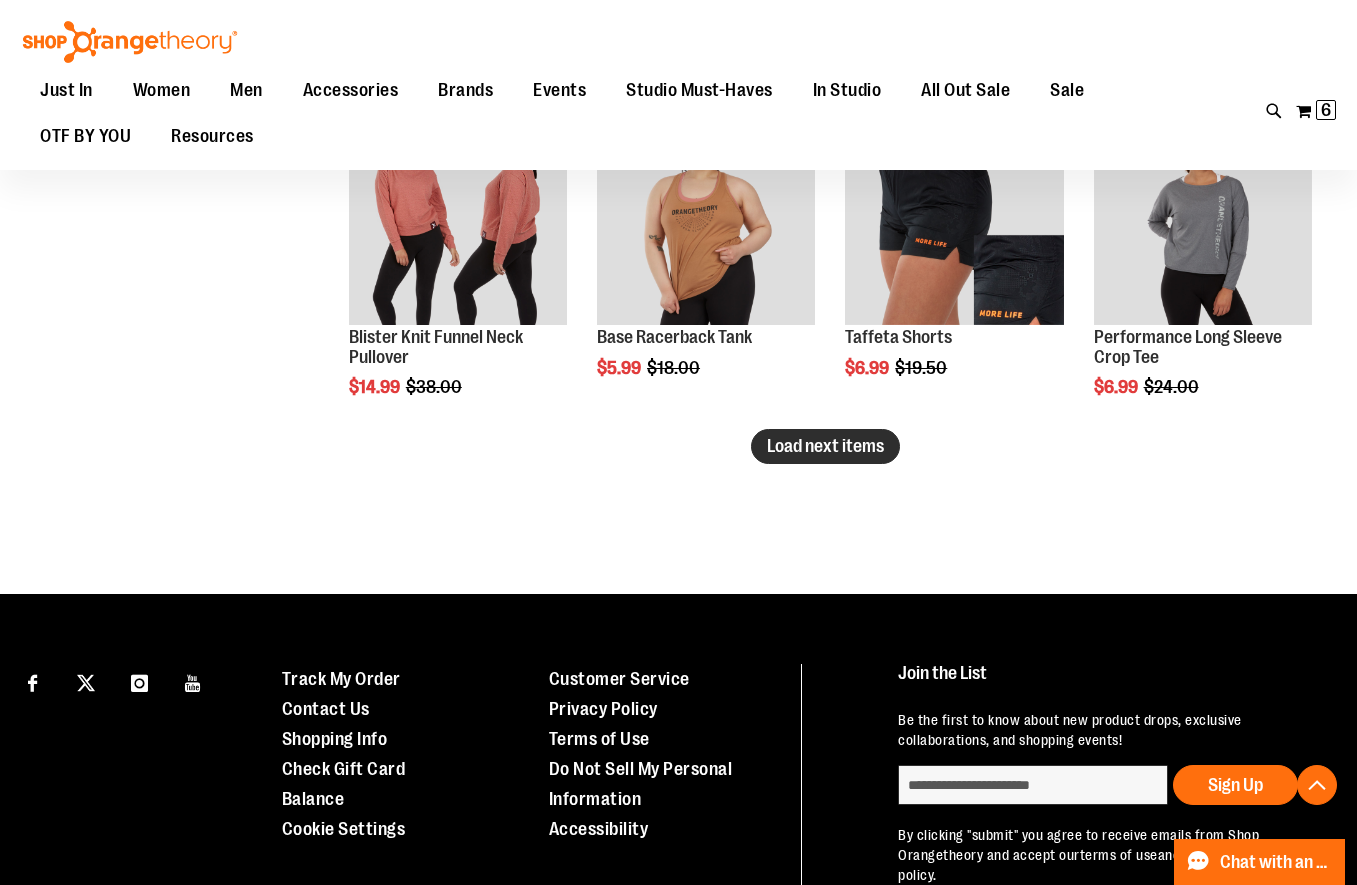 click on "Load next items" at bounding box center [825, 446] 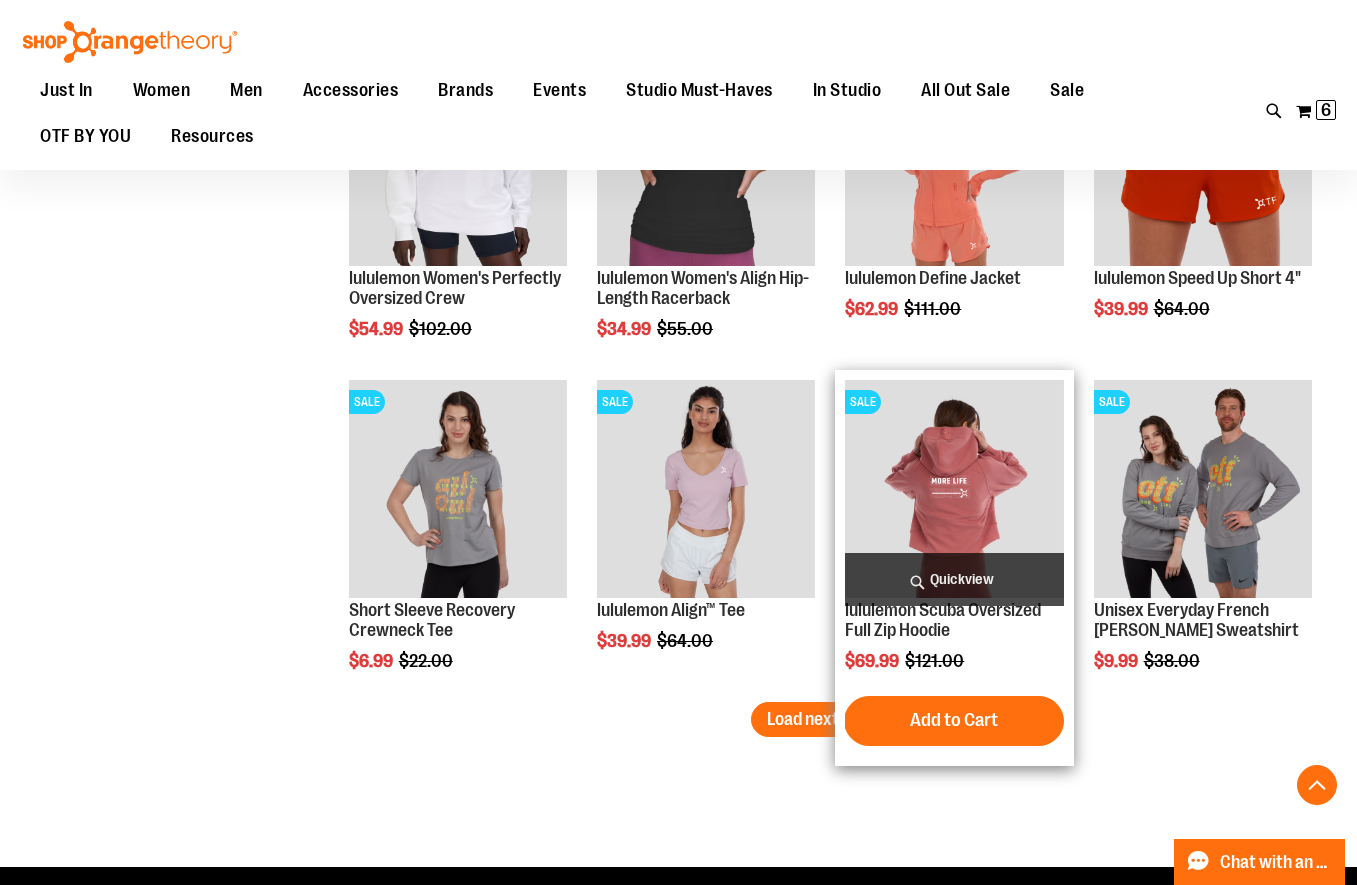 scroll, scrollTop: 3671, scrollLeft: 0, axis: vertical 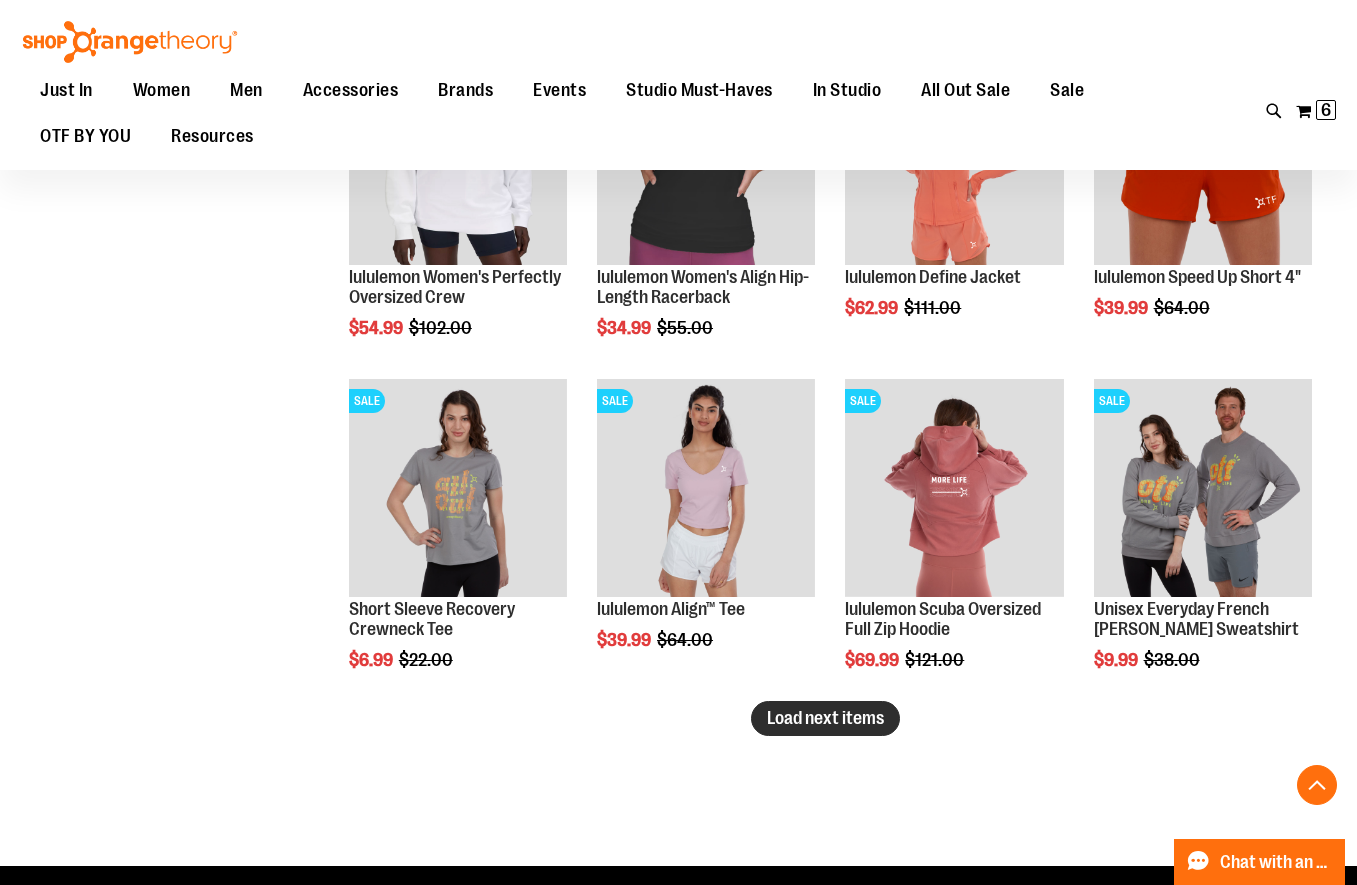 click on "Load next items" at bounding box center (825, 718) 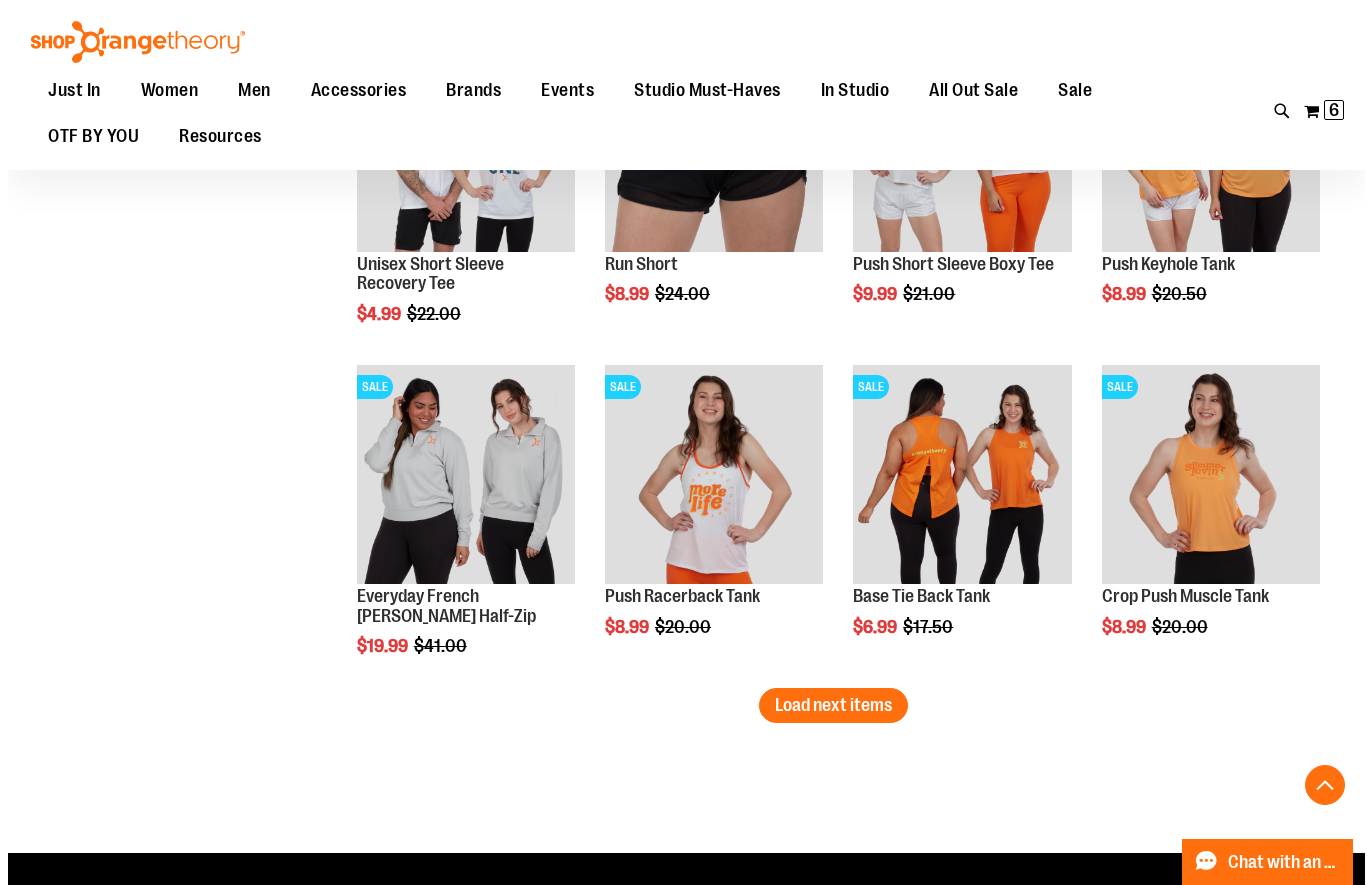 scroll, scrollTop: 4791, scrollLeft: 0, axis: vertical 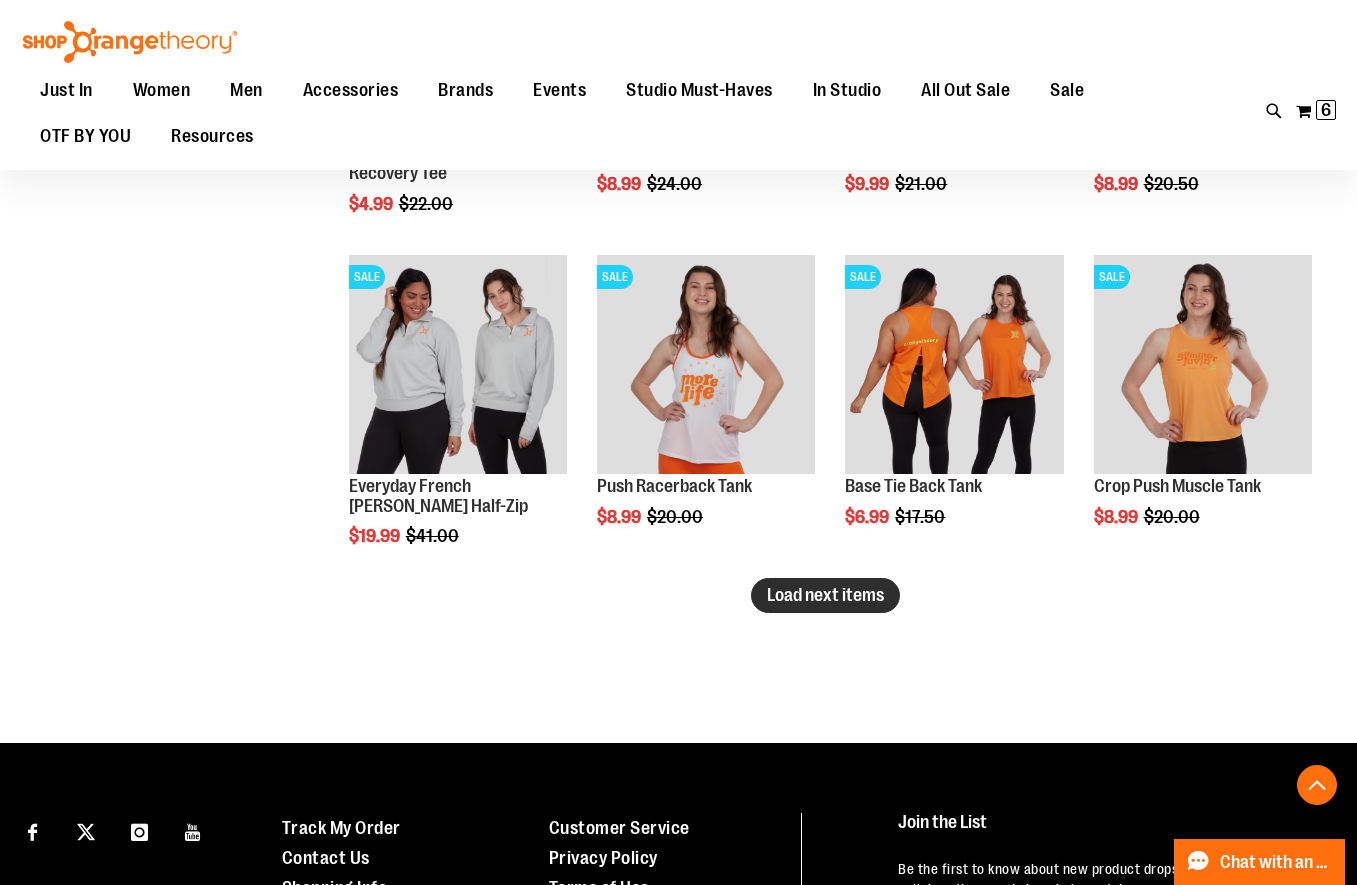 click on "Load next items" at bounding box center (825, 595) 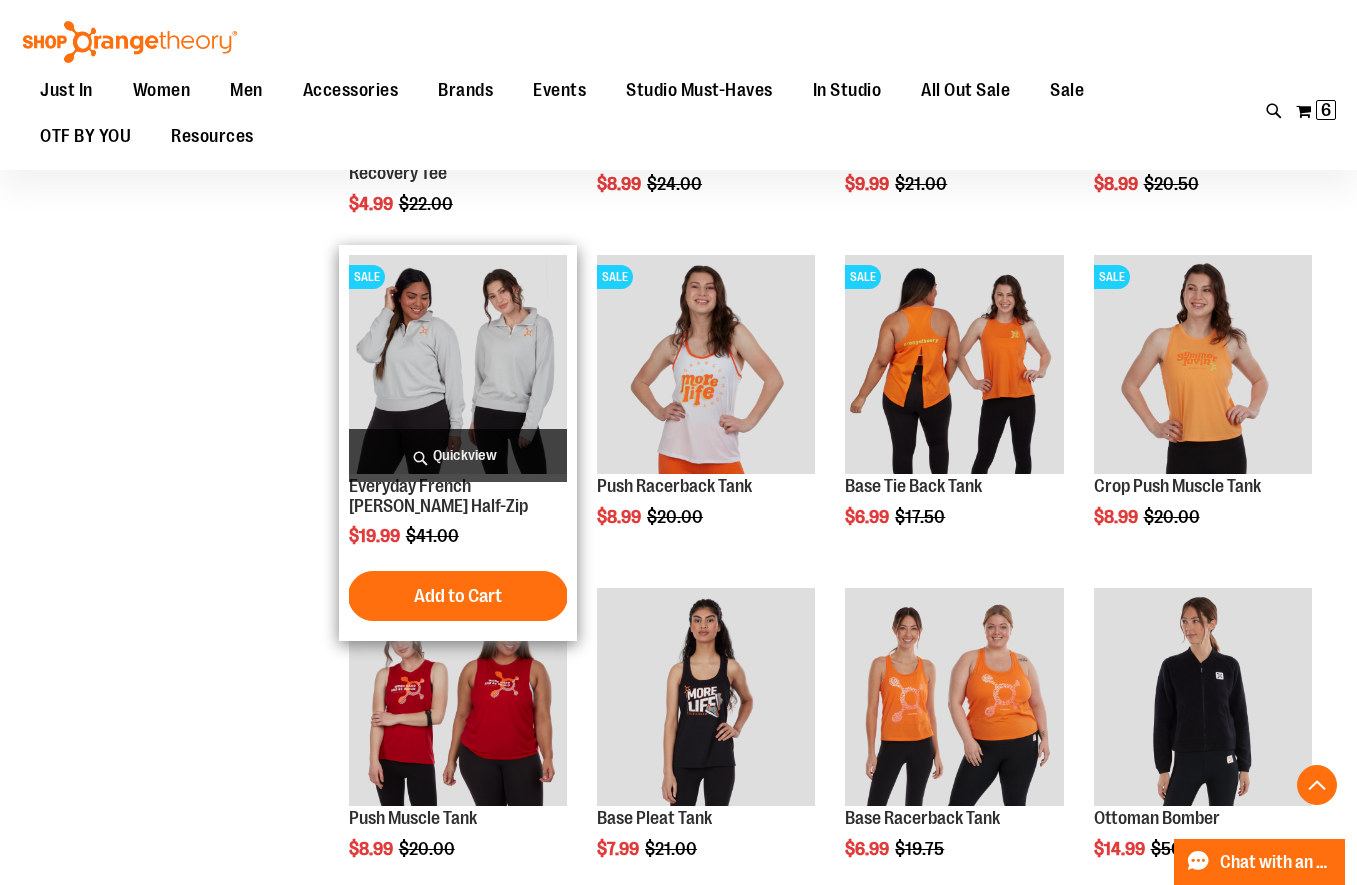 click on "Quickview" at bounding box center [458, 455] 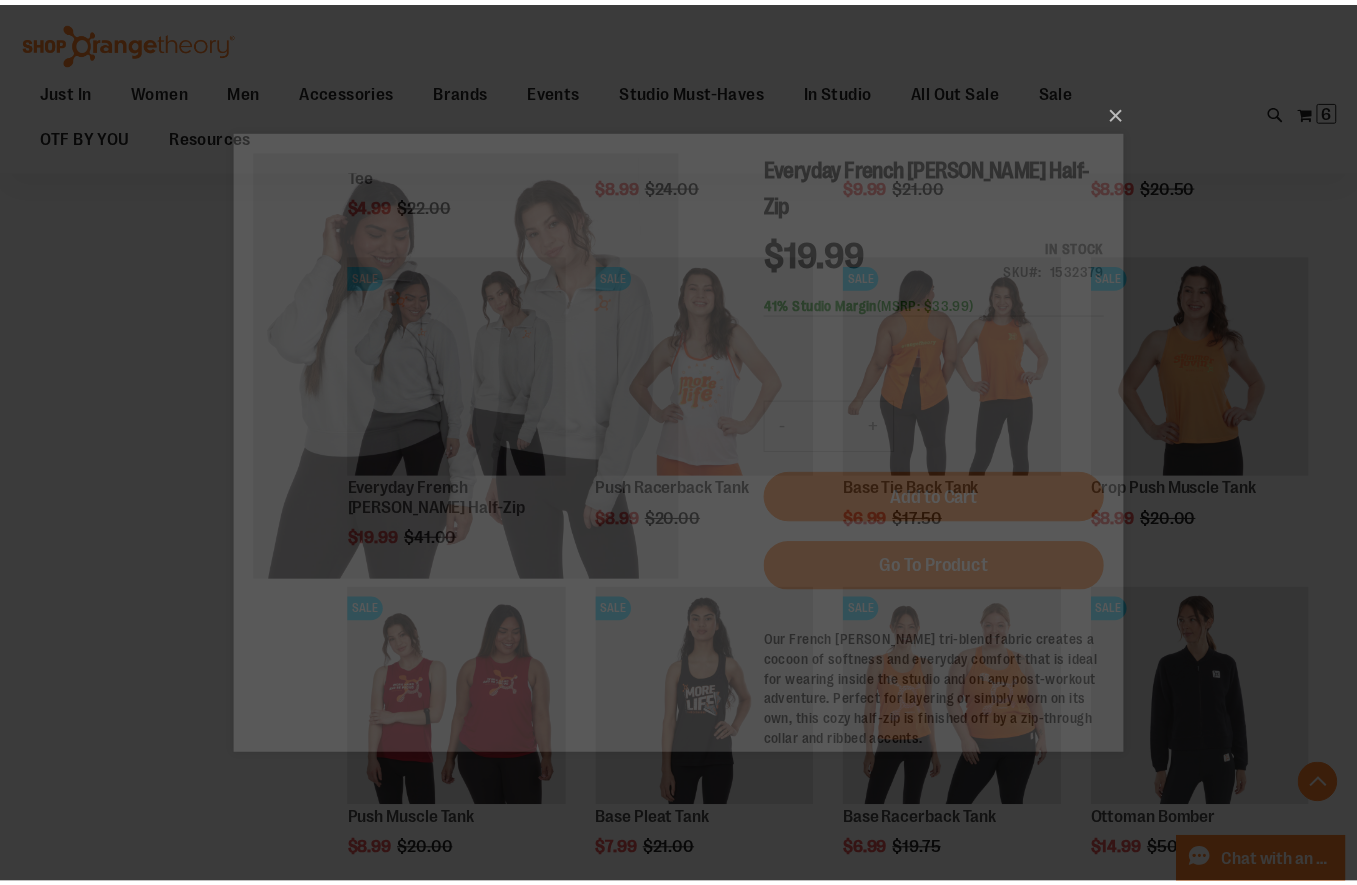 scroll, scrollTop: 0, scrollLeft: 0, axis: both 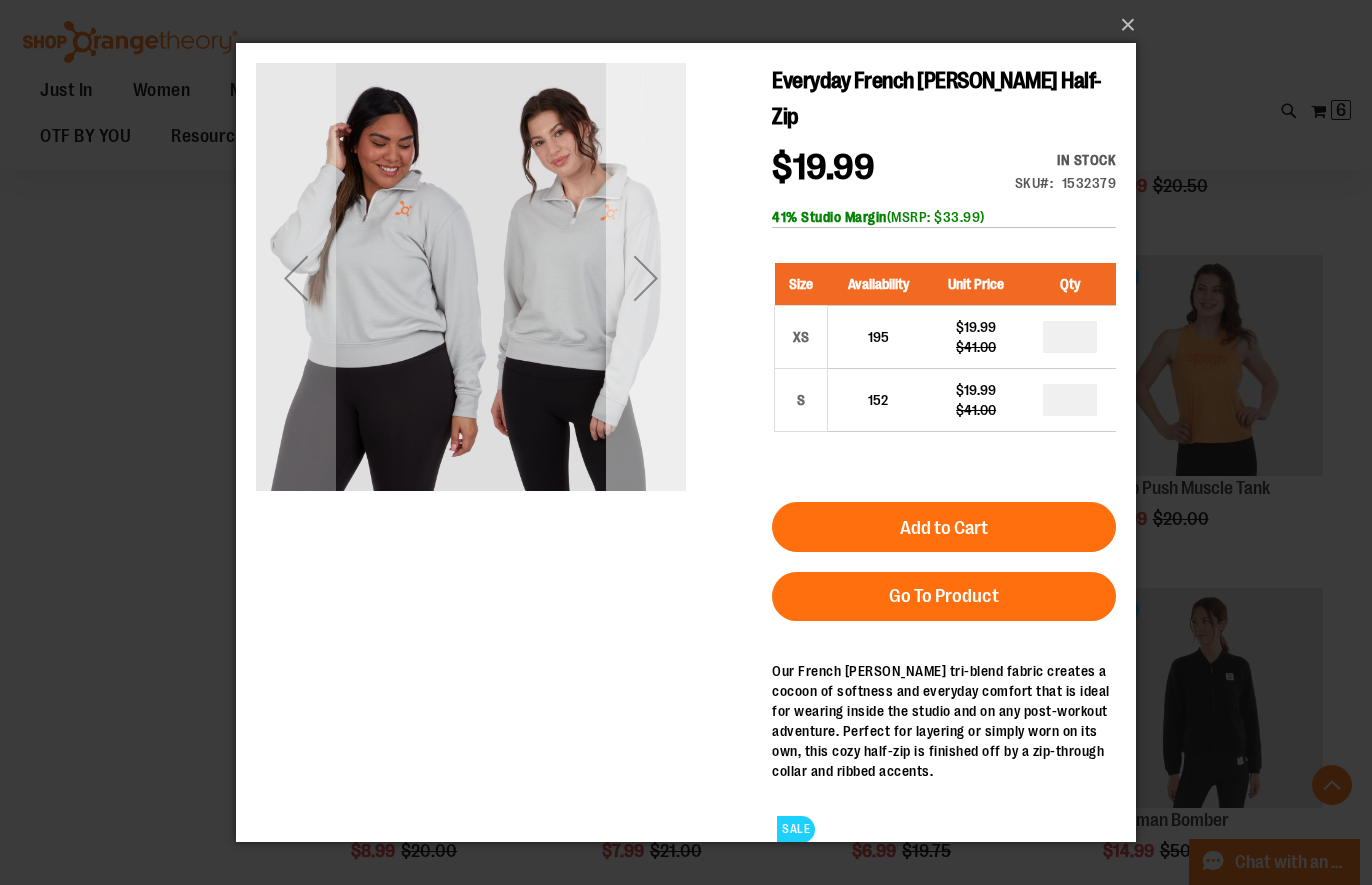 click at bounding box center (646, 277) 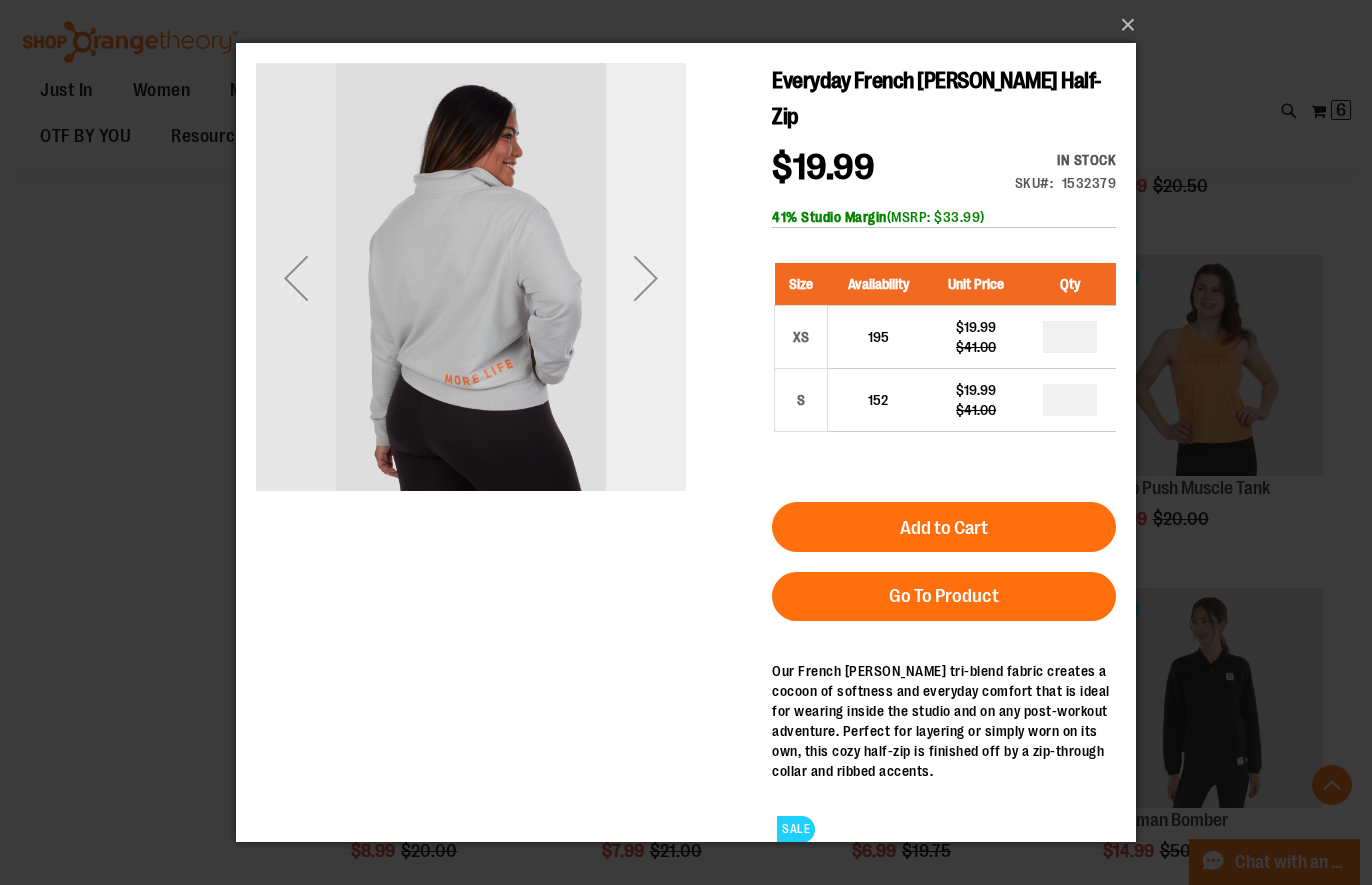 click at bounding box center (646, 277) 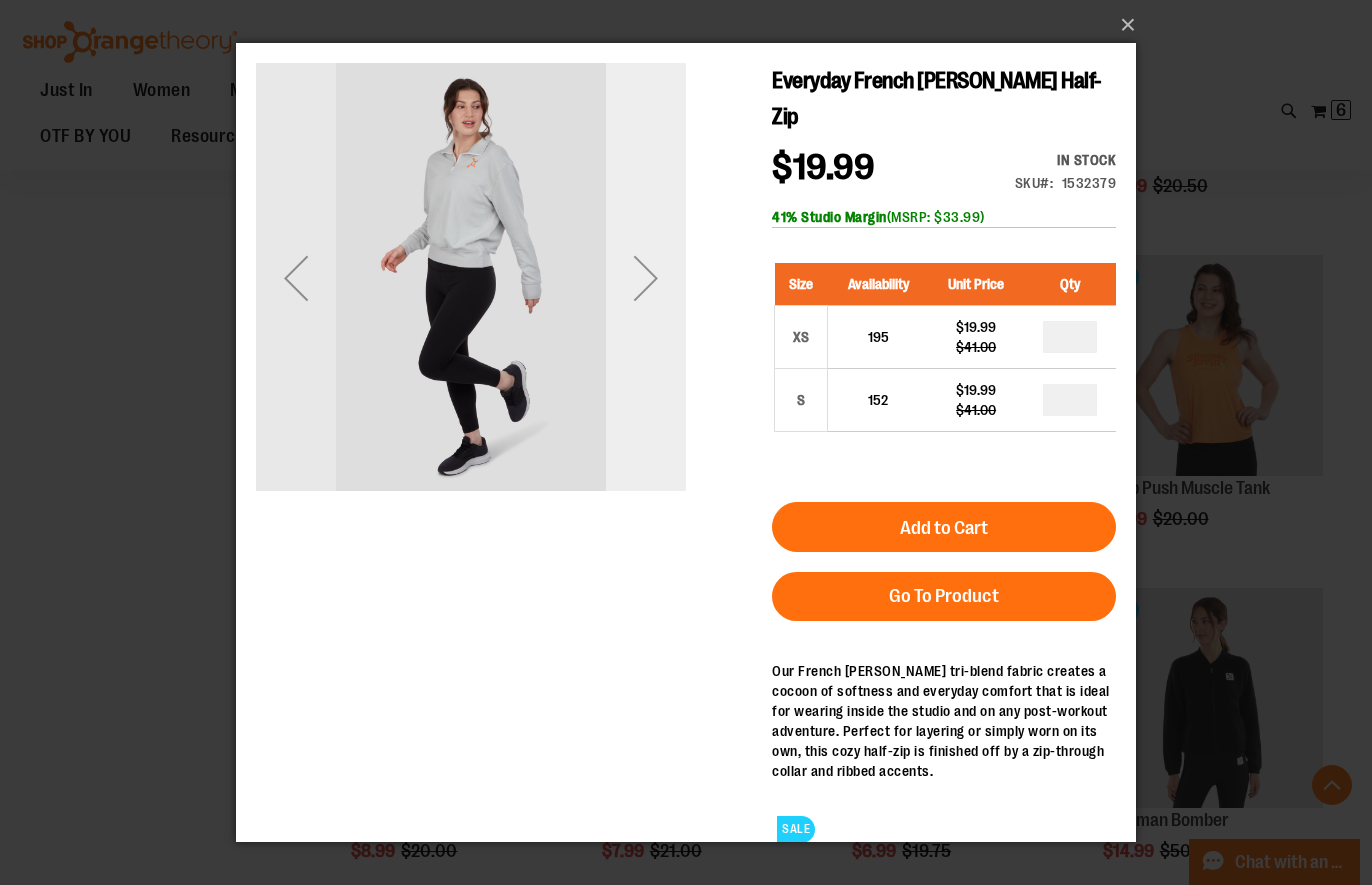 click at bounding box center [646, 277] 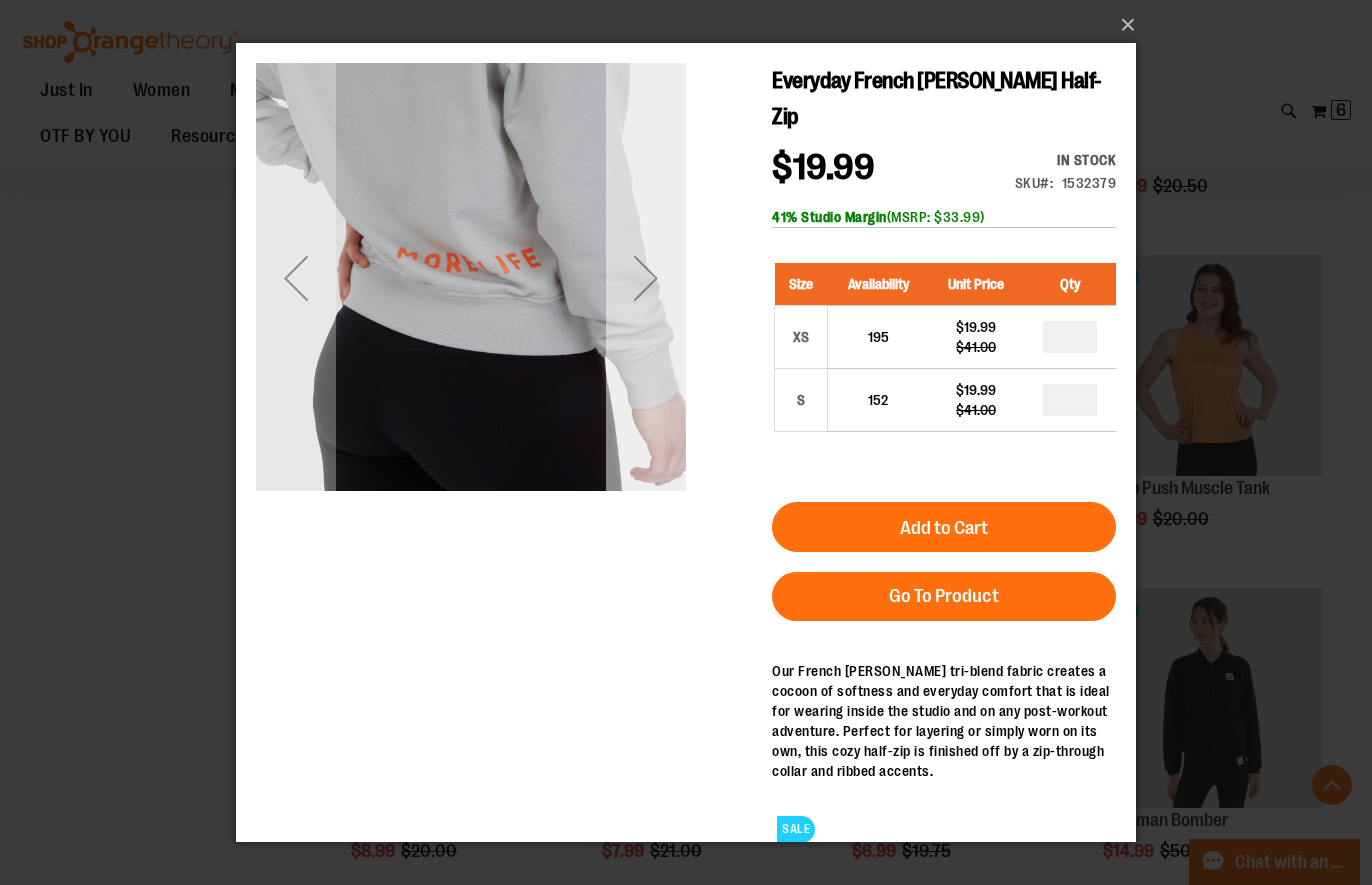 click at bounding box center (646, 277) 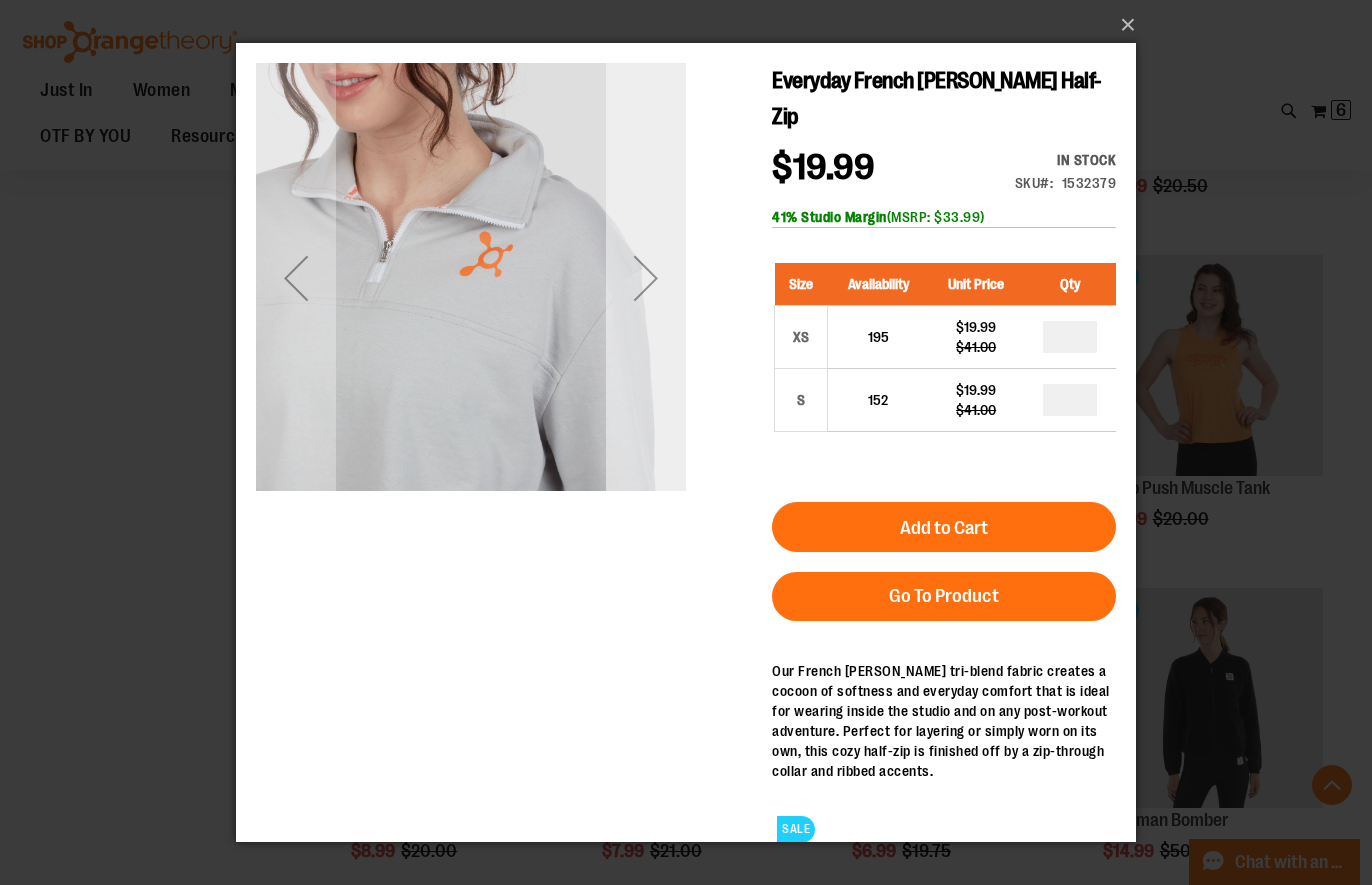 click at bounding box center (646, 277) 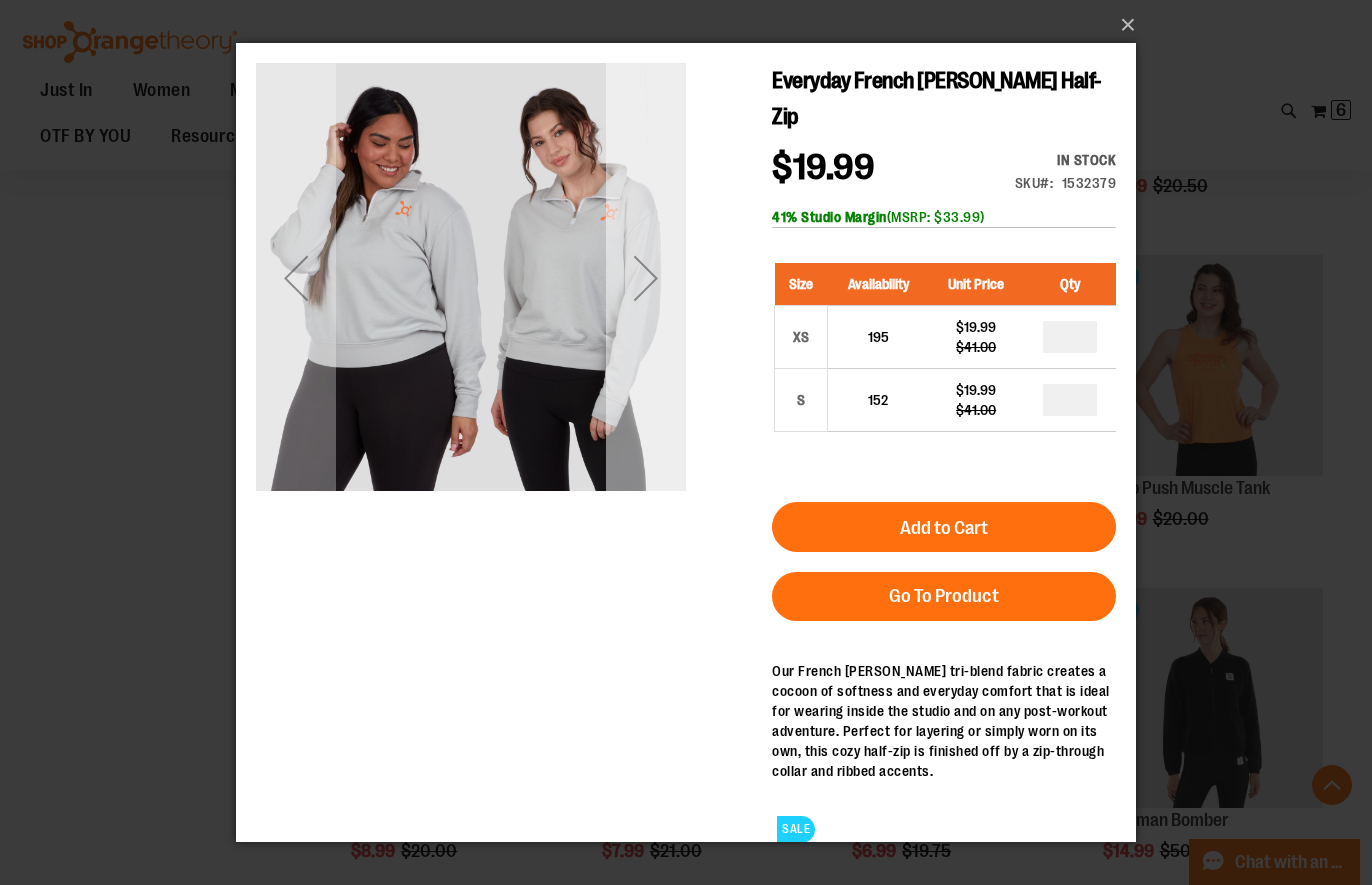 click at bounding box center (646, 277) 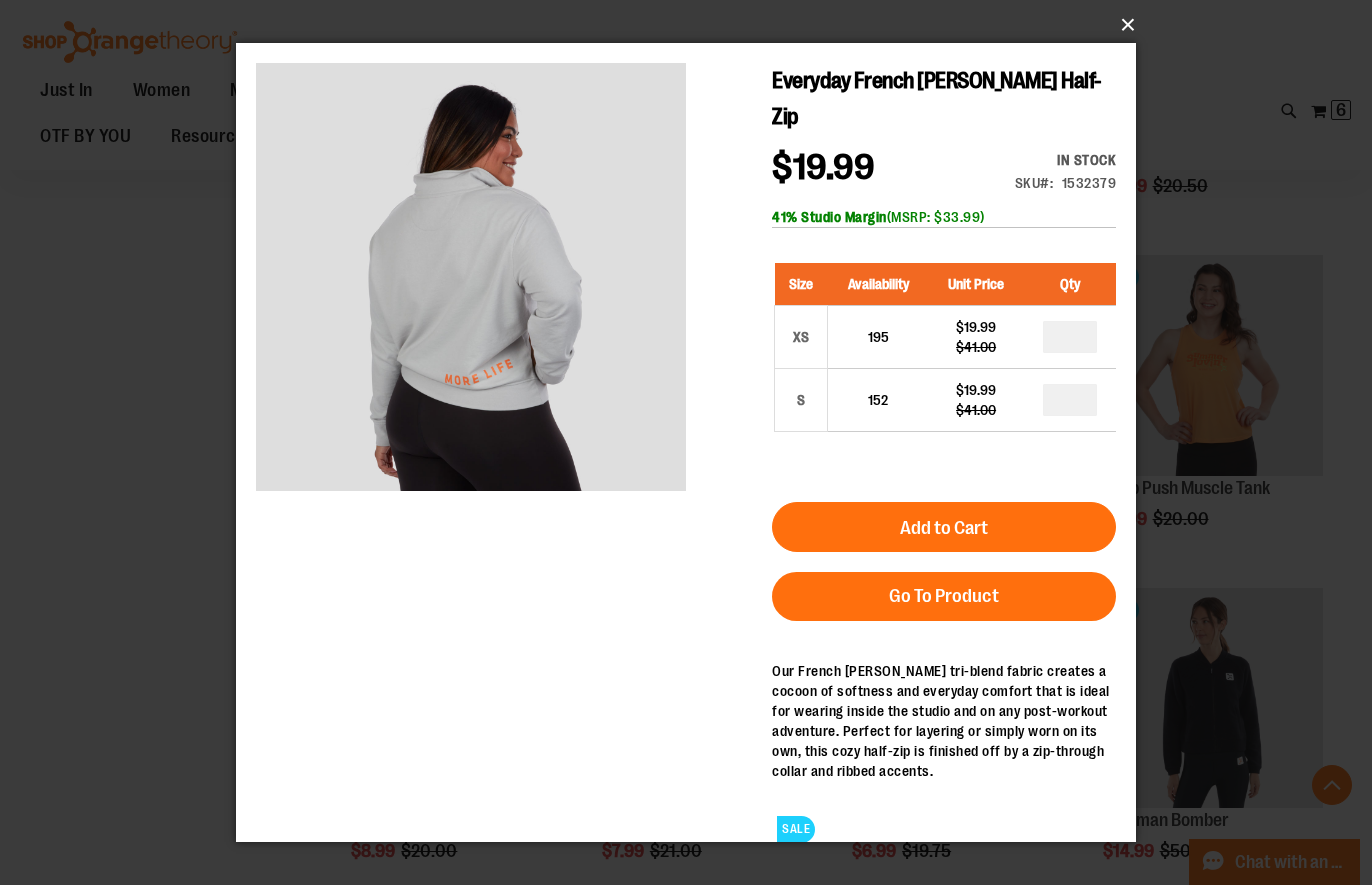 click on "×" at bounding box center [692, 25] 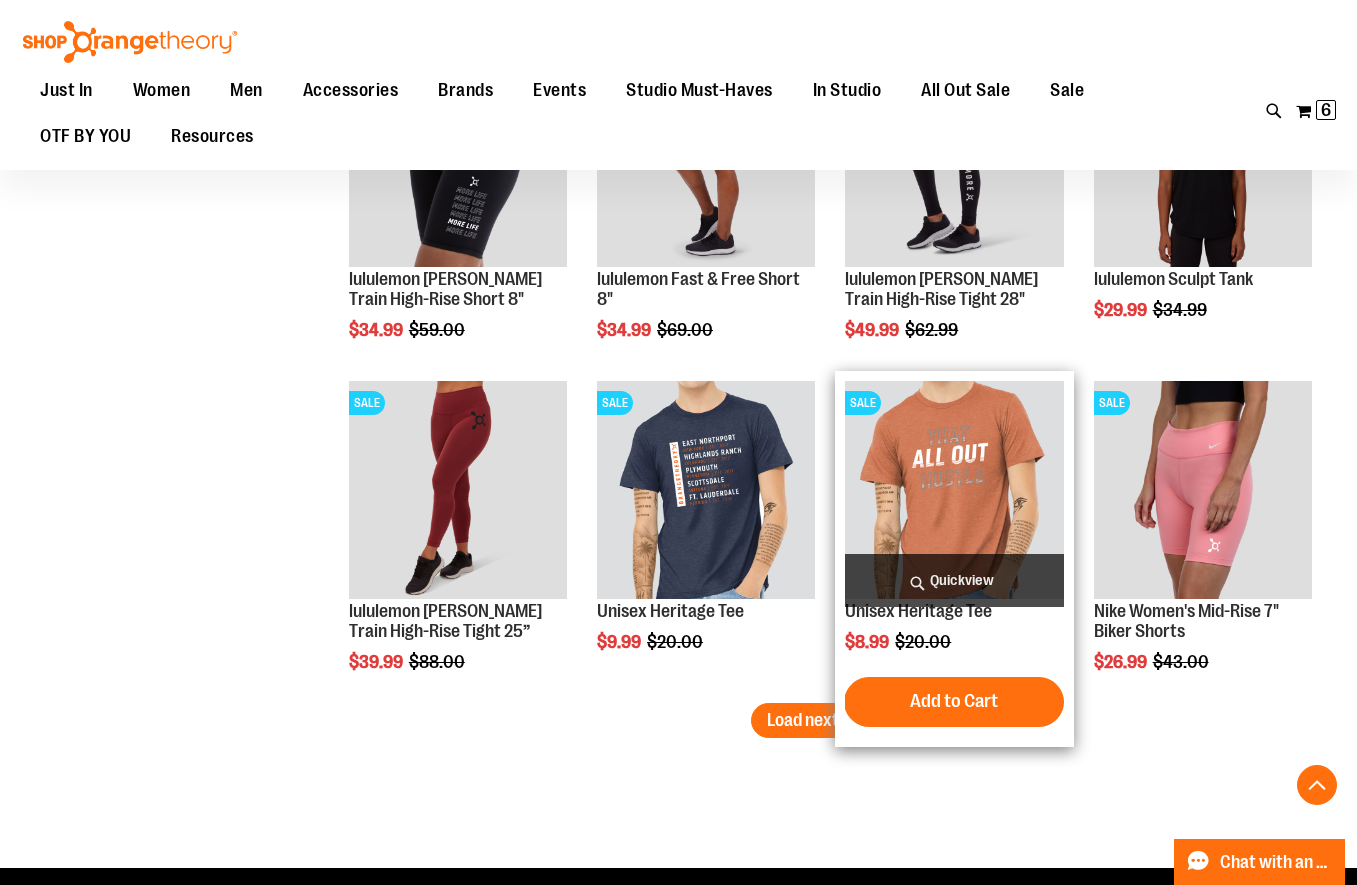 scroll, scrollTop: 5684, scrollLeft: 0, axis: vertical 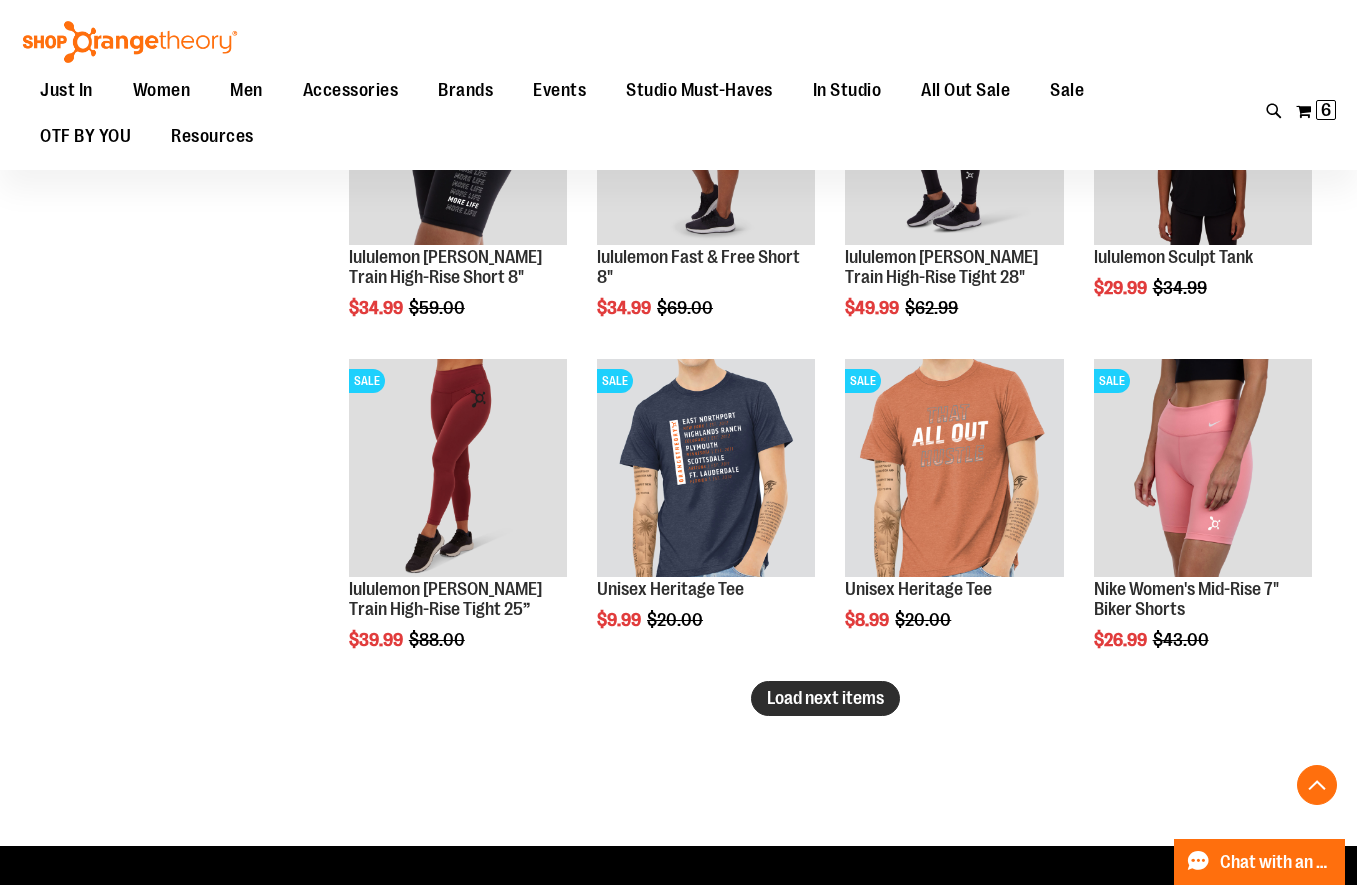 click on "Load next items" at bounding box center (825, 698) 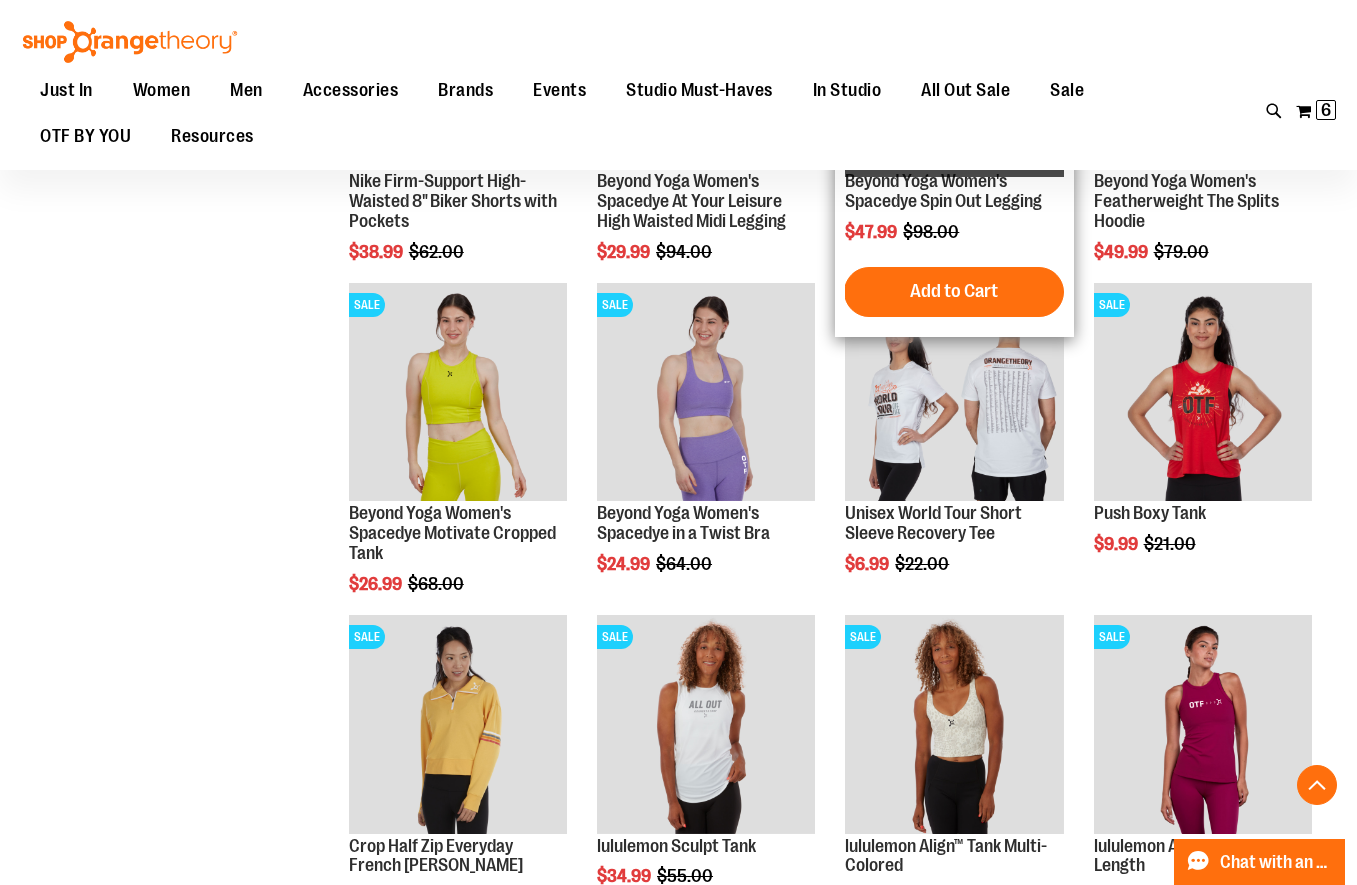 scroll, scrollTop: 6742, scrollLeft: 0, axis: vertical 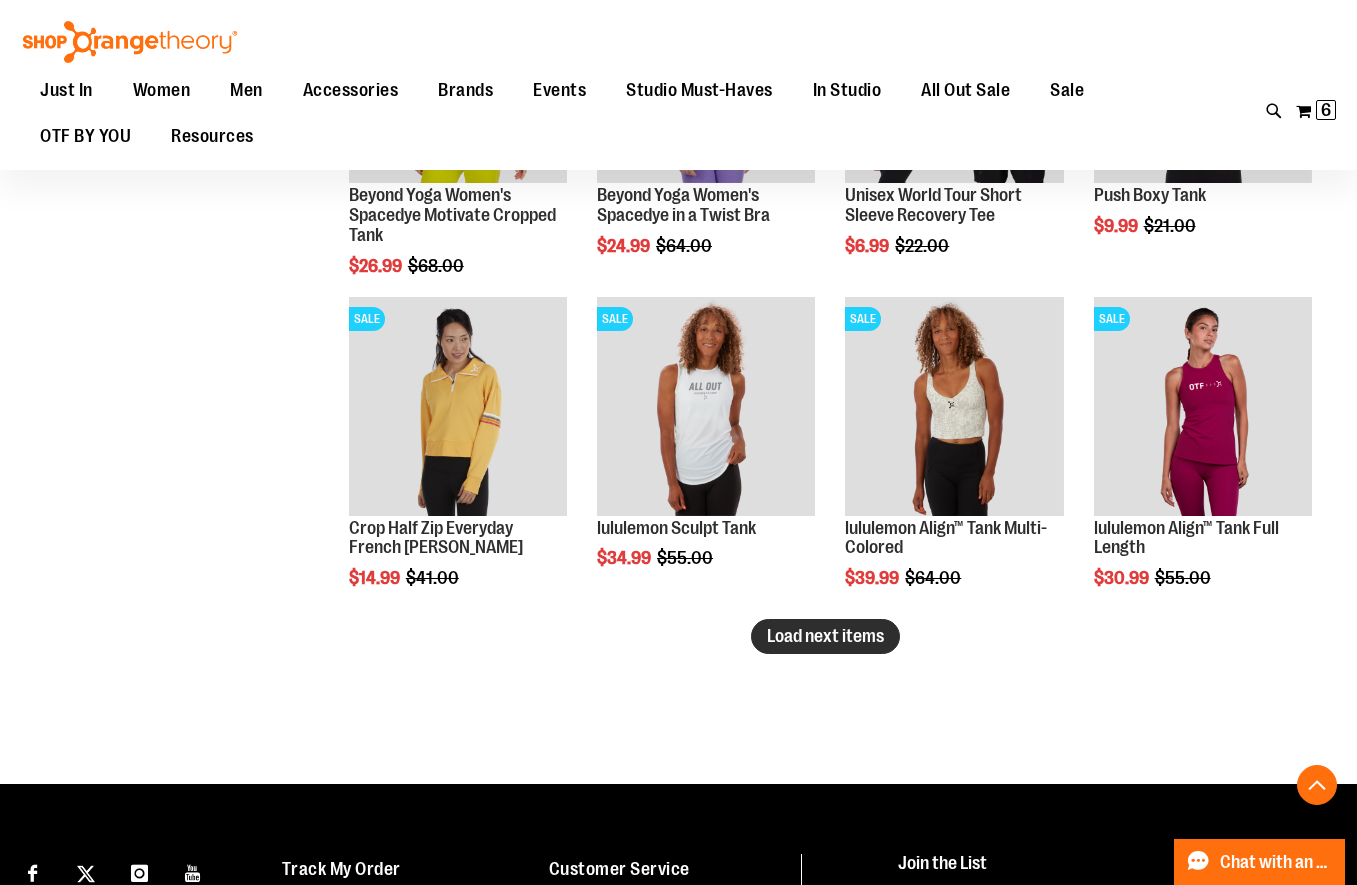 click on "Load next items" at bounding box center (825, 636) 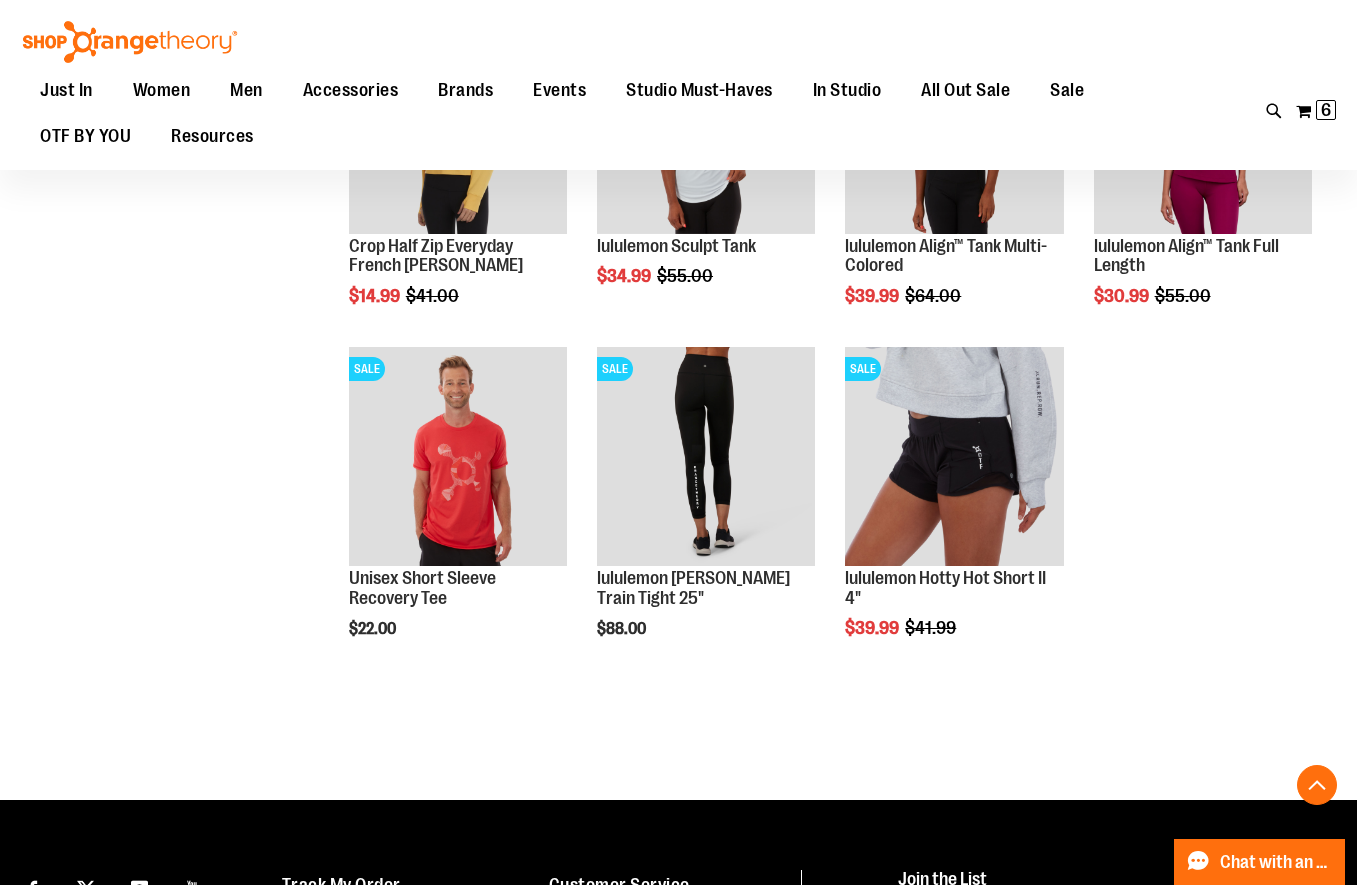 scroll, scrollTop: 7071, scrollLeft: 0, axis: vertical 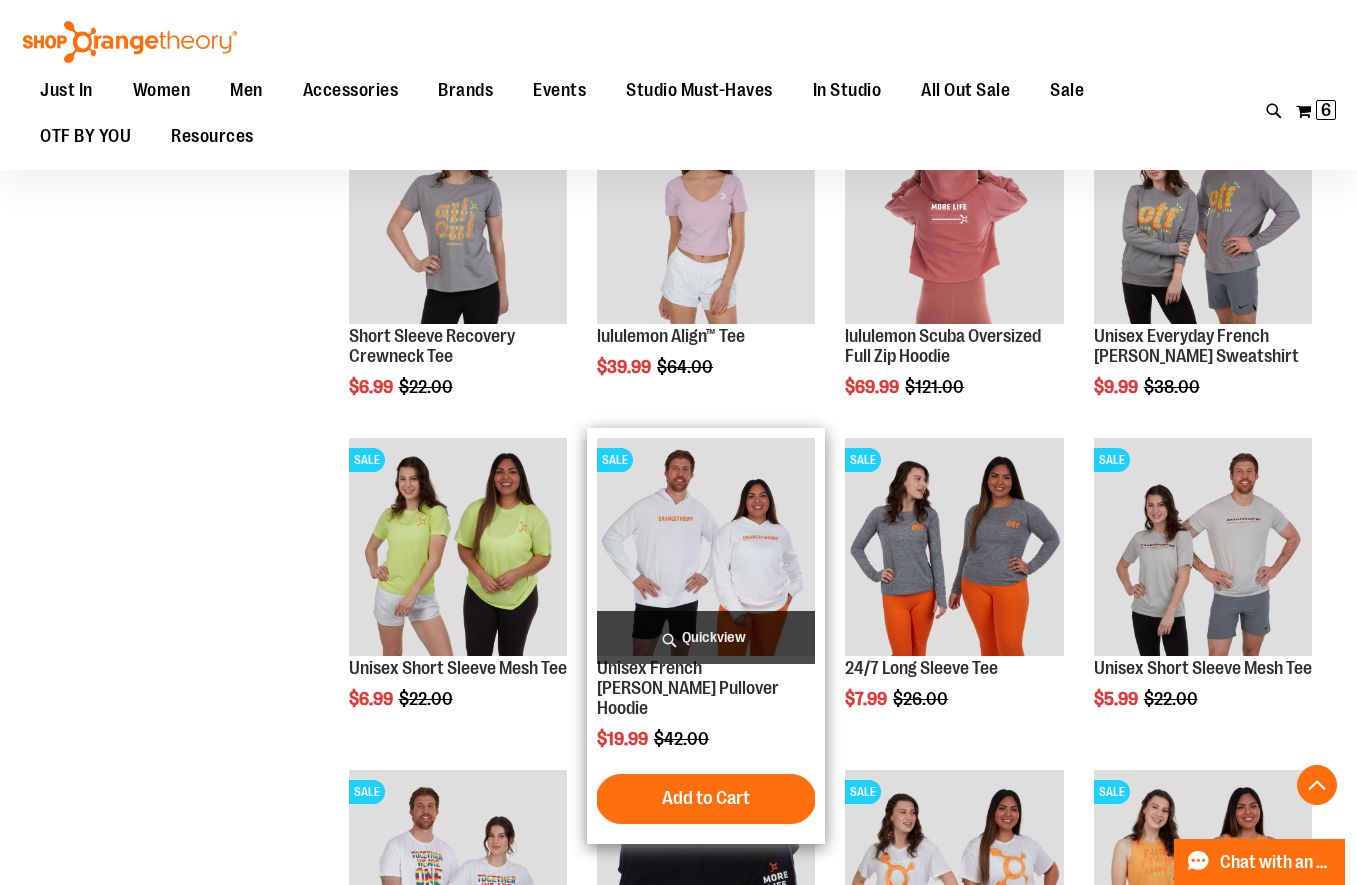 click on "Quickview" at bounding box center (706, 637) 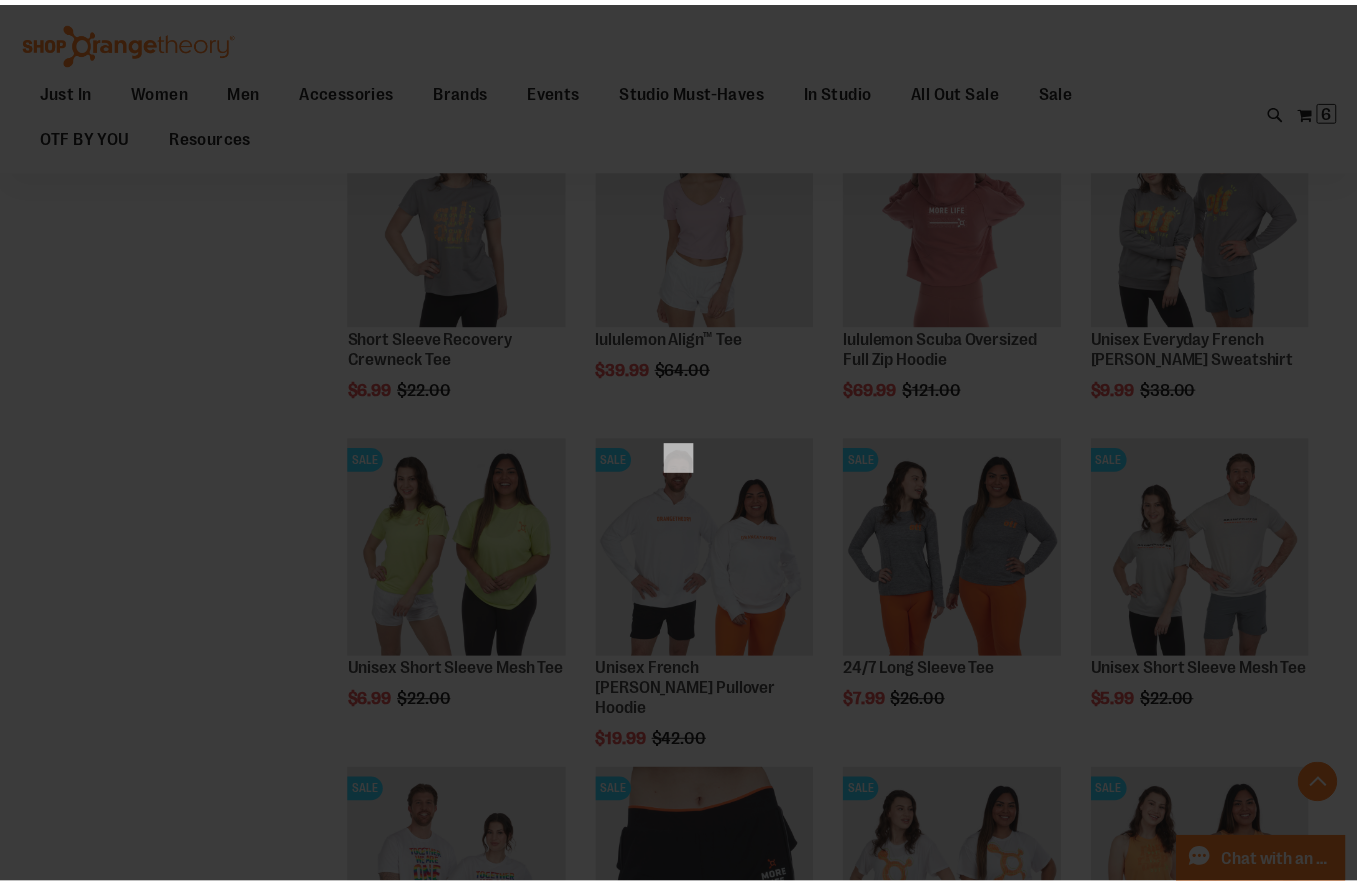 scroll, scrollTop: 0, scrollLeft: 0, axis: both 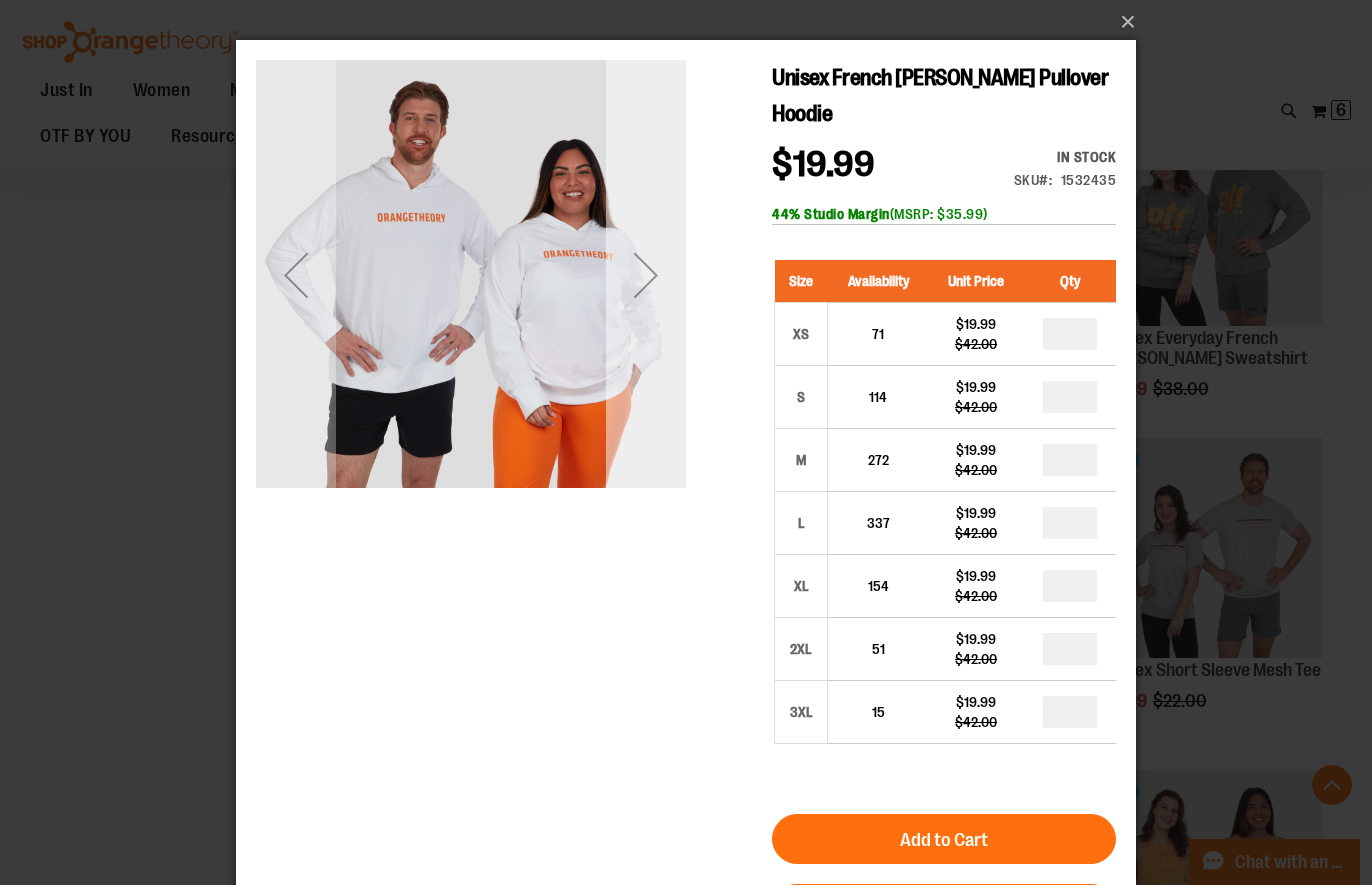 click at bounding box center (646, 275) 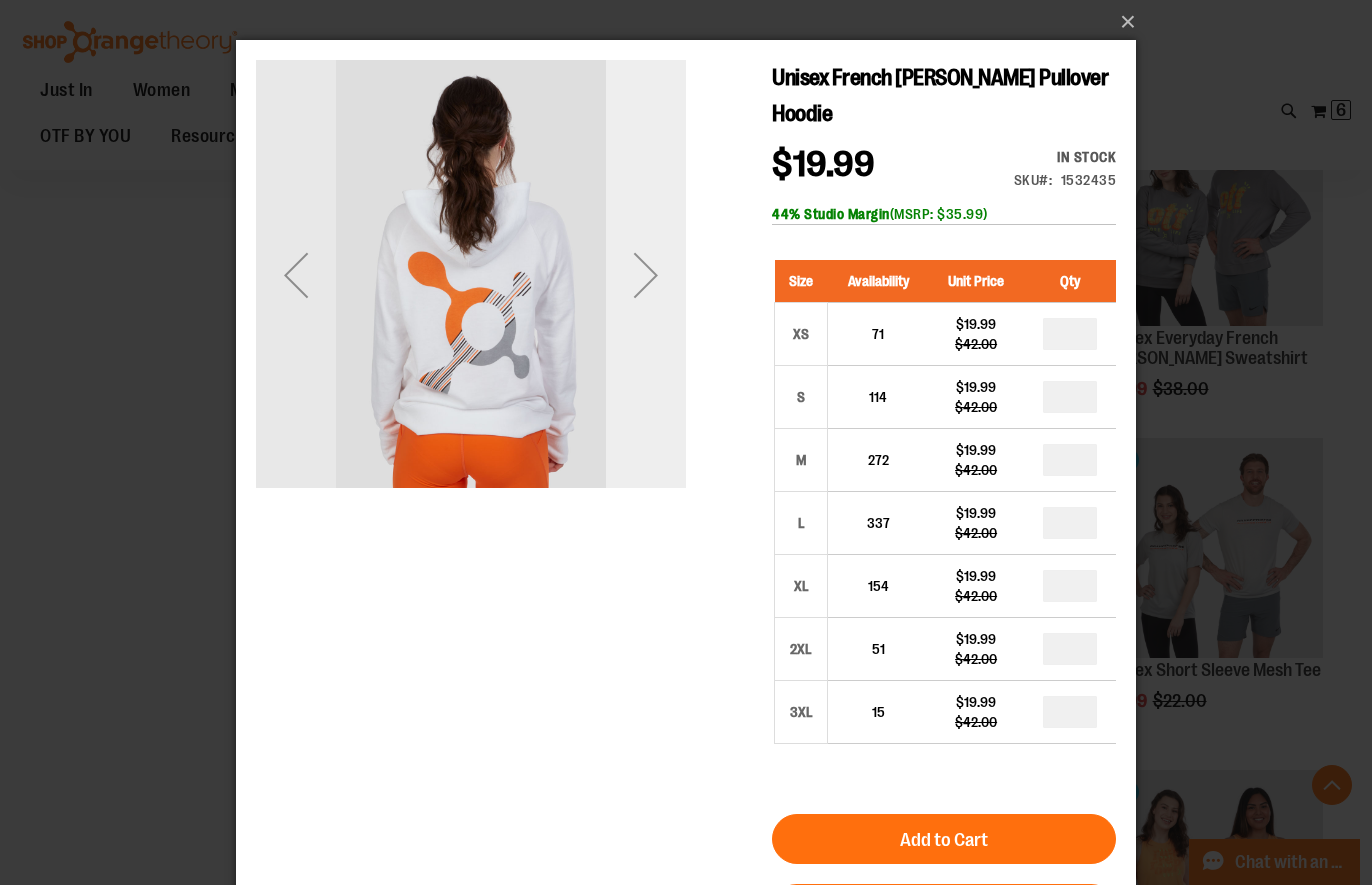 click at bounding box center [646, 275] 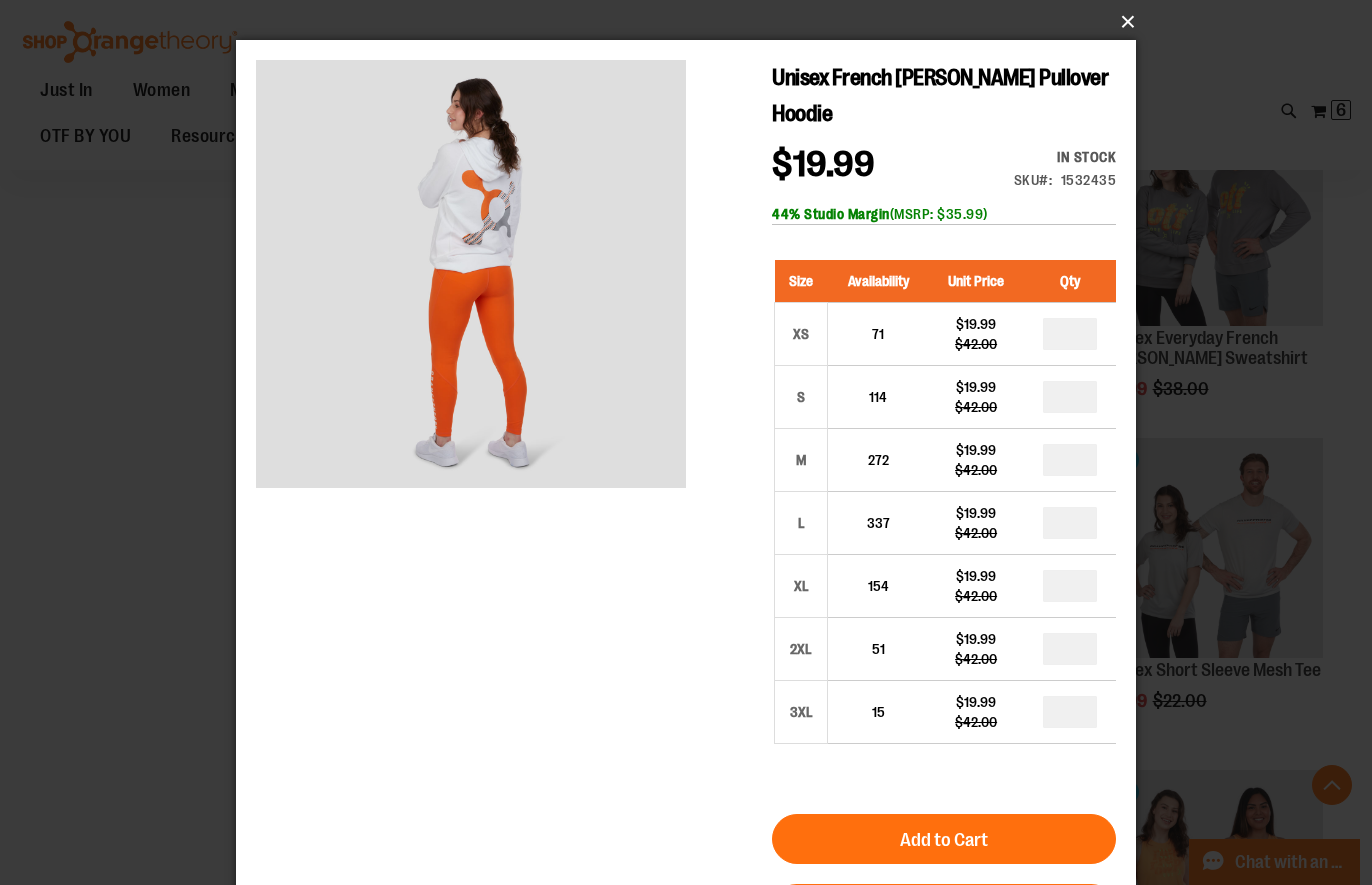 click on "×" at bounding box center [692, 22] 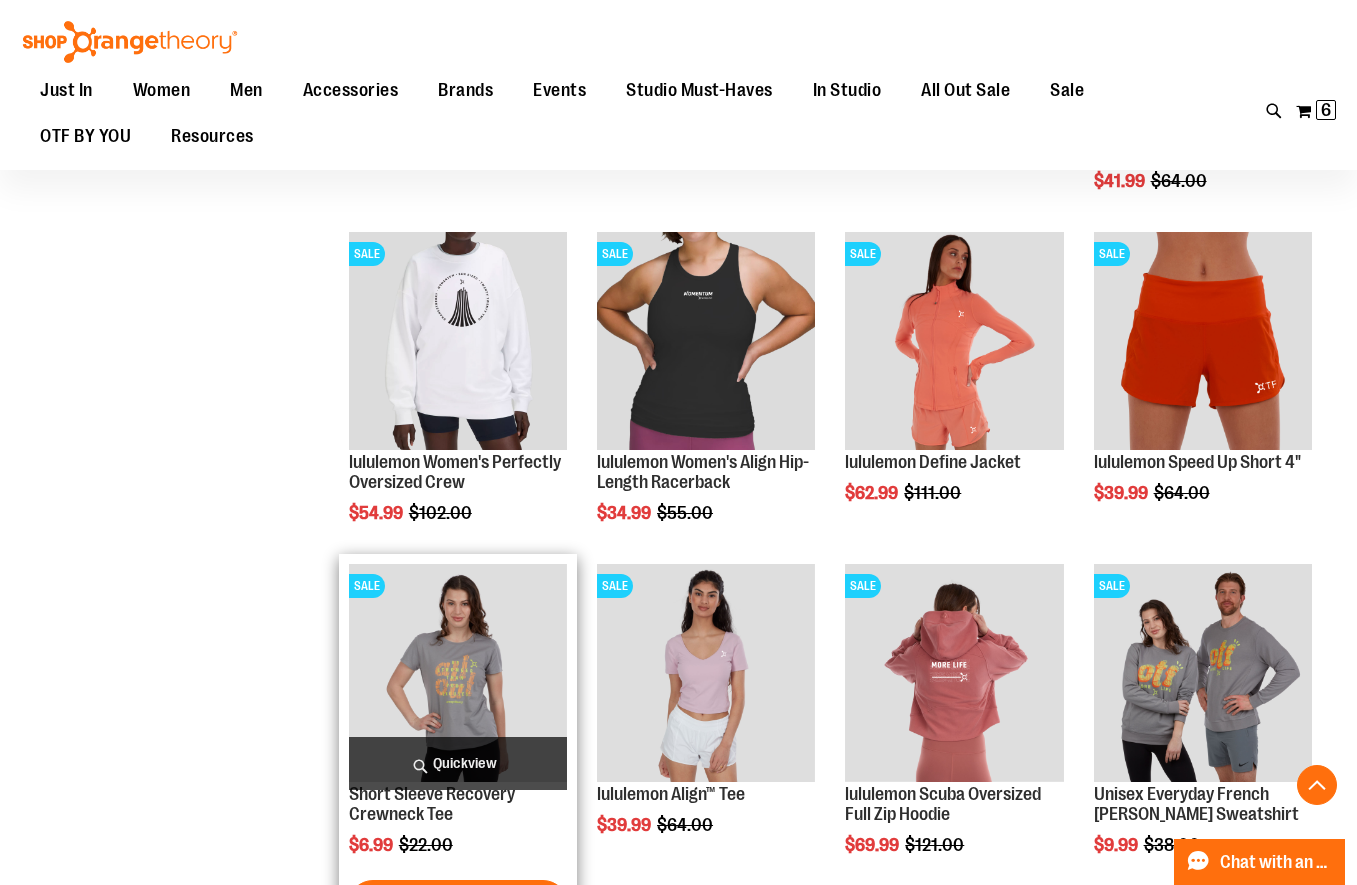 scroll, scrollTop: 3163, scrollLeft: 0, axis: vertical 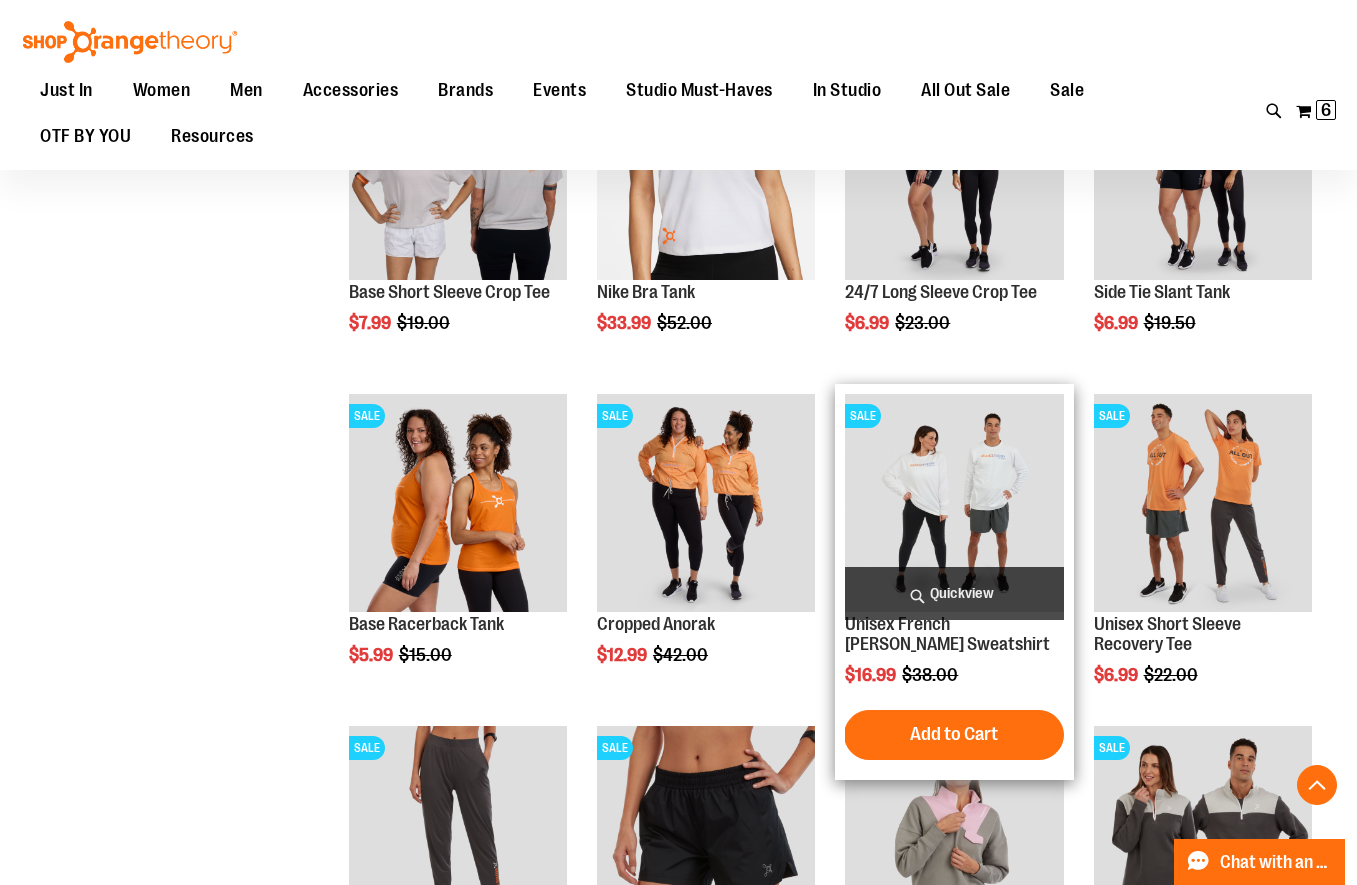 click on "Quickview" at bounding box center (954, 593) 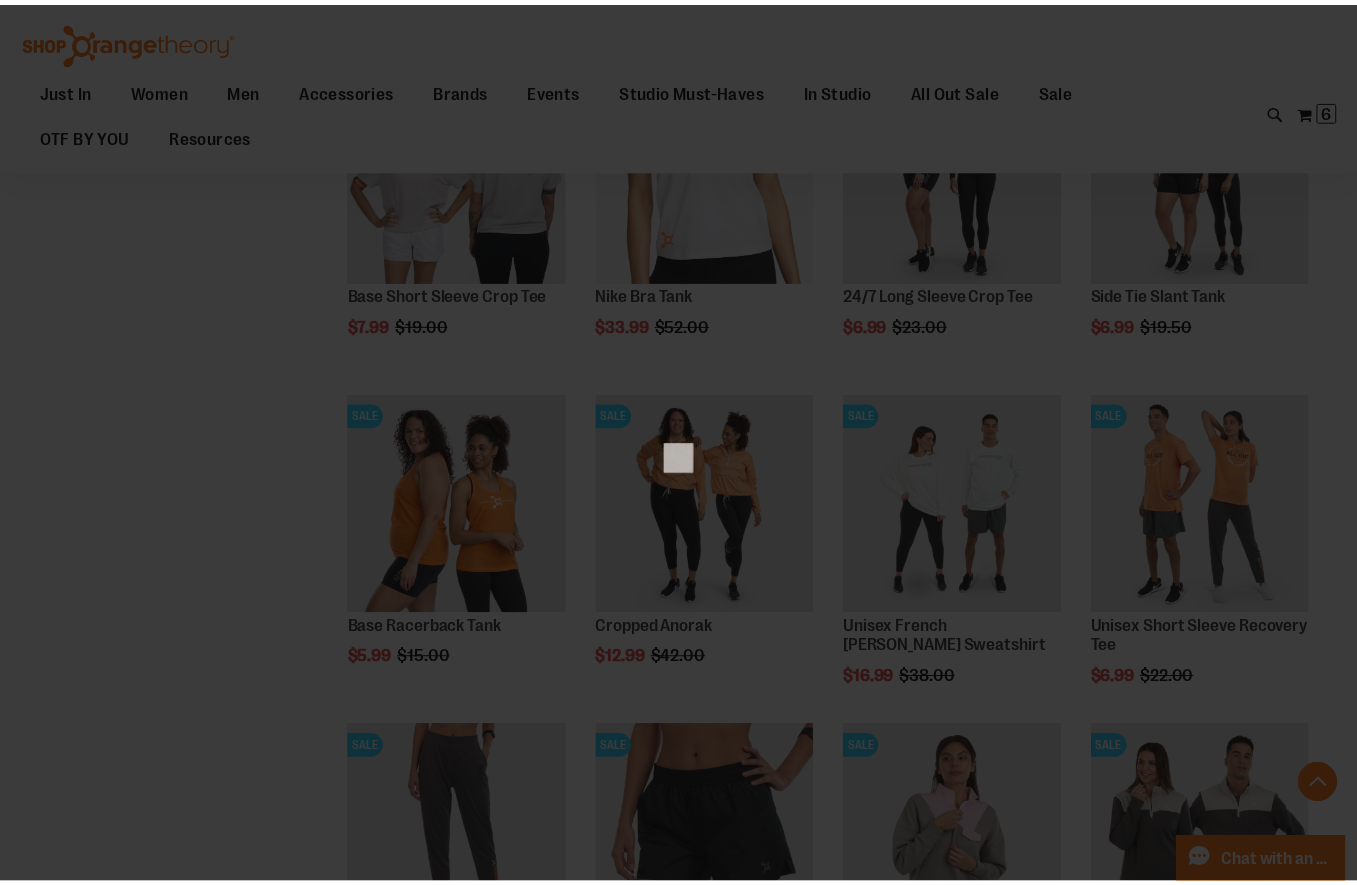 scroll, scrollTop: 0, scrollLeft: 0, axis: both 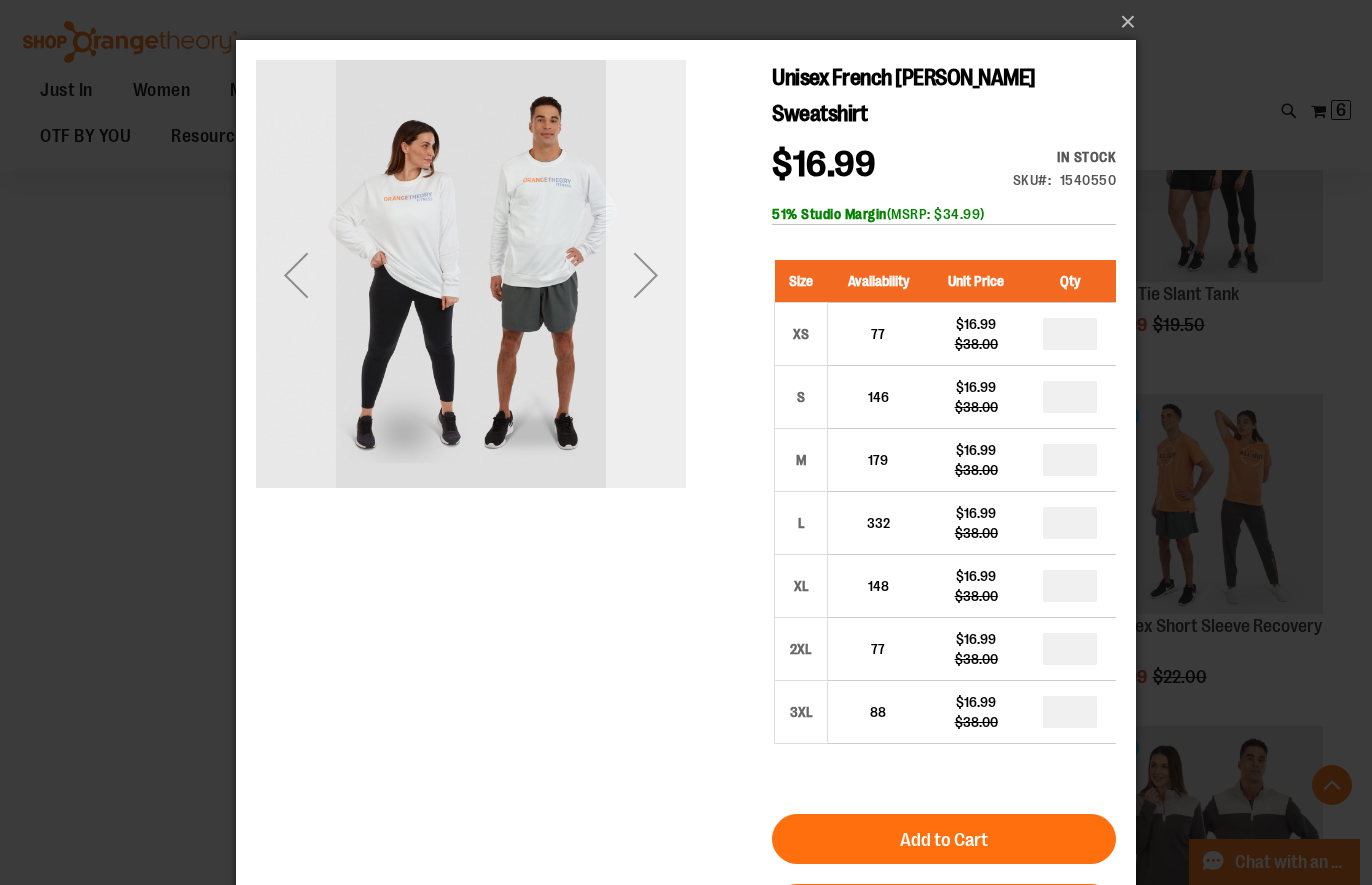 click at bounding box center [646, 275] 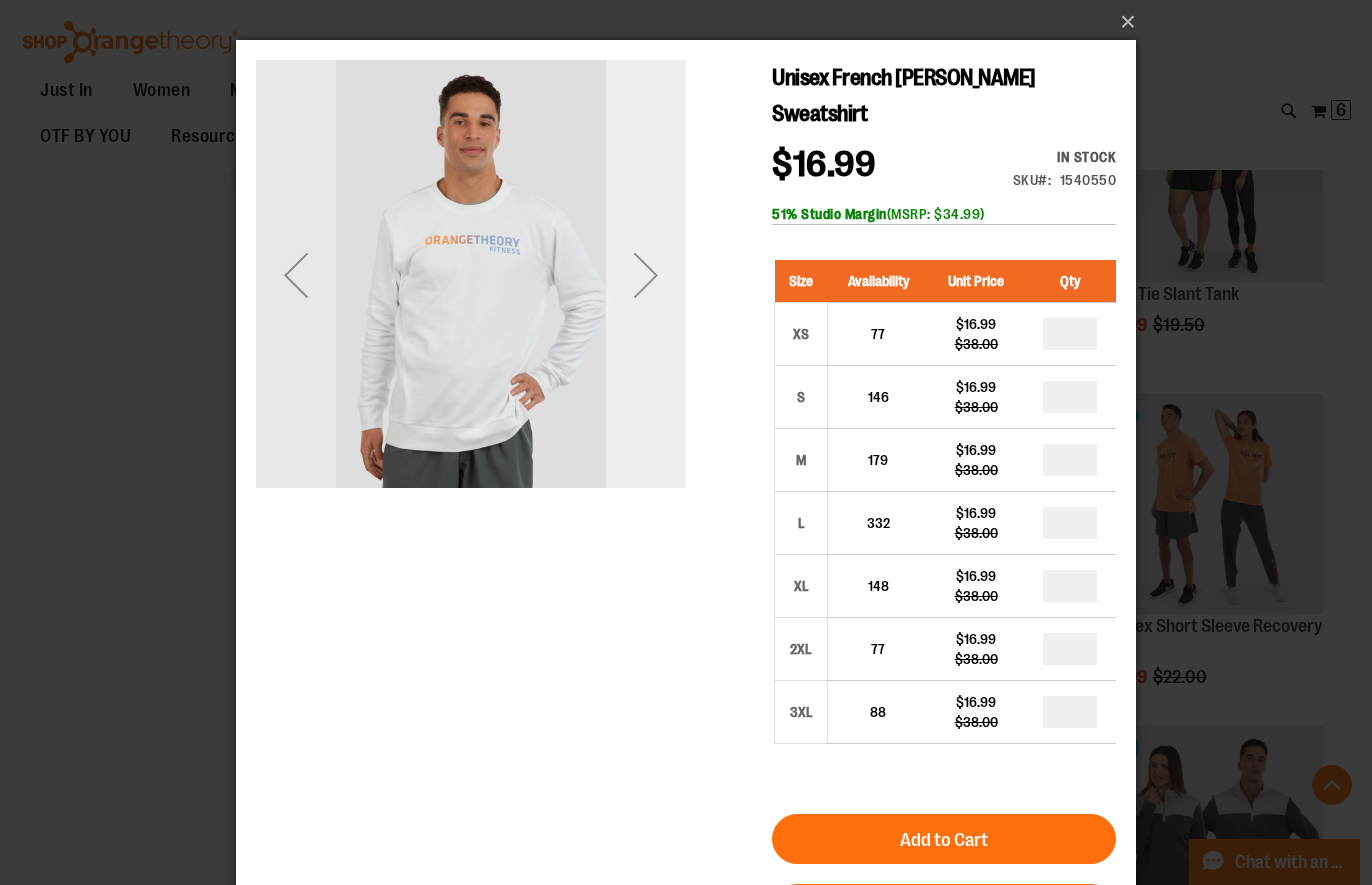 click at bounding box center [646, 275] 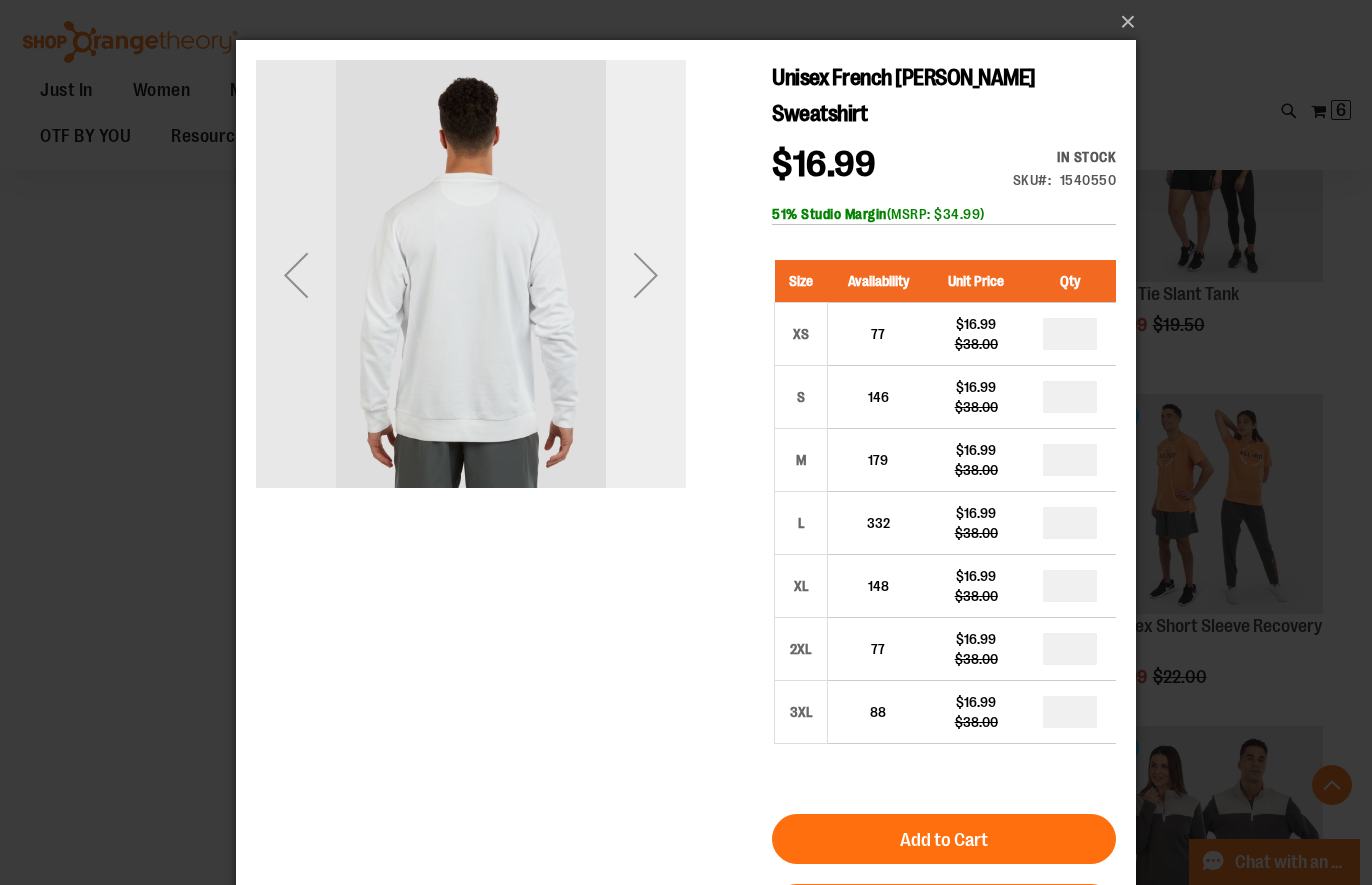 click at bounding box center (646, 275) 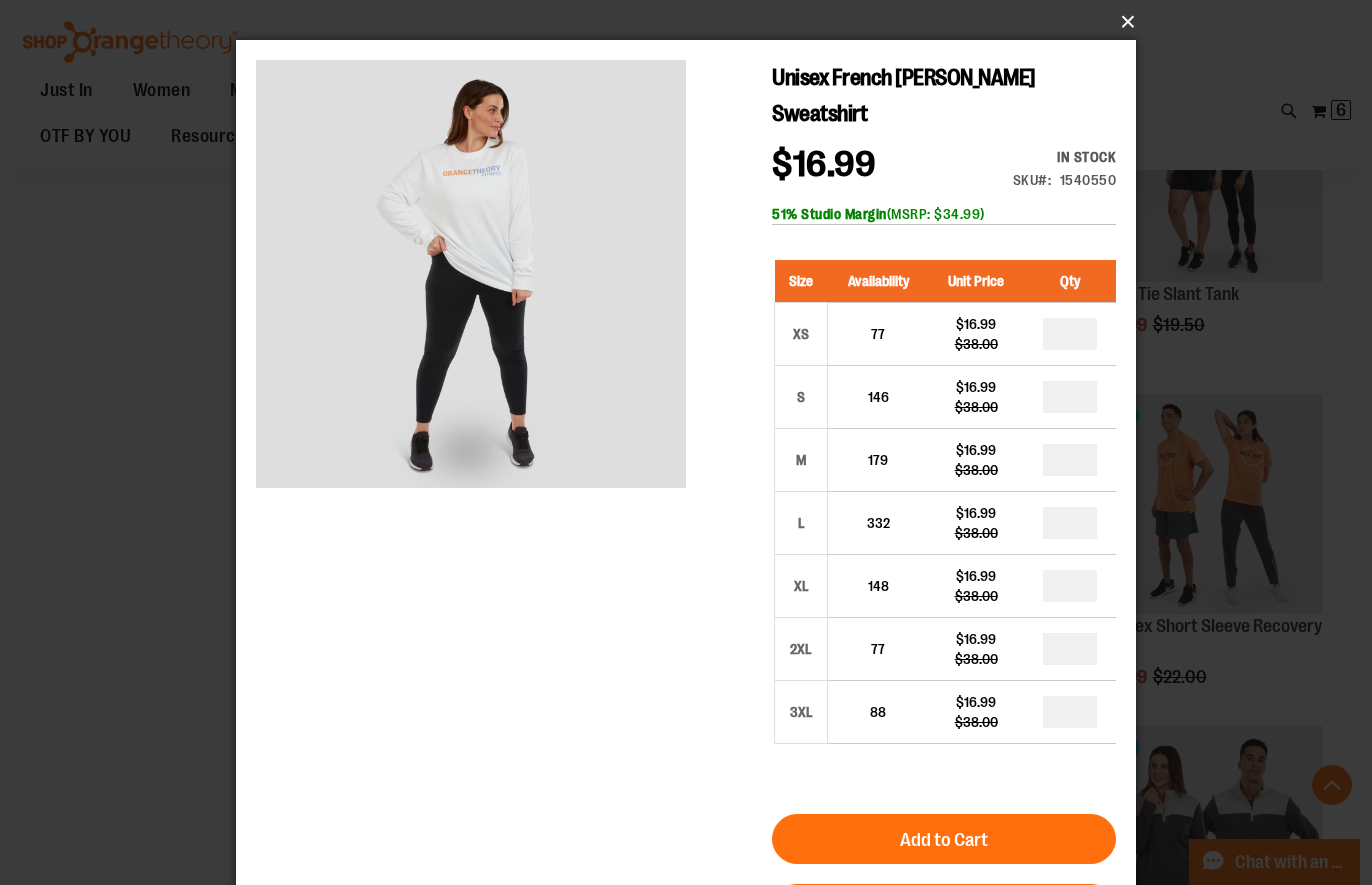 click on "×" at bounding box center [692, 22] 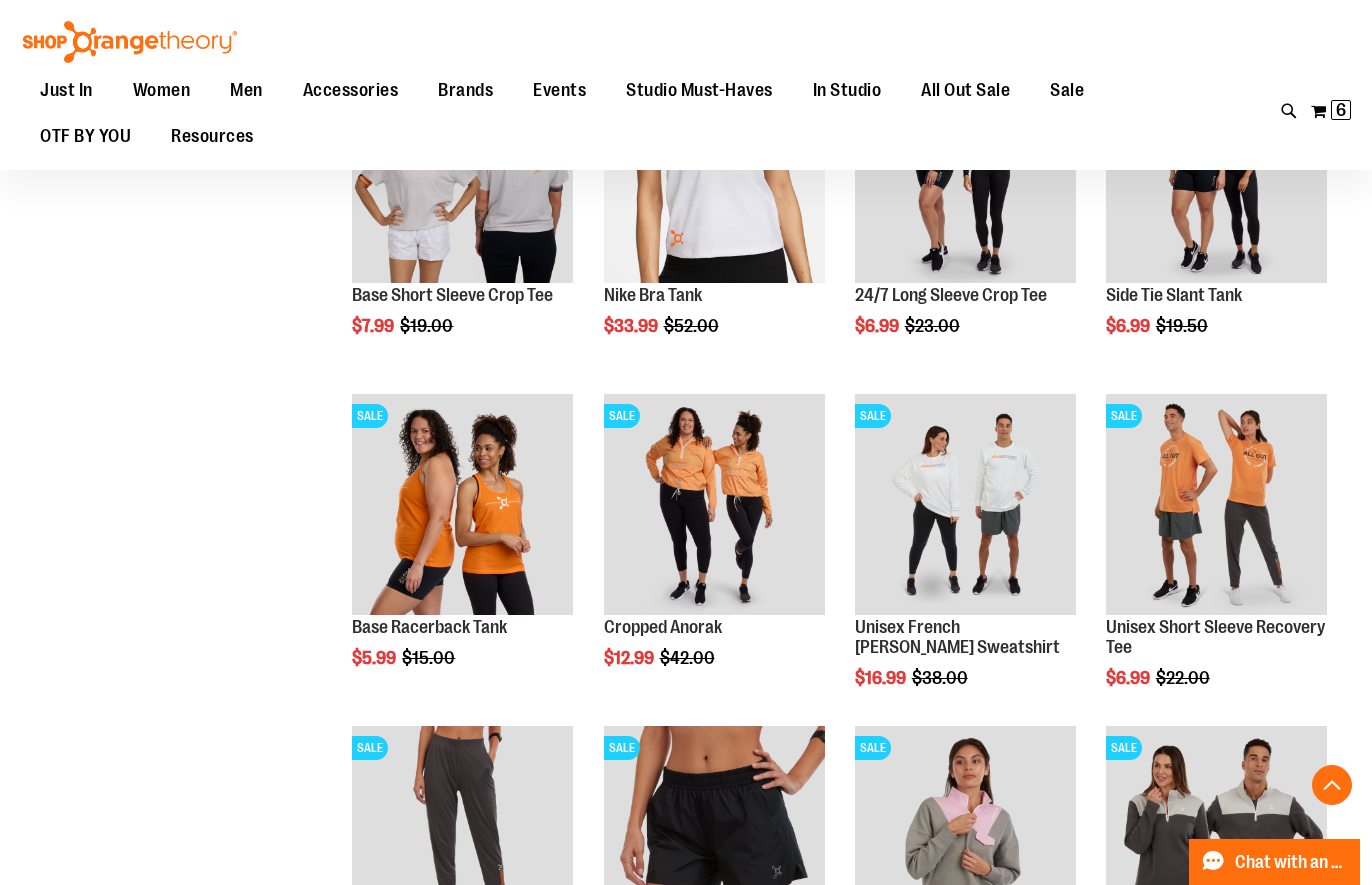 click on "Toggle Nav
Search
Popular Suggestions
Advanced Search" at bounding box center (686, 85) 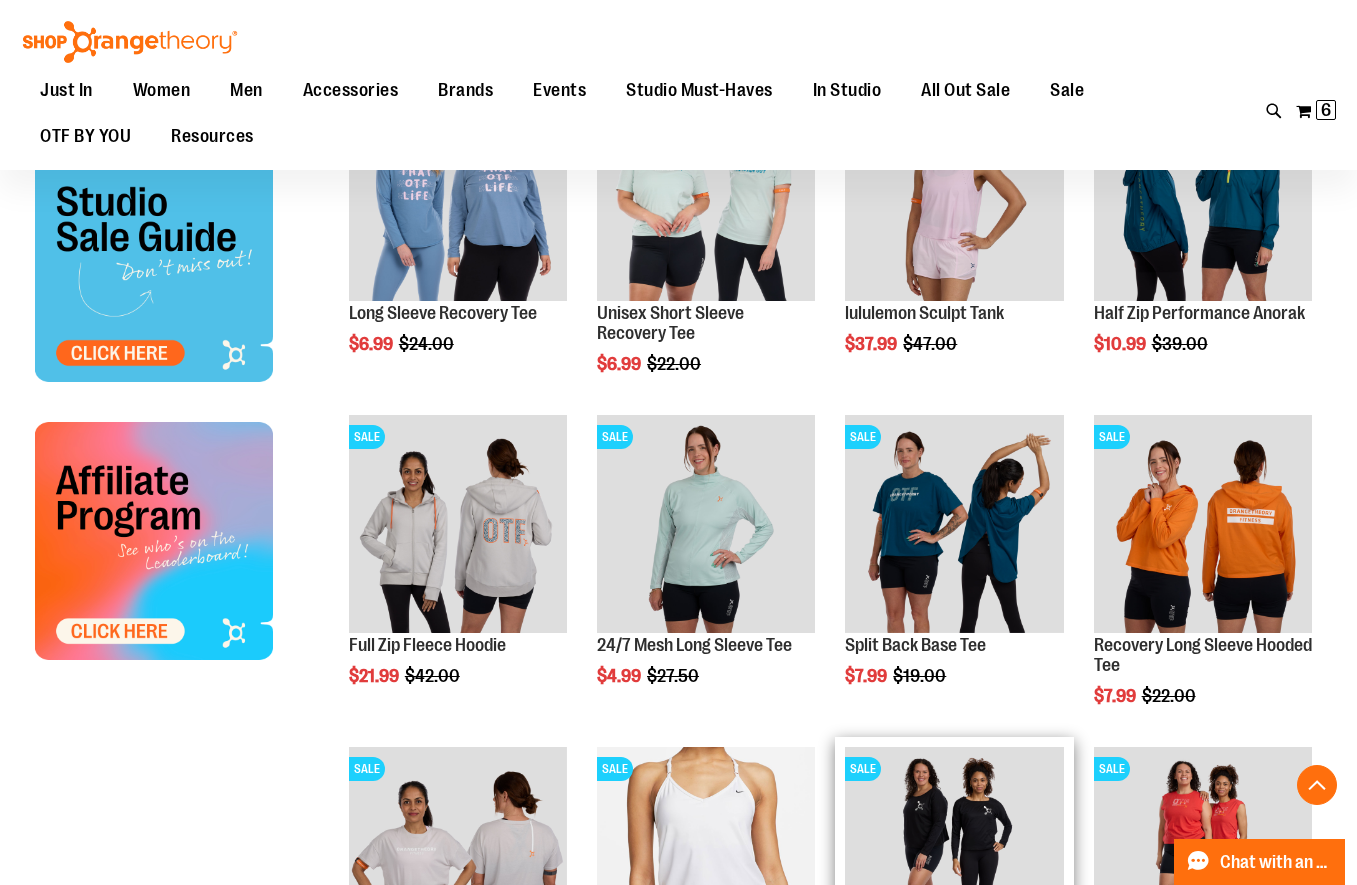 scroll, scrollTop: 641, scrollLeft: 0, axis: vertical 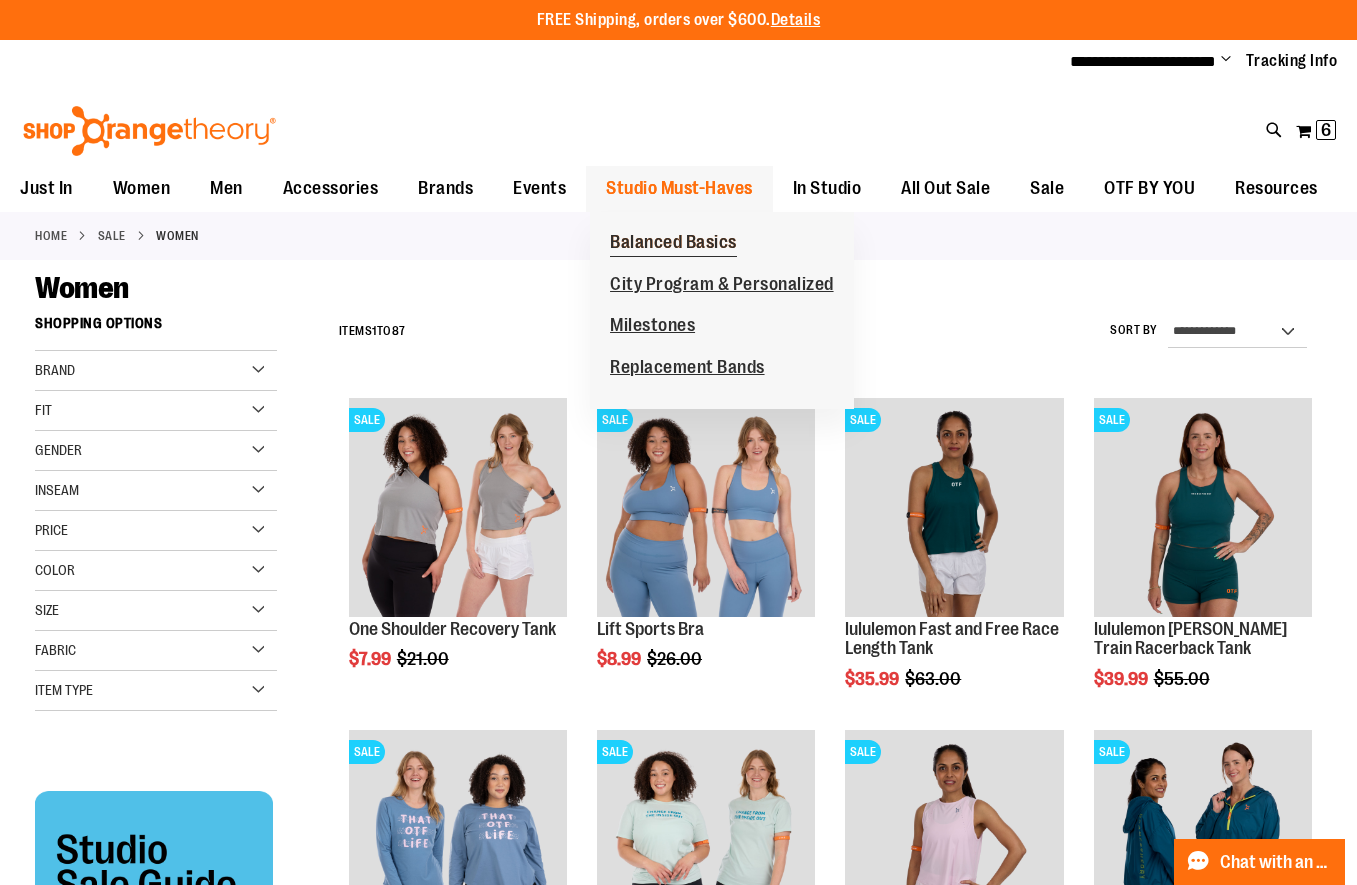 click on "Balanced Basics" at bounding box center [673, 244] 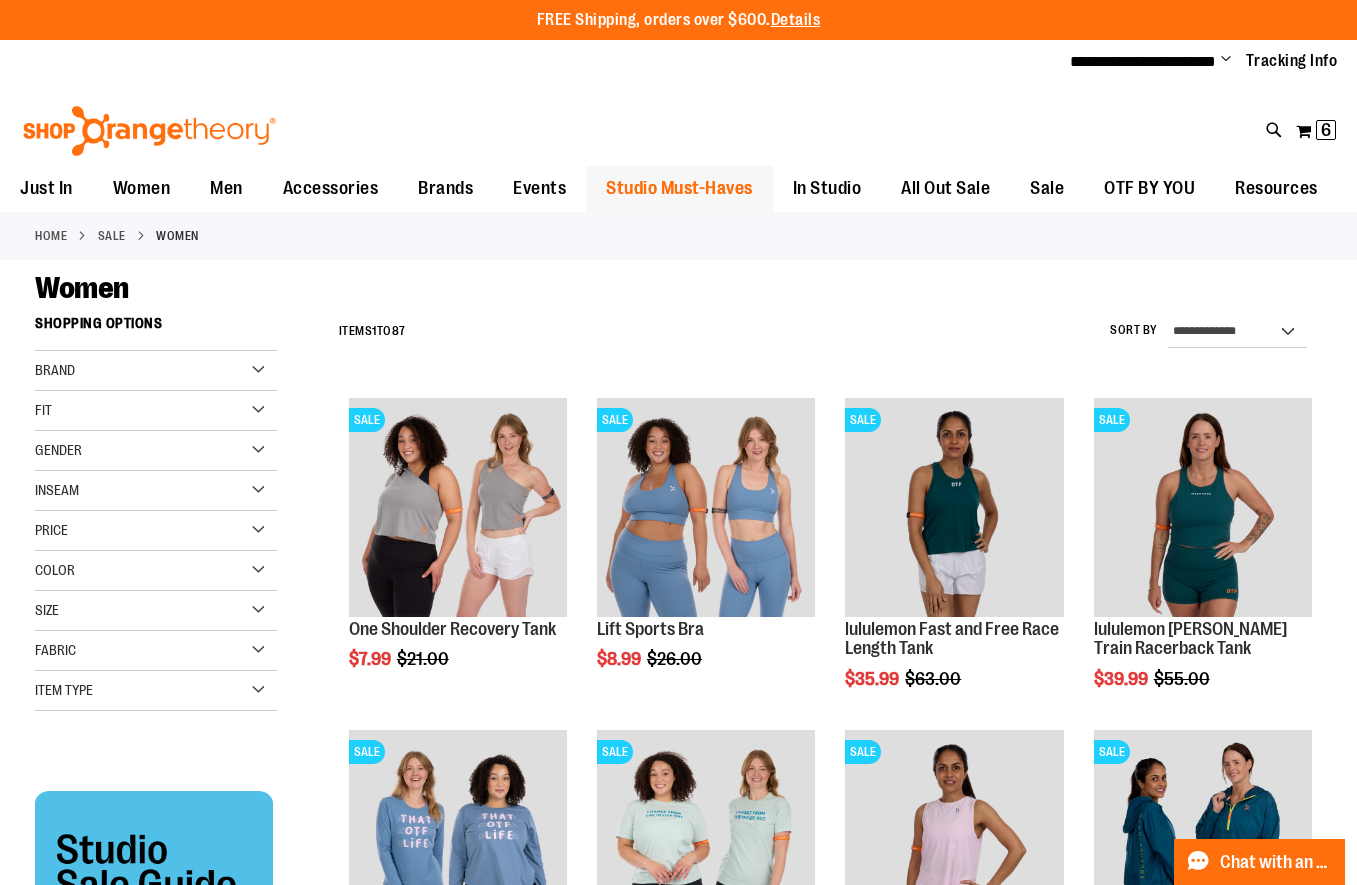 click on "Home
Sale
Women" at bounding box center (678, 236) 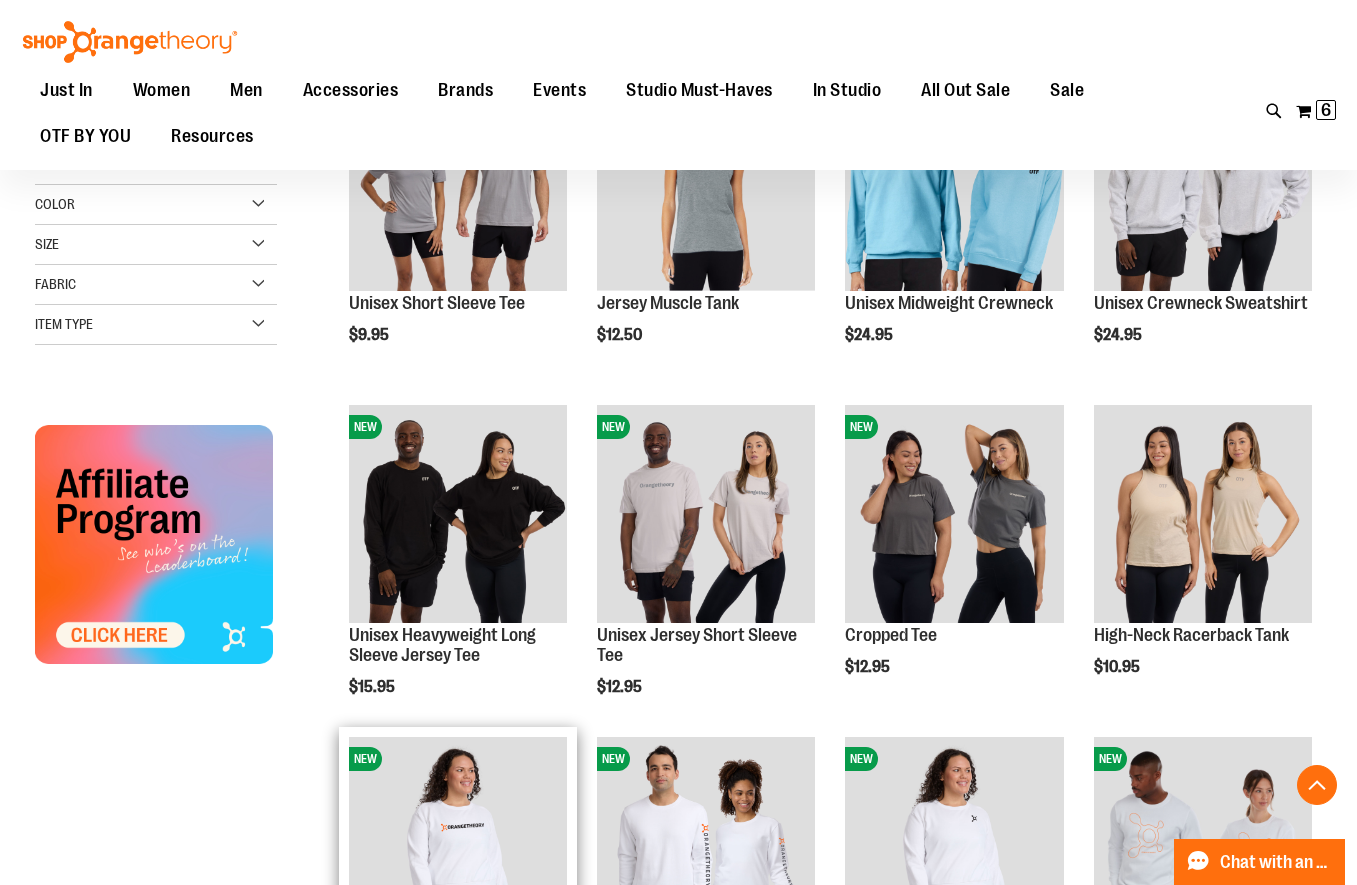 scroll, scrollTop: 792, scrollLeft: 0, axis: vertical 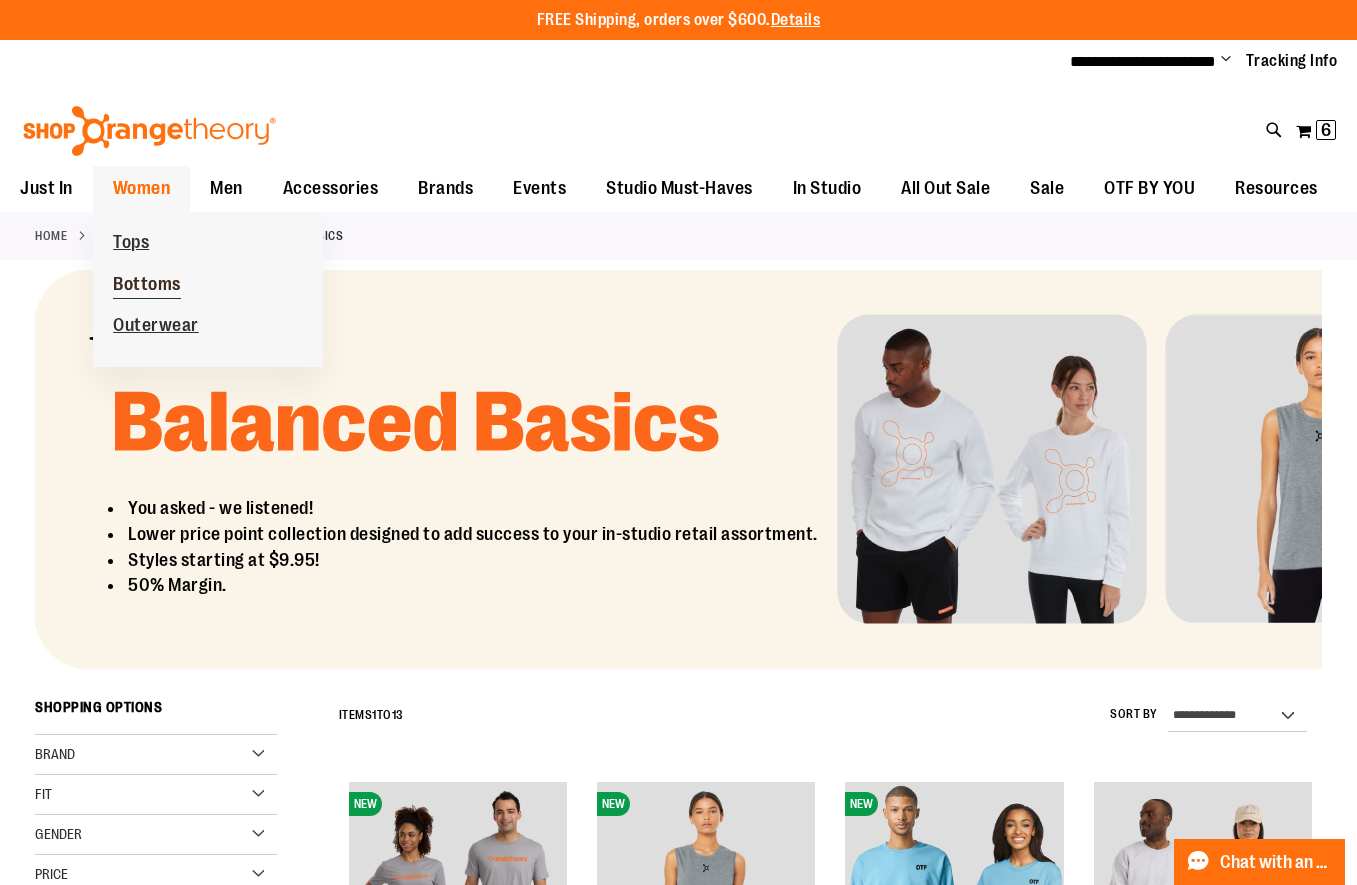 type on "**********" 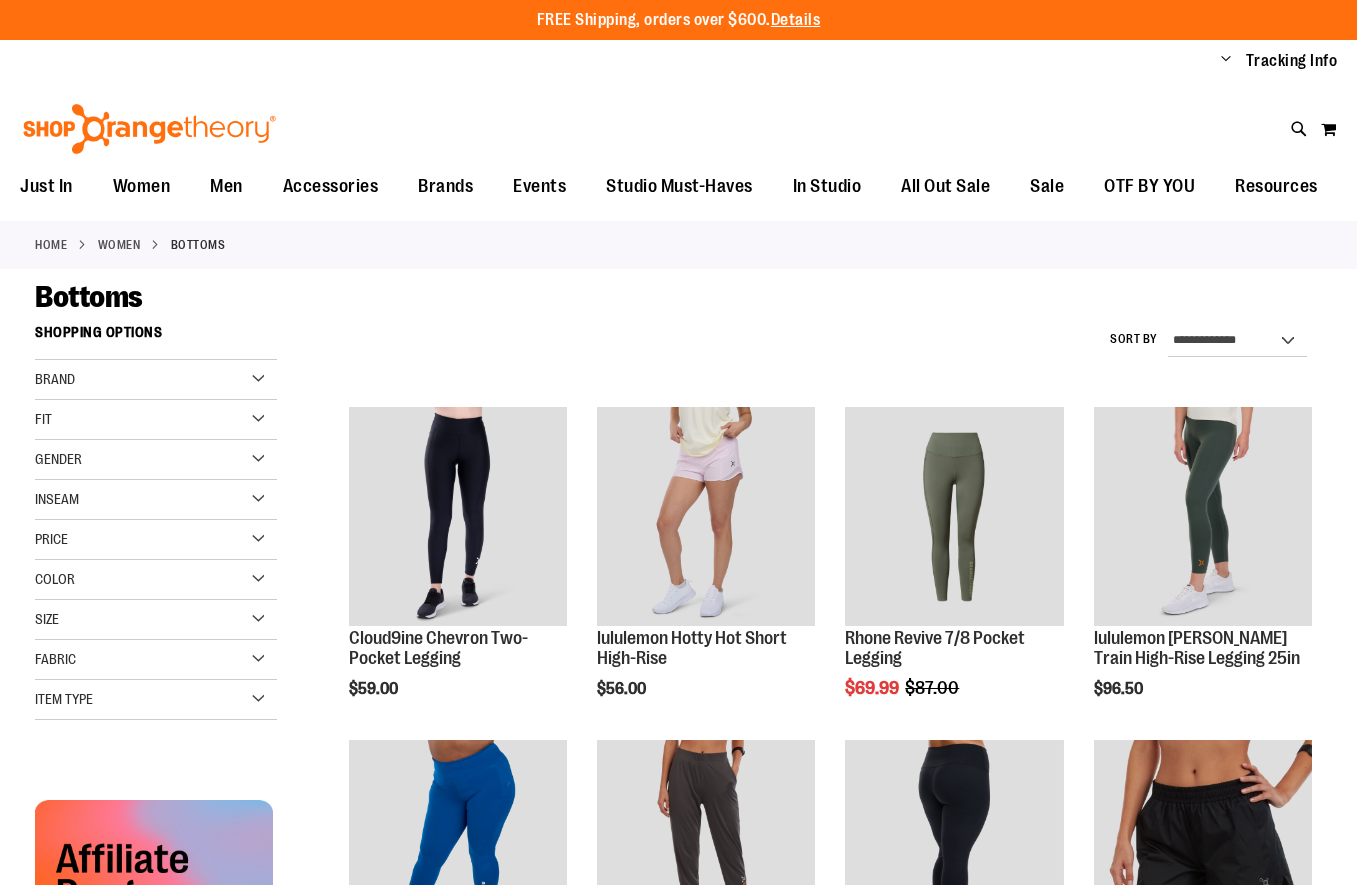 scroll, scrollTop: 0, scrollLeft: 0, axis: both 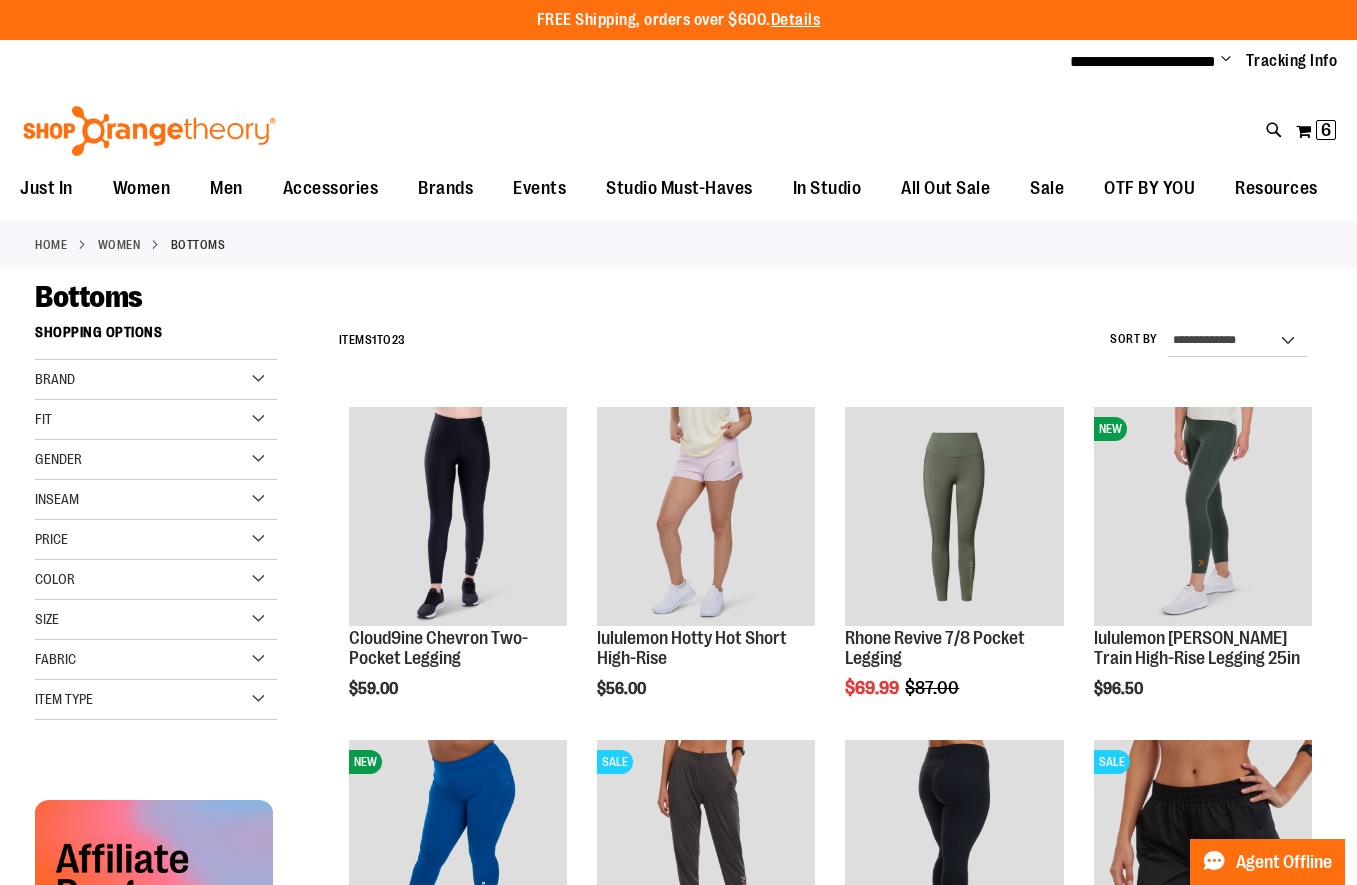 type on "**********" 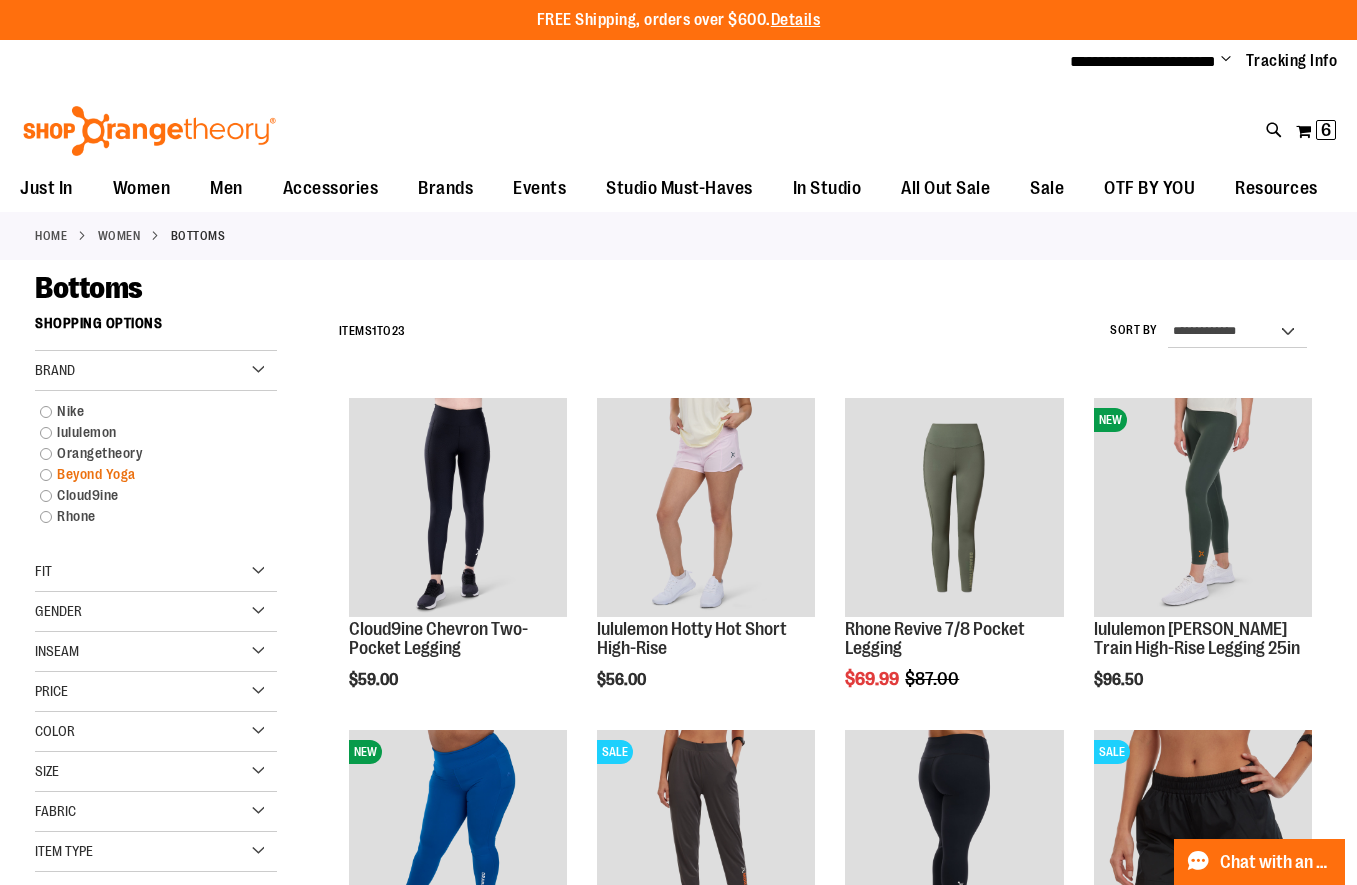 click on "Beyond Yoga" at bounding box center [146, 474] 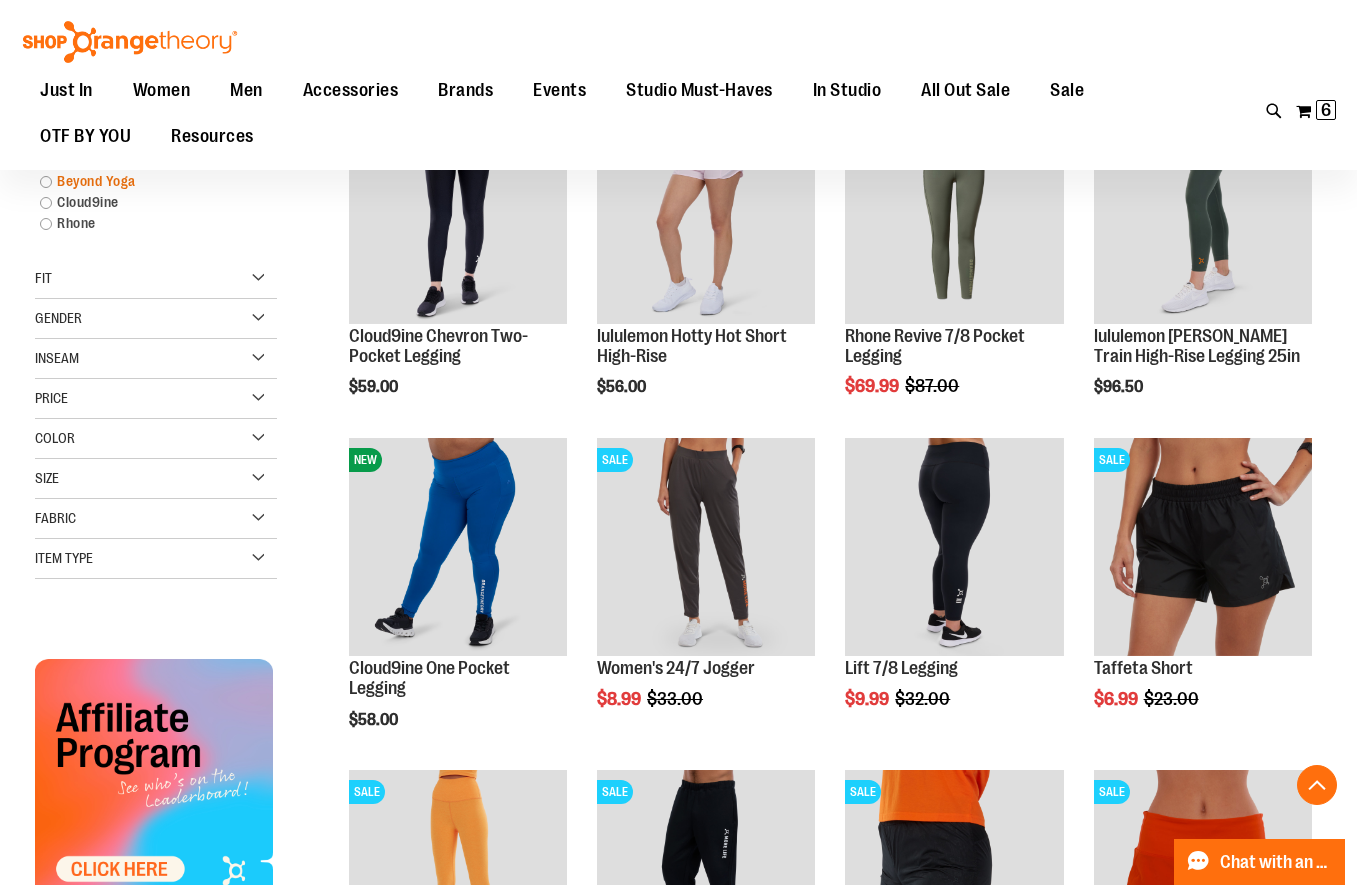 scroll, scrollTop: 305, scrollLeft: 0, axis: vertical 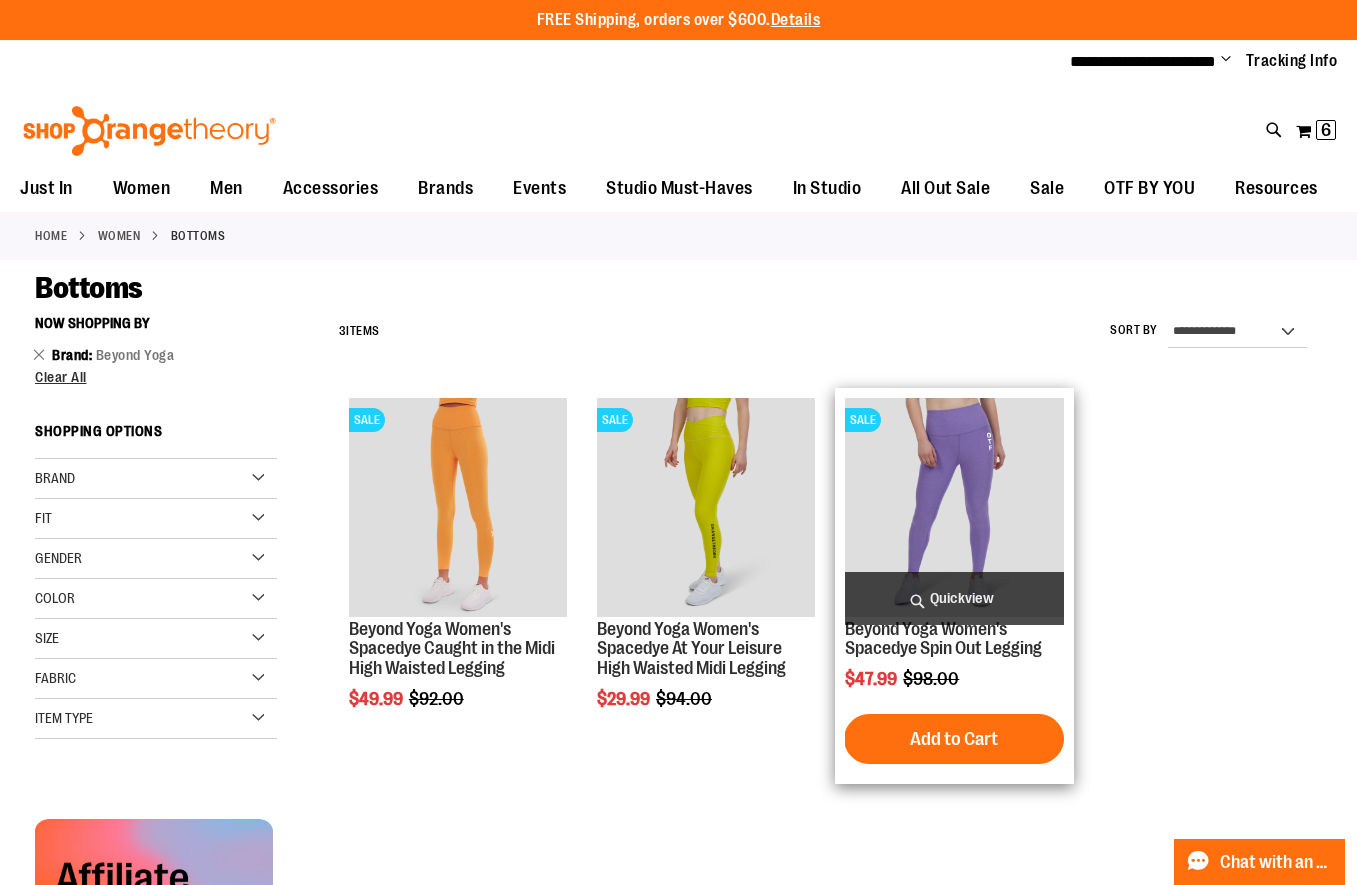 click on "Quickview" at bounding box center (954, 598) 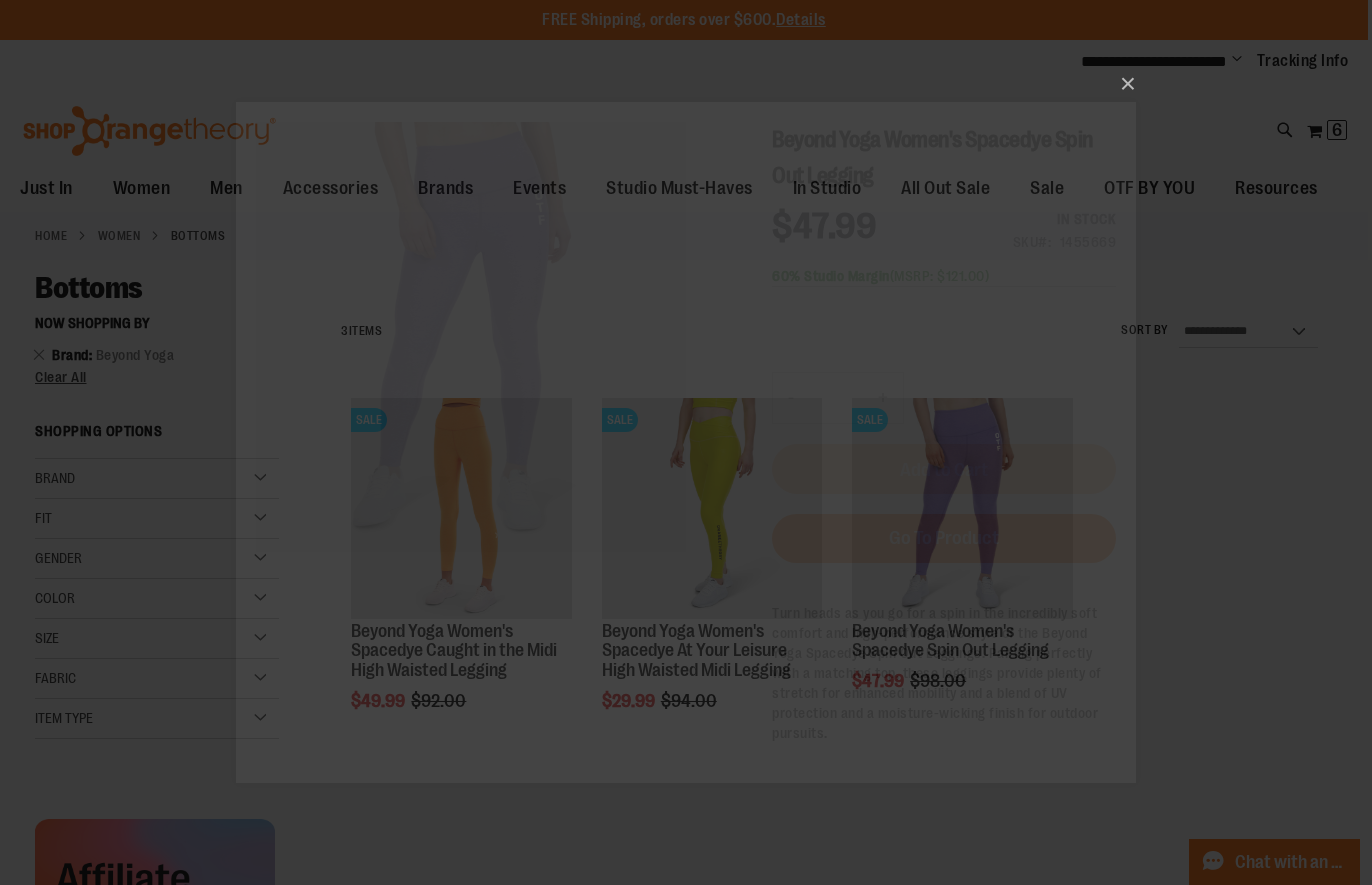scroll, scrollTop: 0, scrollLeft: 0, axis: both 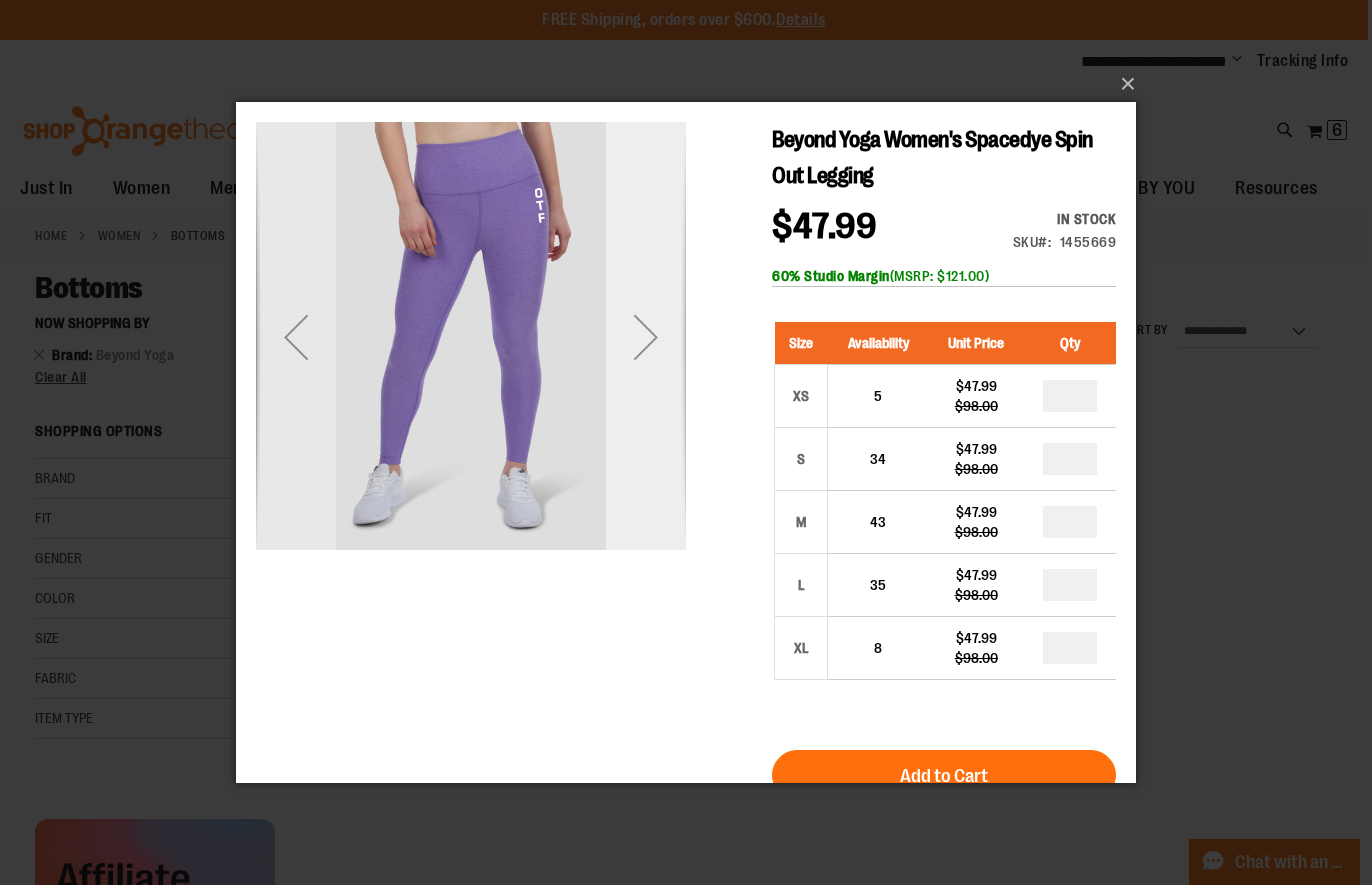 click at bounding box center [646, 337] 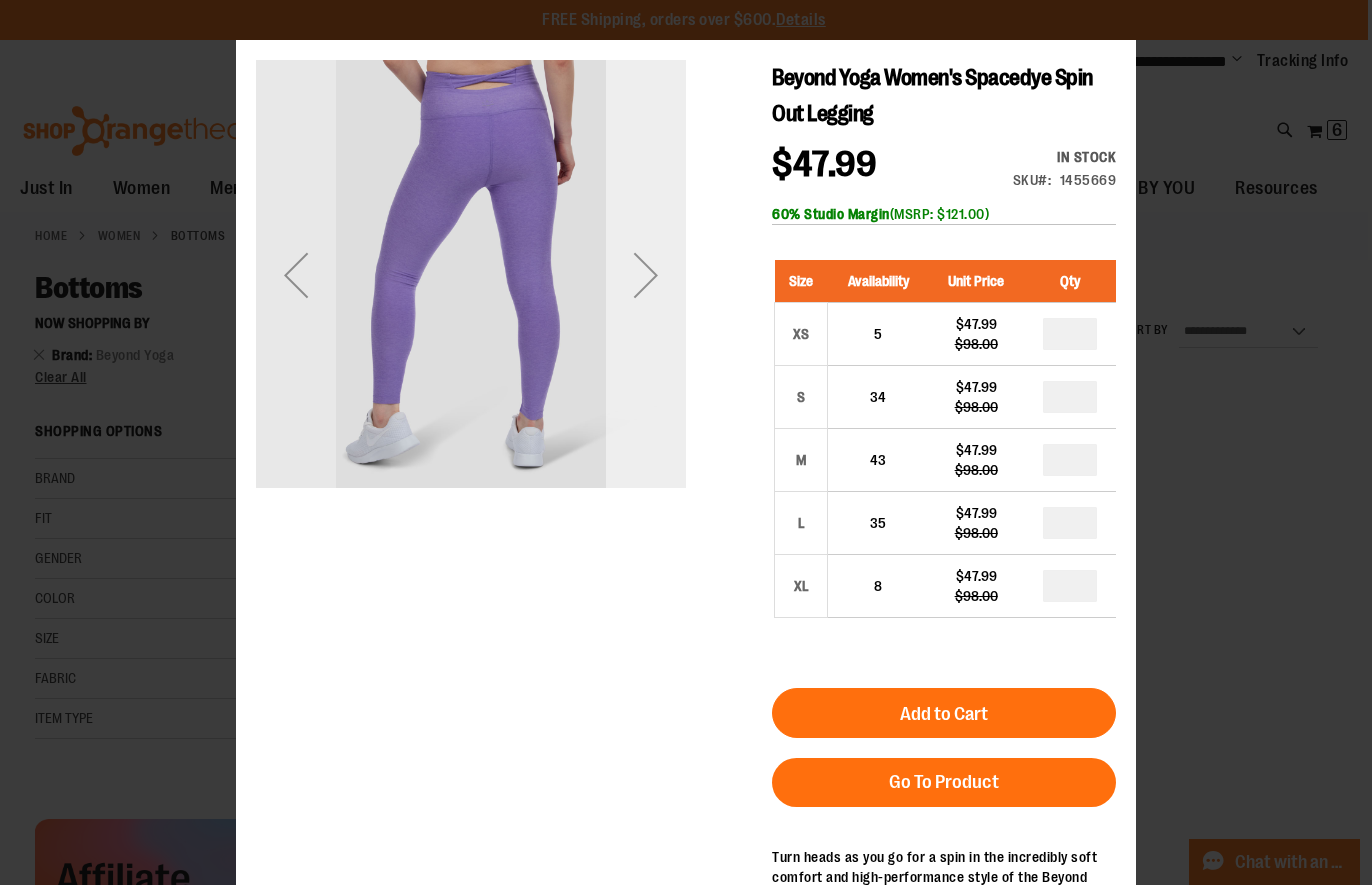 click at bounding box center (646, 275) 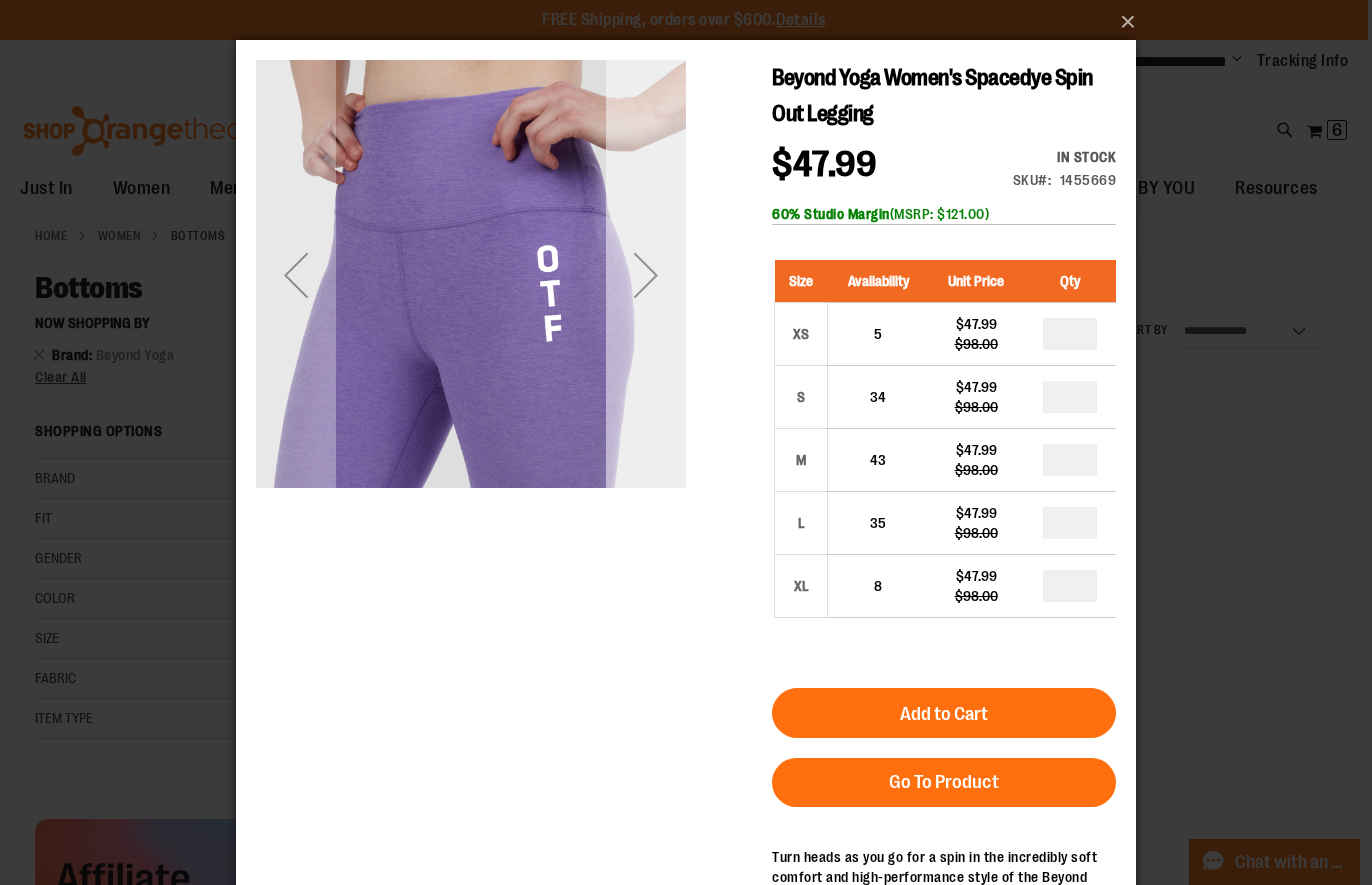click at bounding box center (646, 275) 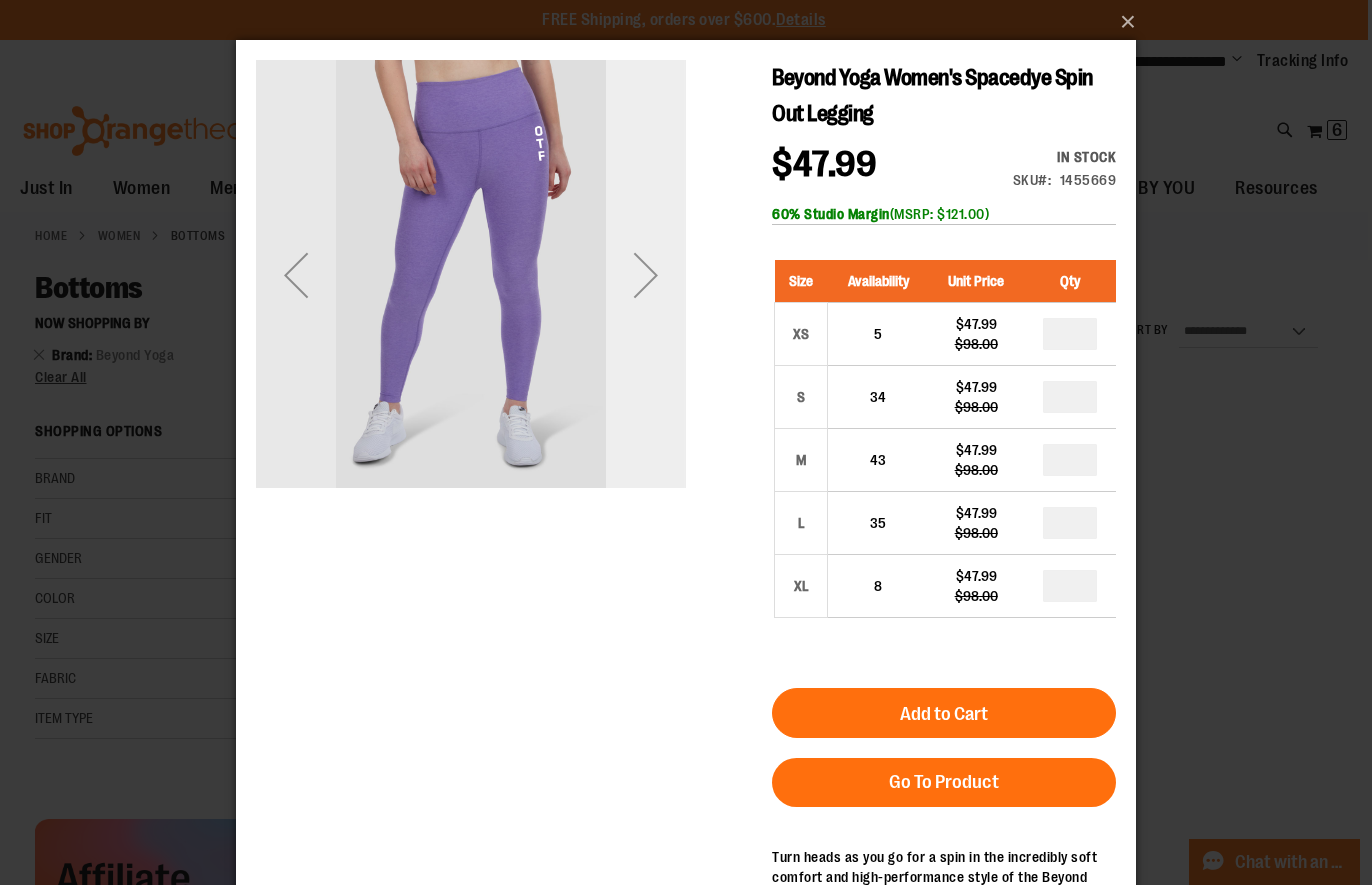 click at bounding box center (646, 275) 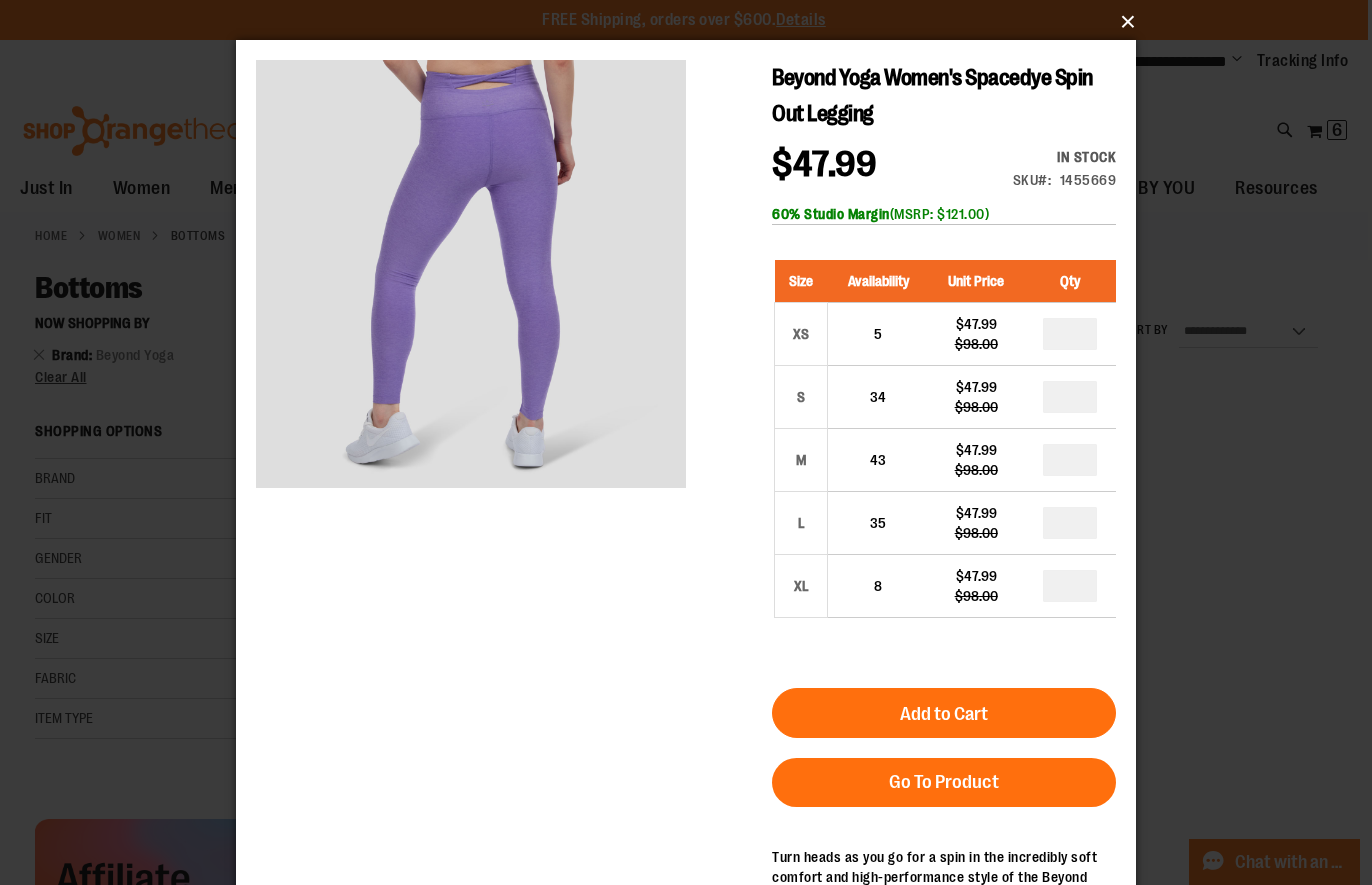 click on "×" at bounding box center [692, 22] 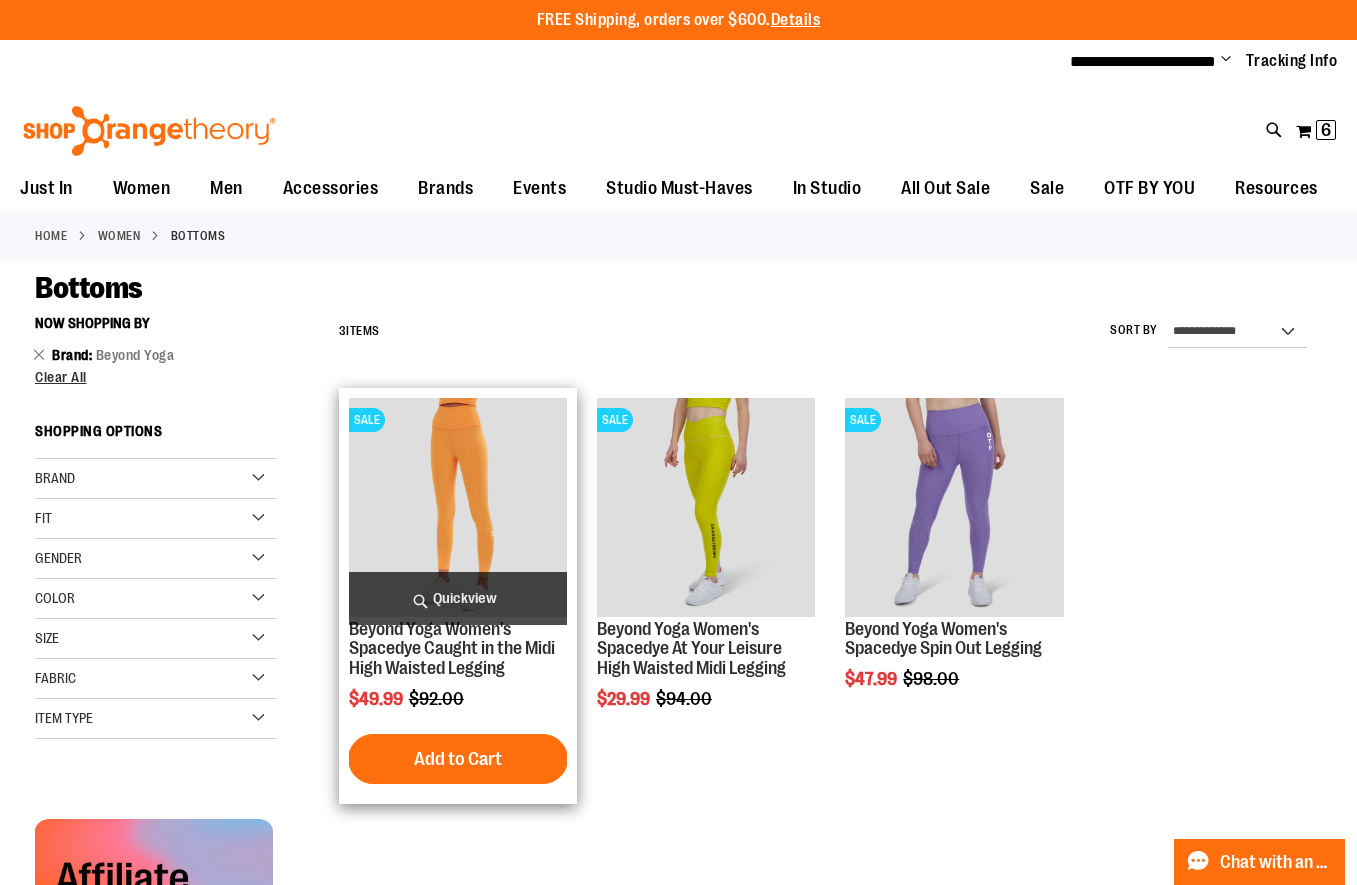 click on "Quickview" at bounding box center (458, 598) 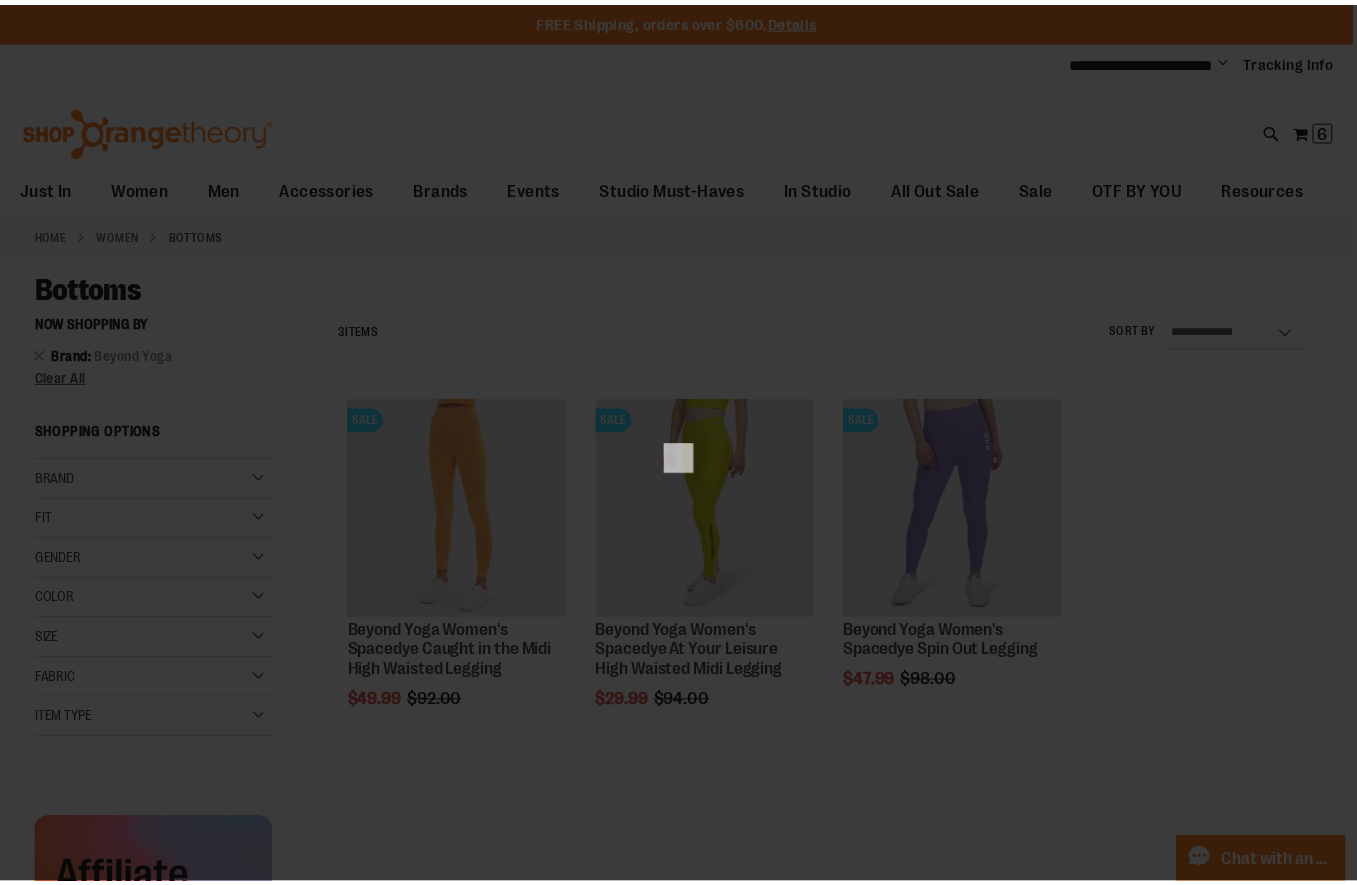 scroll, scrollTop: 0, scrollLeft: 0, axis: both 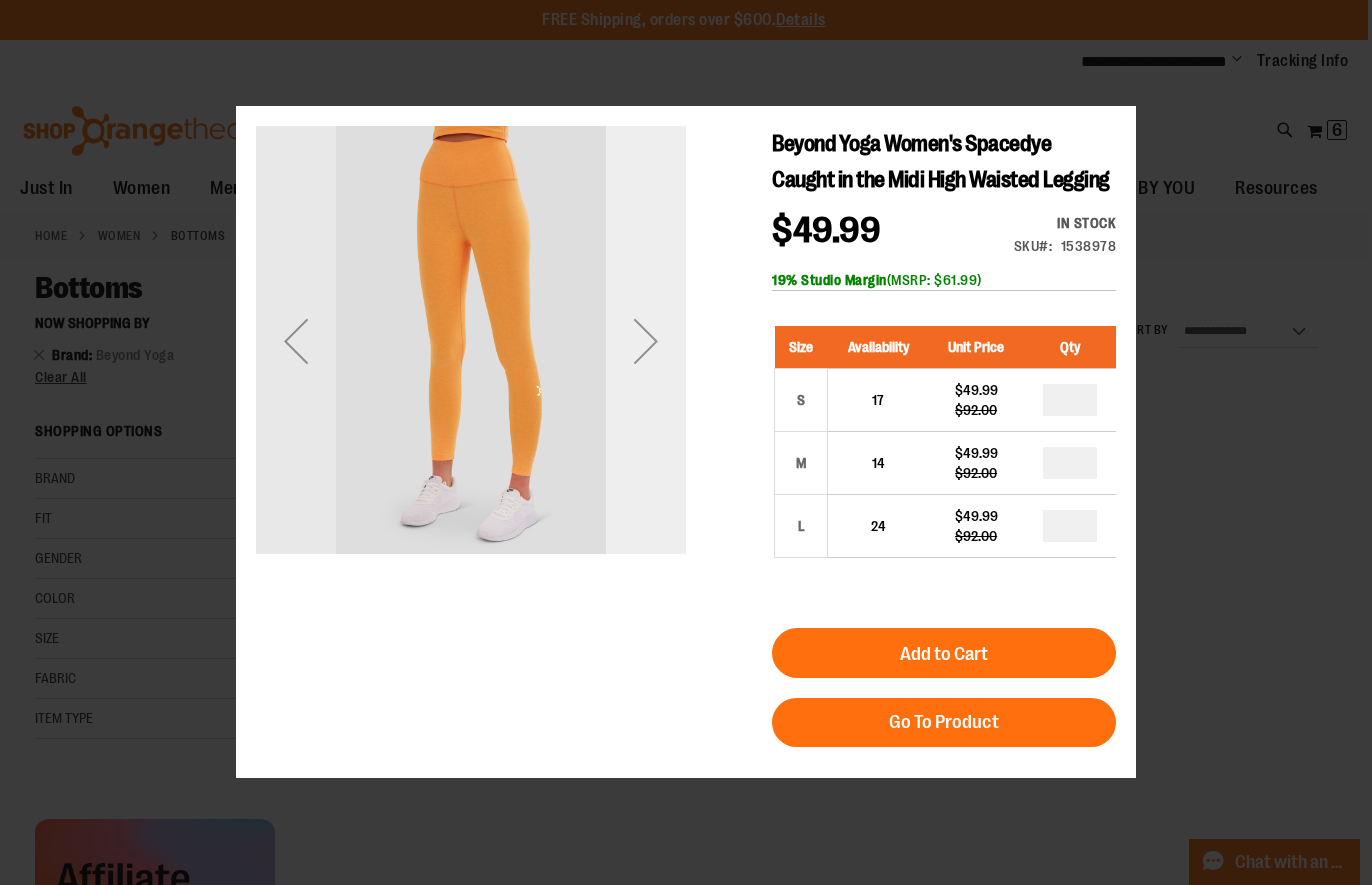 click at bounding box center (646, 341) 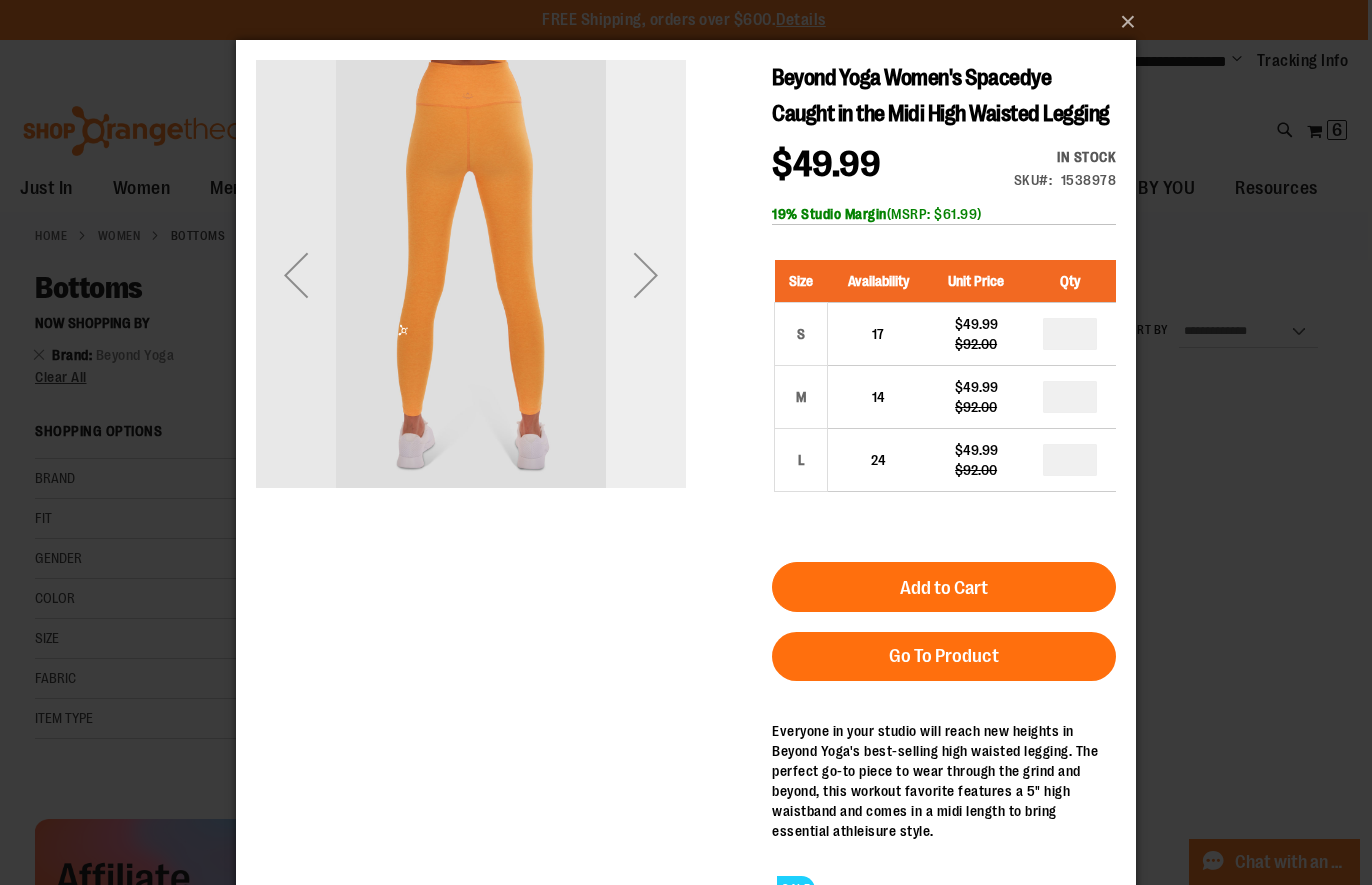 click at bounding box center (646, 275) 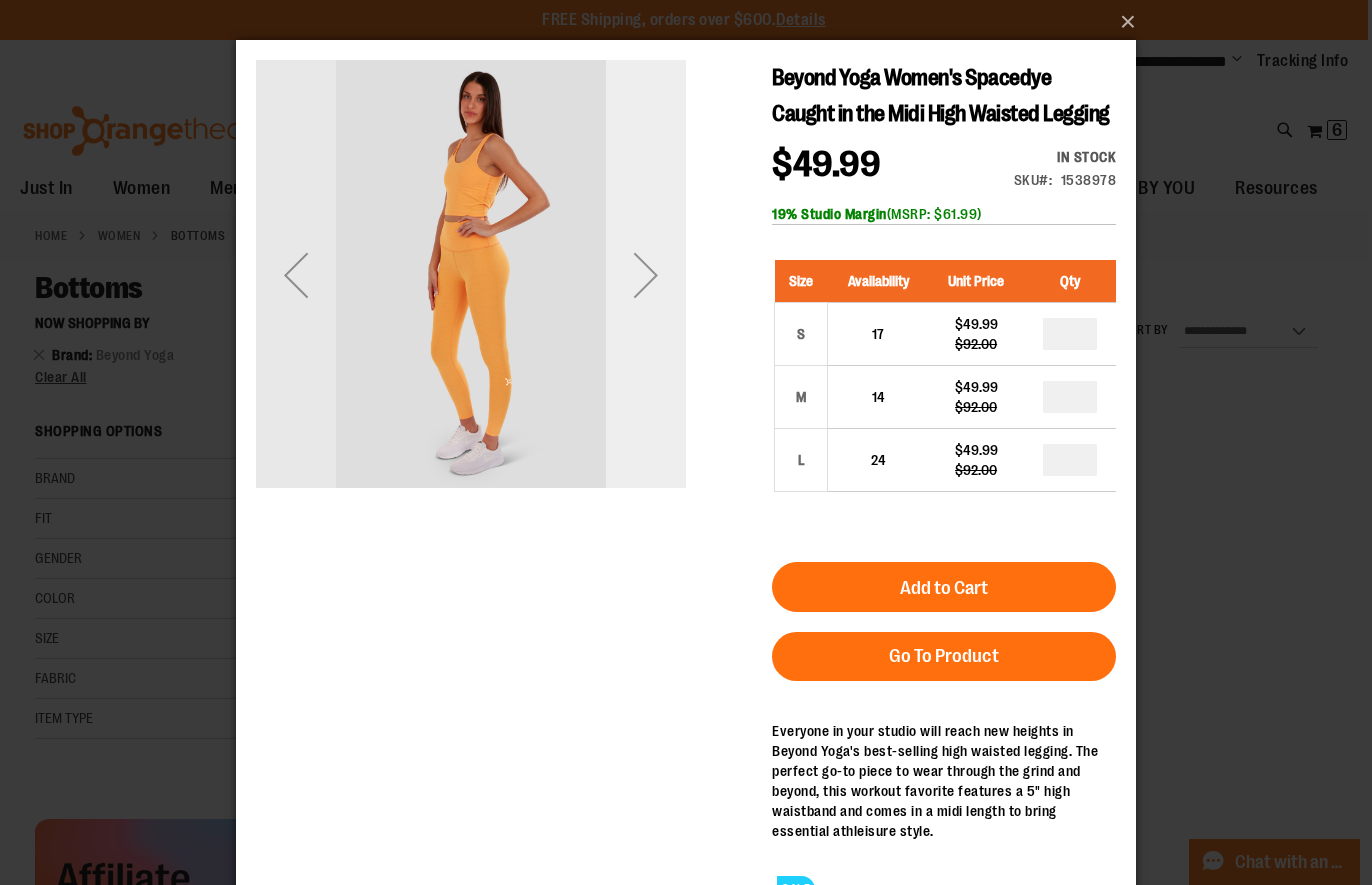 click at bounding box center (646, 275) 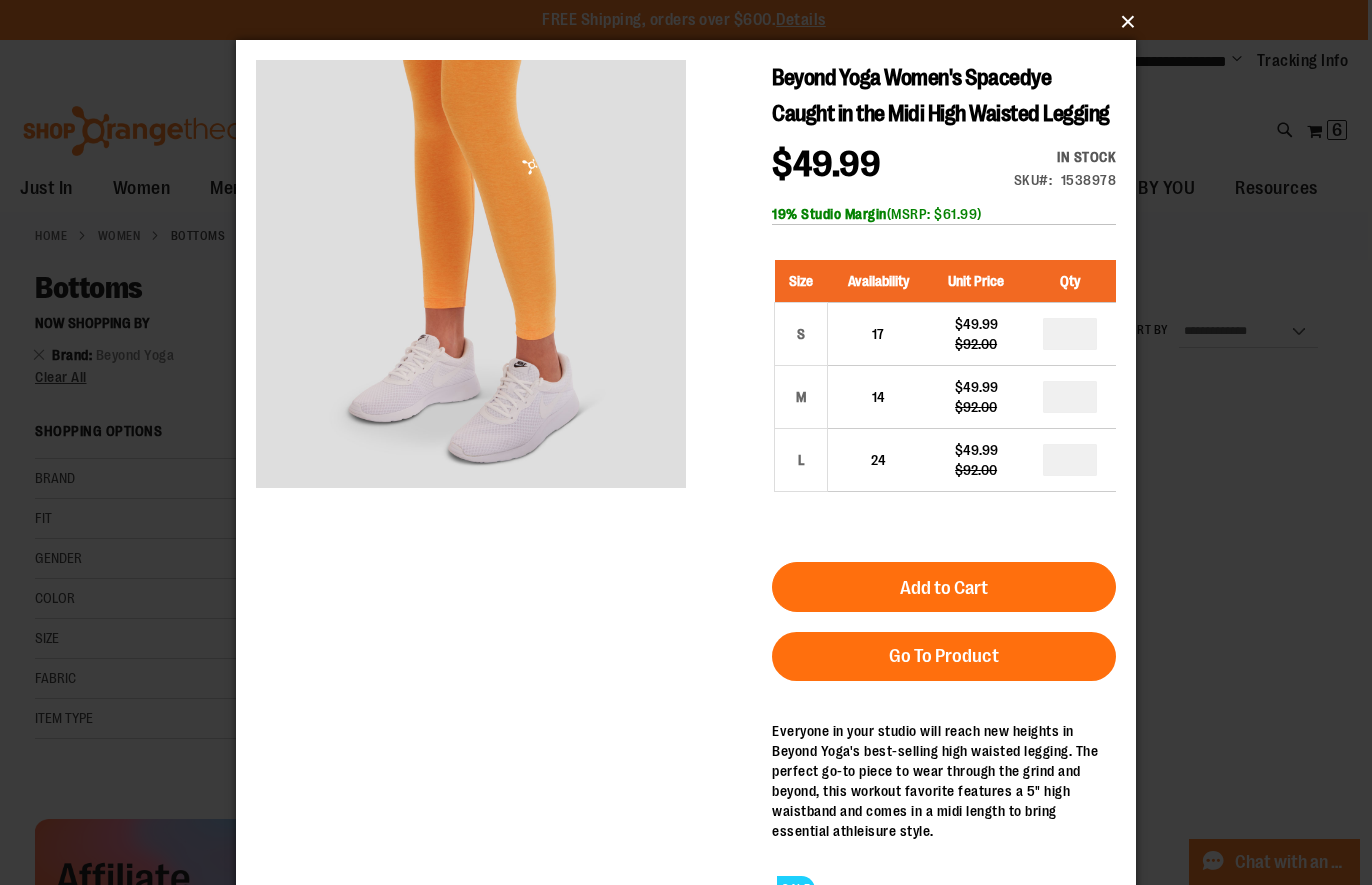 click on "×" at bounding box center (692, 22) 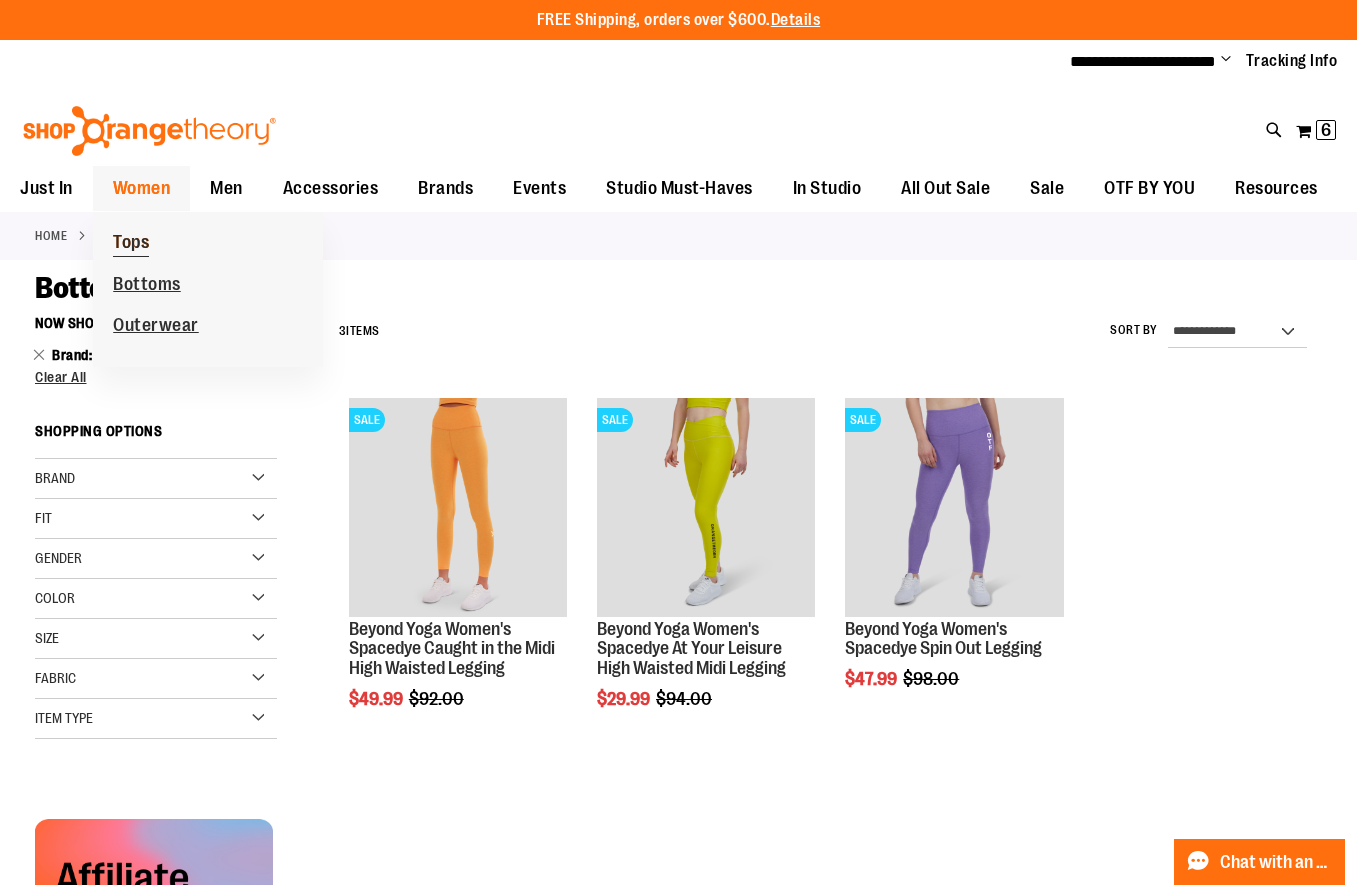 click on "Tops" at bounding box center (131, 244) 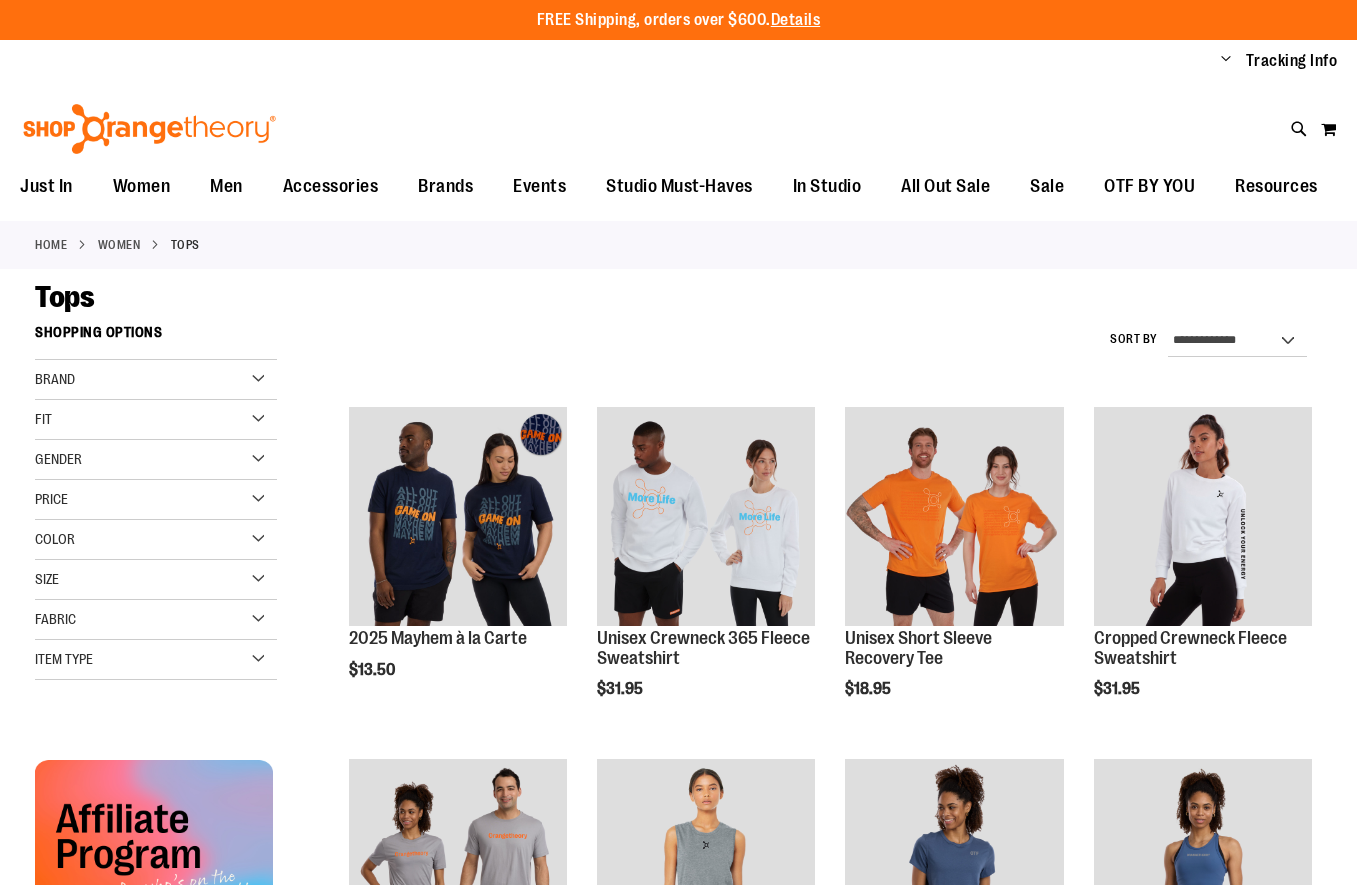 scroll, scrollTop: 0, scrollLeft: 0, axis: both 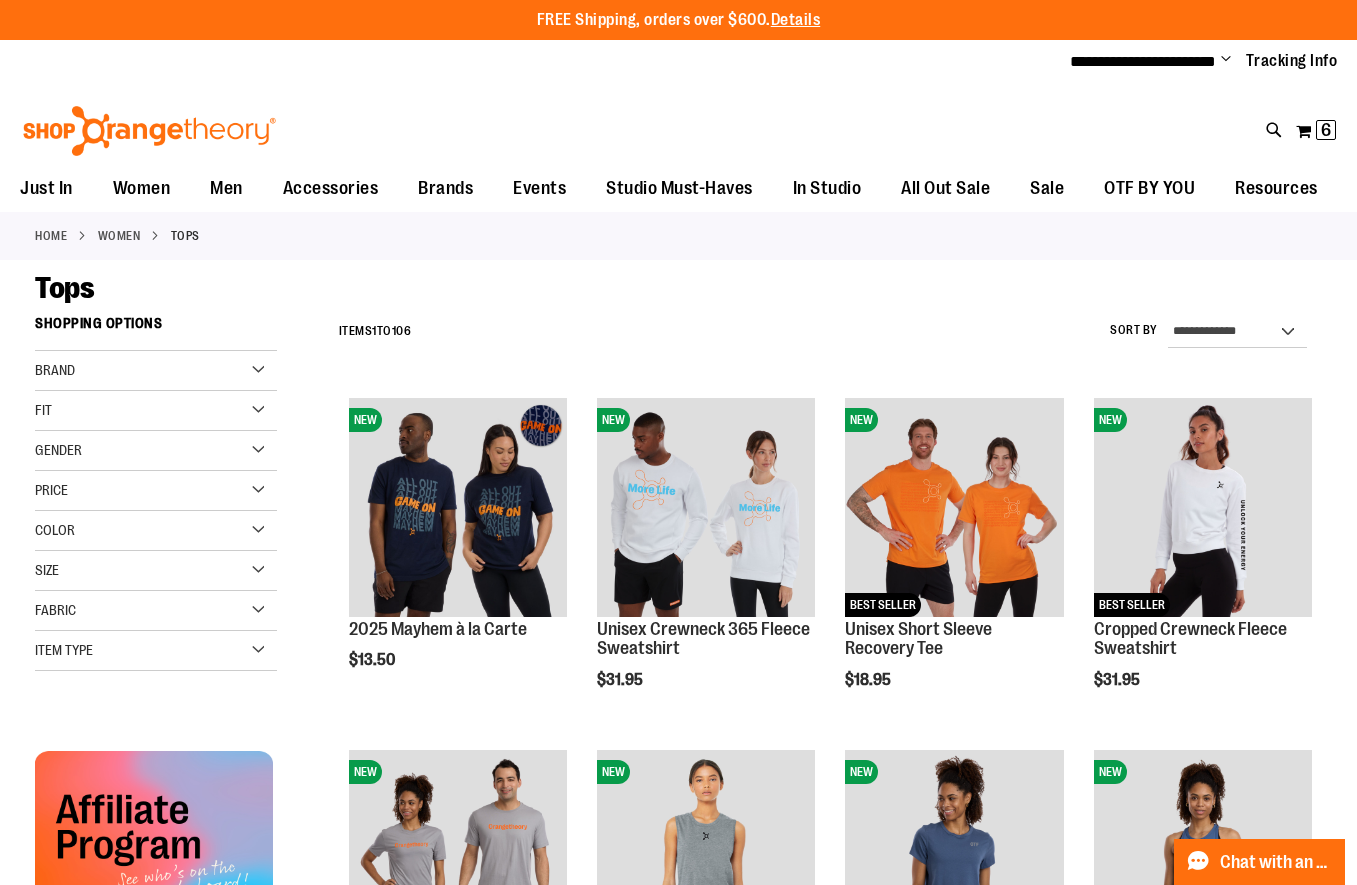 type on "**********" 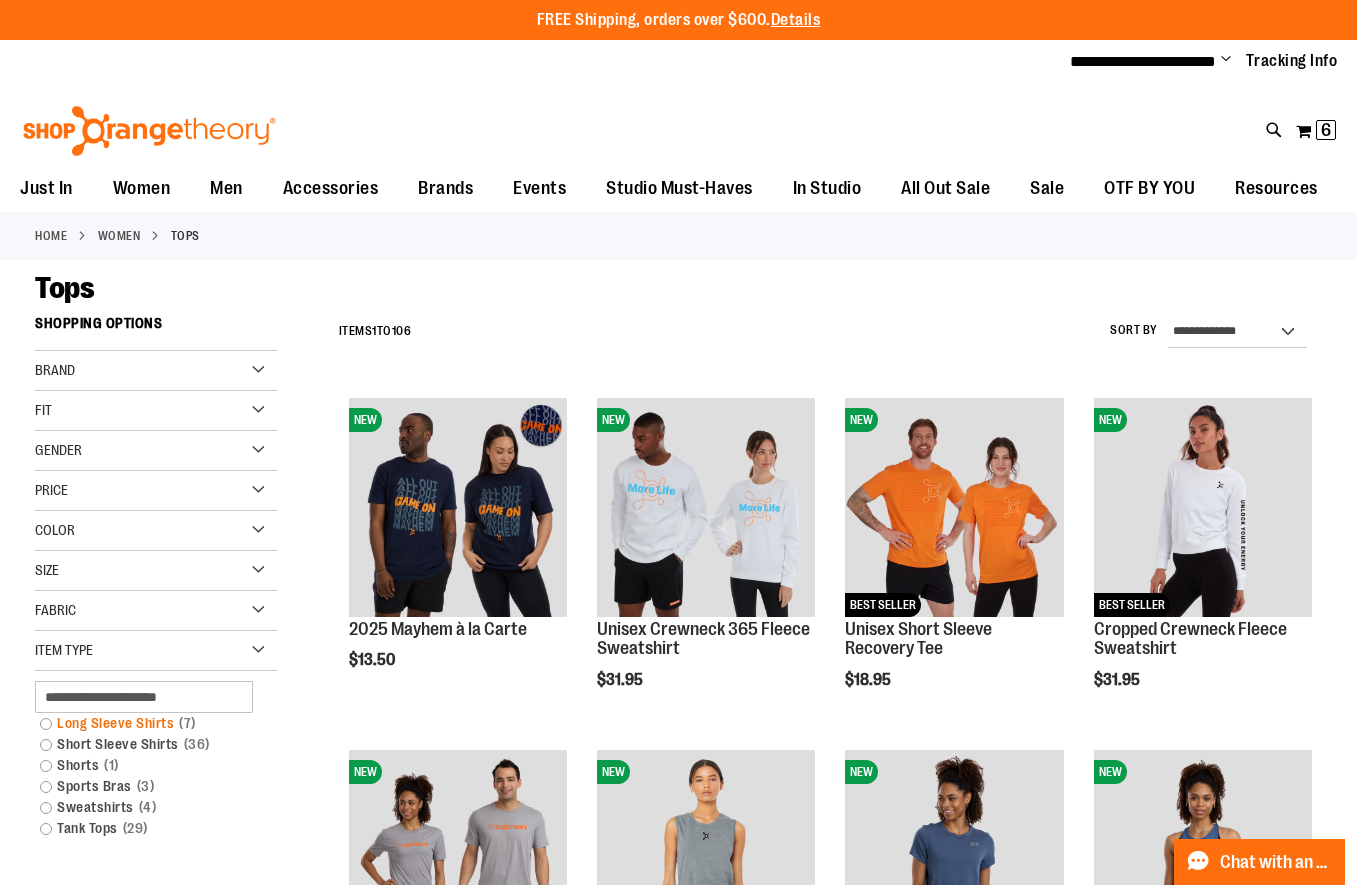click on "Long Sleeve Shirts                                             7
items" at bounding box center (146, 723) 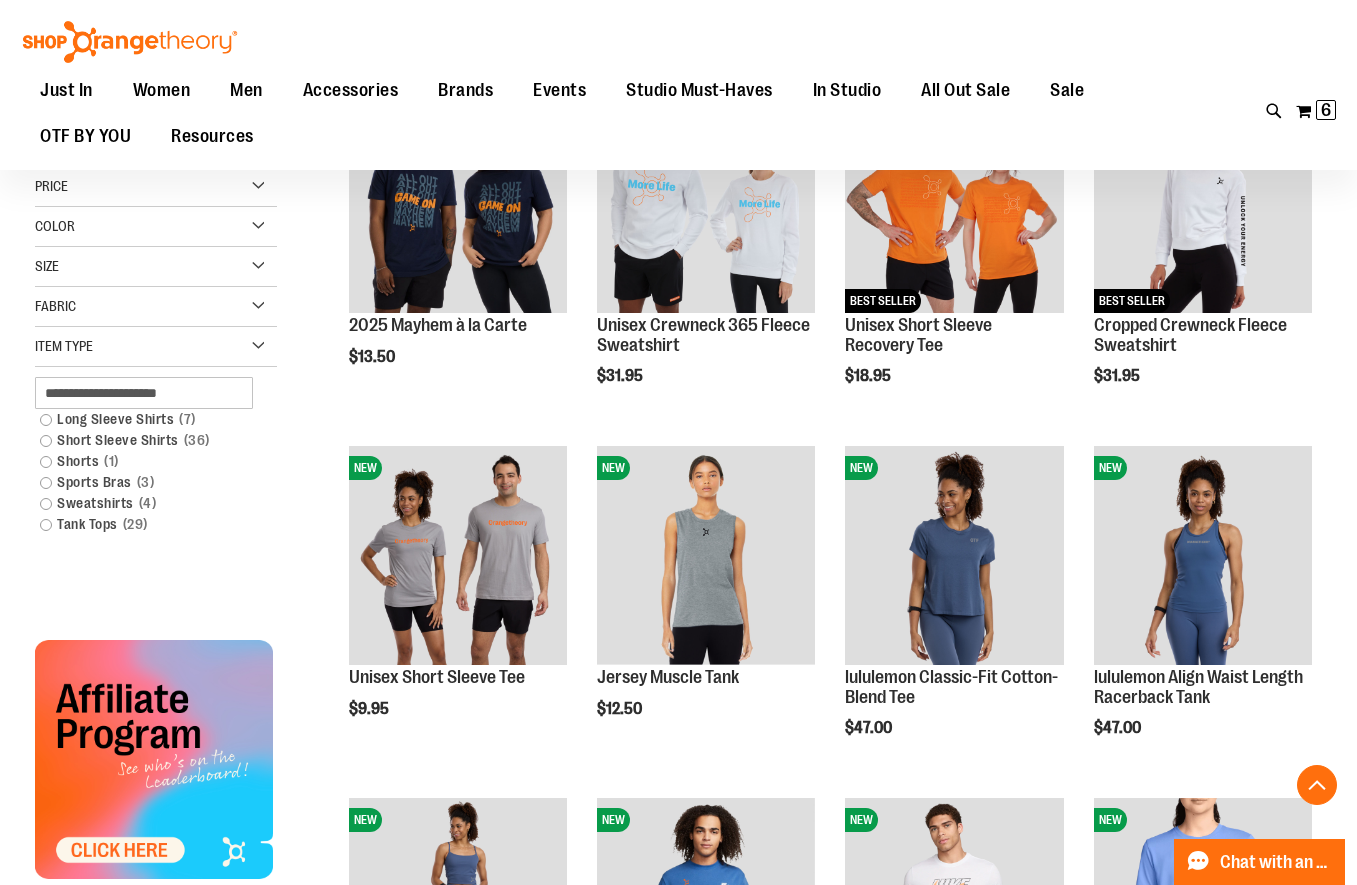 scroll, scrollTop: 305, scrollLeft: 0, axis: vertical 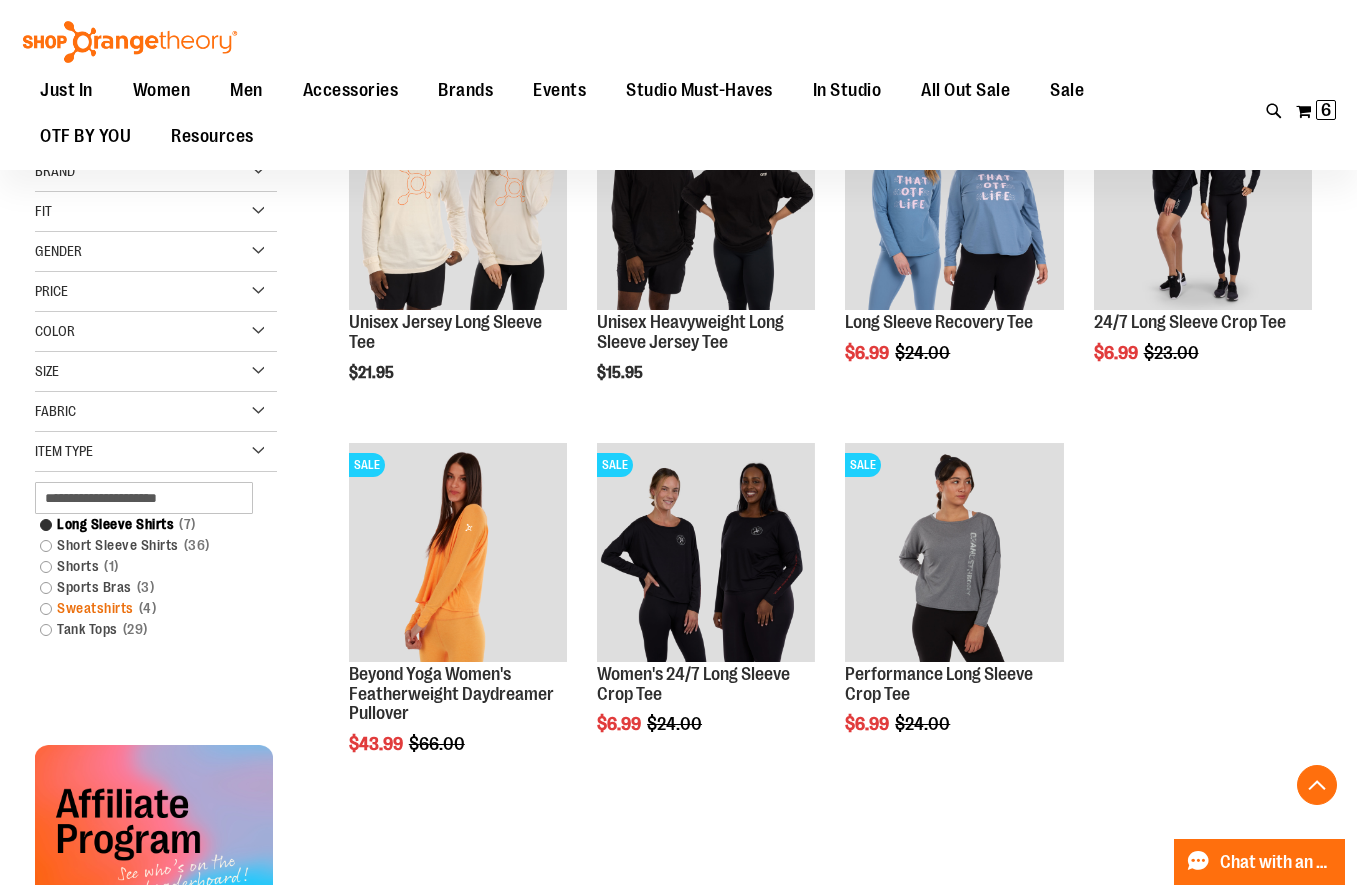 click on "Sweatshirts                                             4
items" at bounding box center [146, 608] 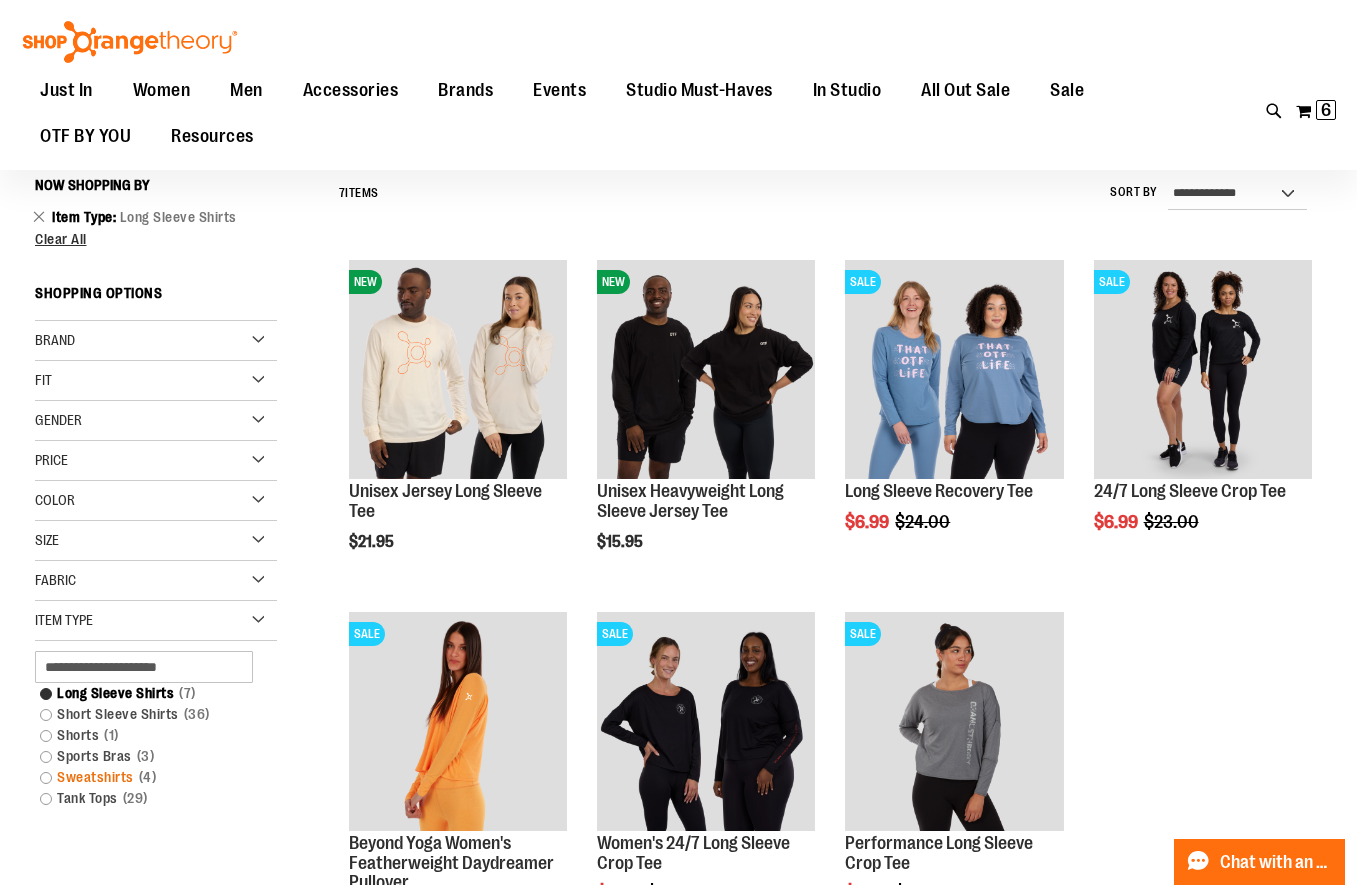 scroll, scrollTop: 135, scrollLeft: 0, axis: vertical 